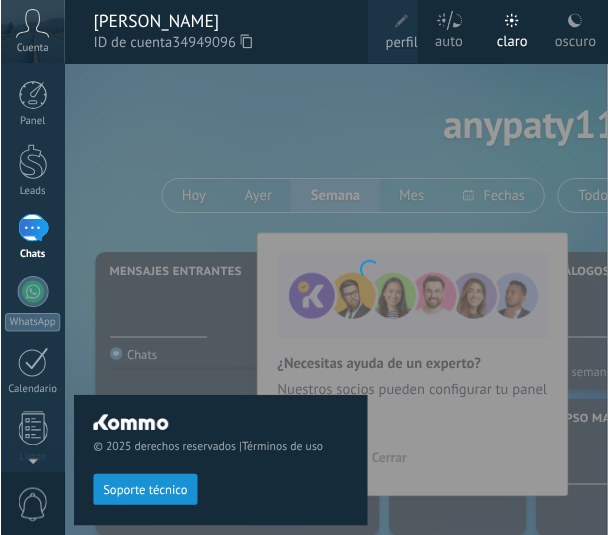 scroll, scrollTop: 0, scrollLeft: 0, axis: both 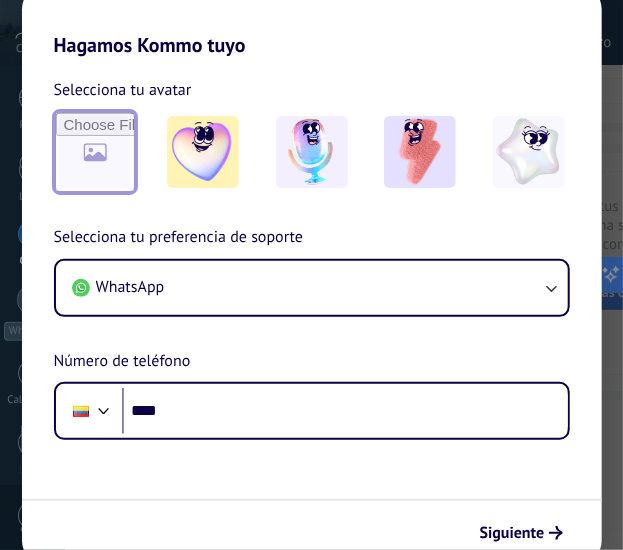 click at bounding box center (95, 152) 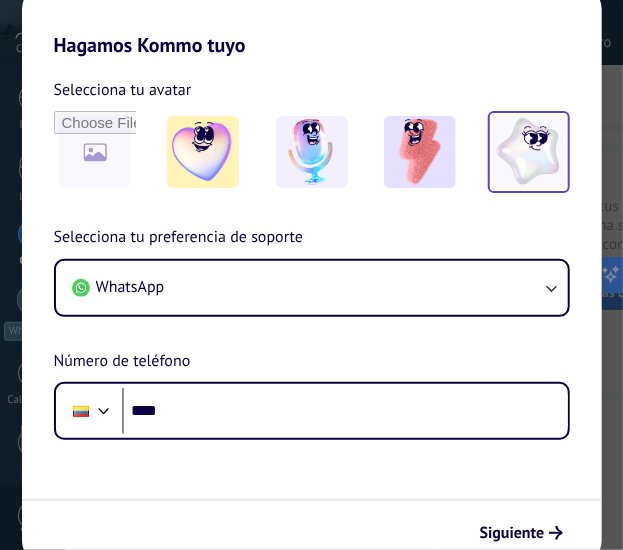 click at bounding box center [529, 152] 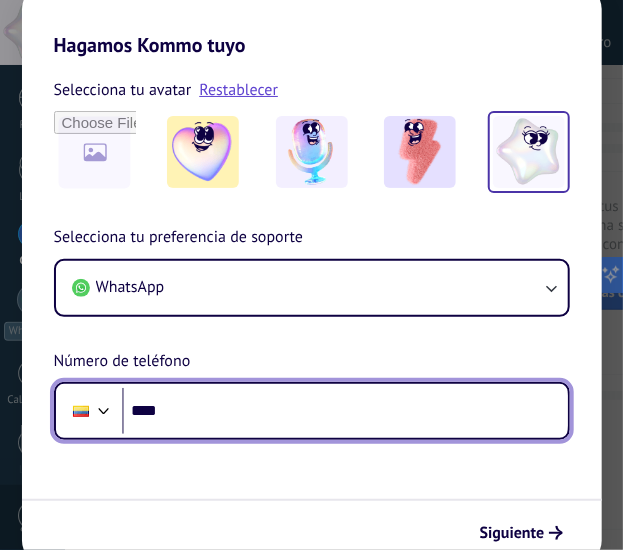 click on "****" at bounding box center (345, 411) 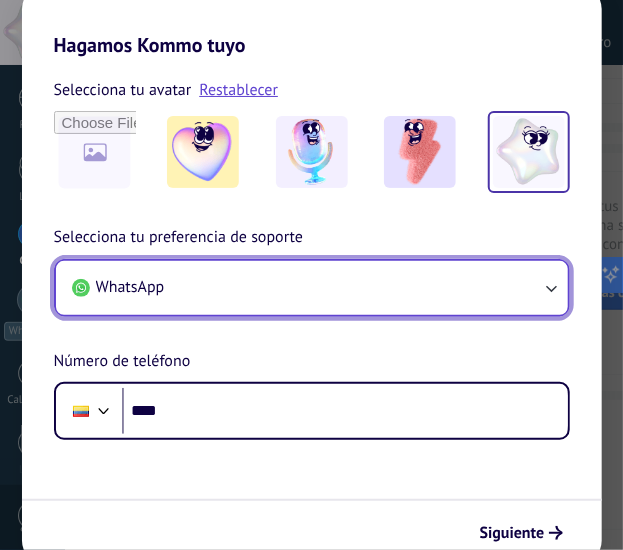 click 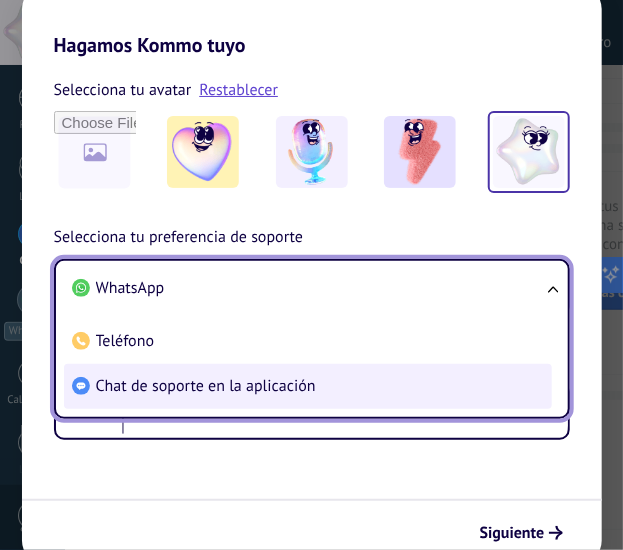 click on "Chat de soporte en la aplicación" at bounding box center (206, 386) 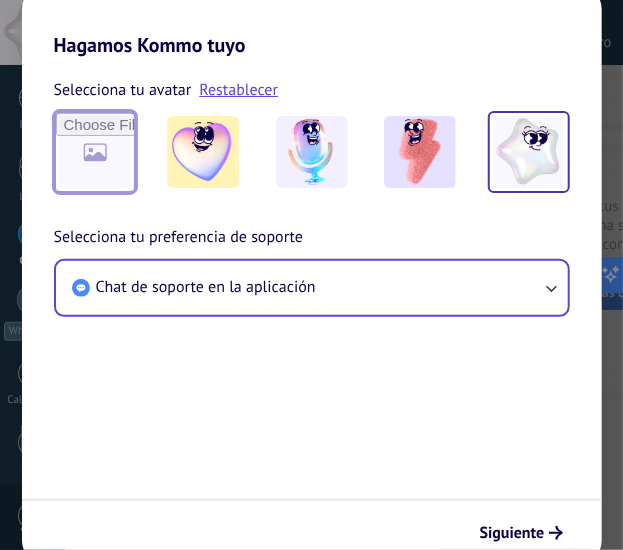 click at bounding box center (95, 152) 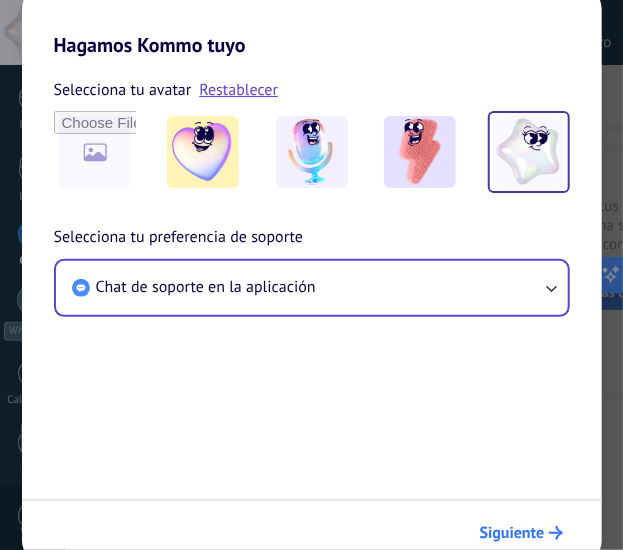click 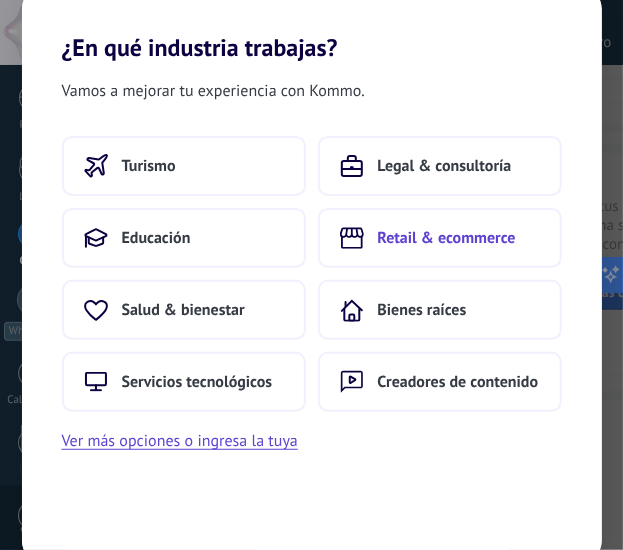 scroll, scrollTop: 0, scrollLeft: 0, axis: both 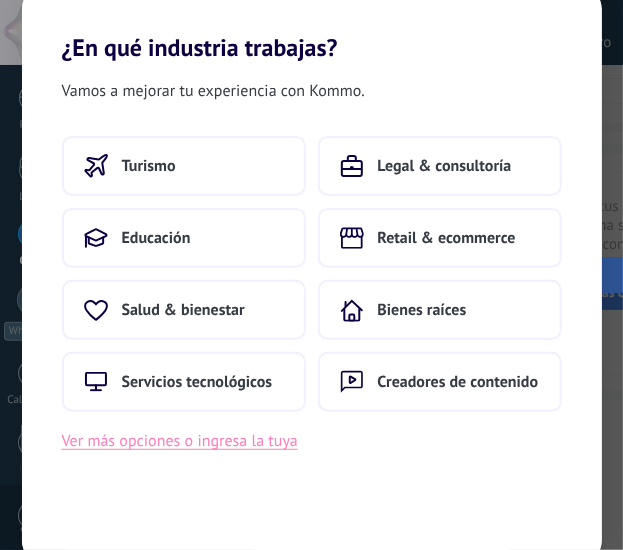 click on "Ver más opciones o ingresa la tuya" at bounding box center (180, 441) 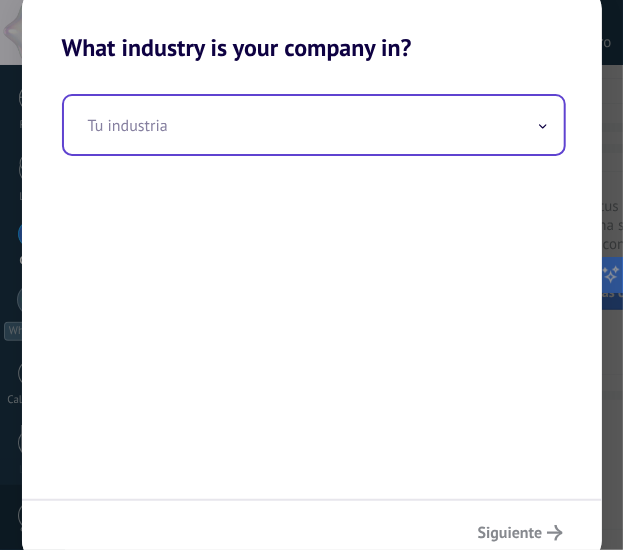 click 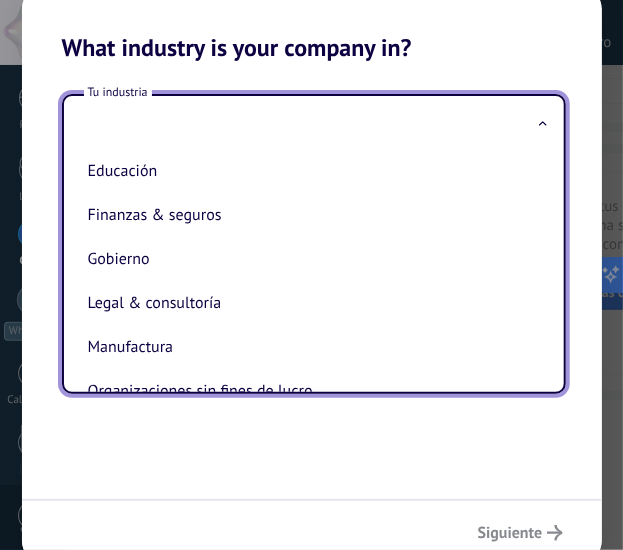 scroll, scrollTop: 41, scrollLeft: 0, axis: vertical 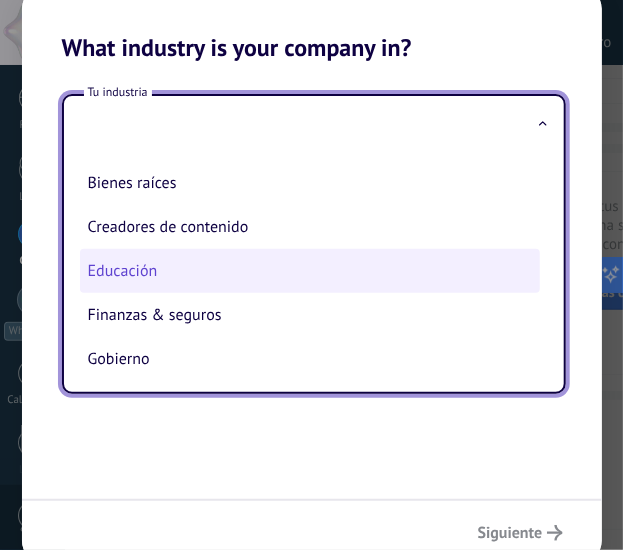 click on "Educación" at bounding box center [310, 271] 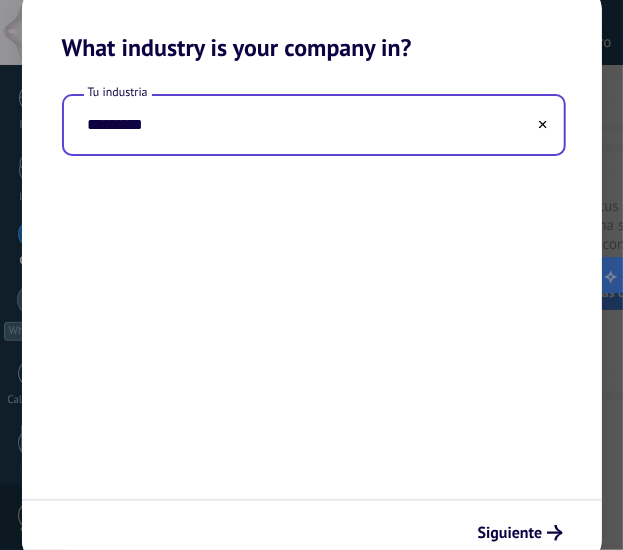 click on "*********" at bounding box center [314, 125] 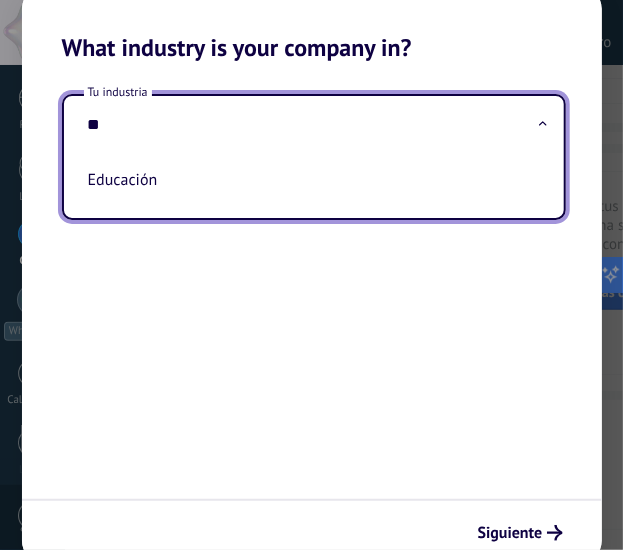 type on "*" 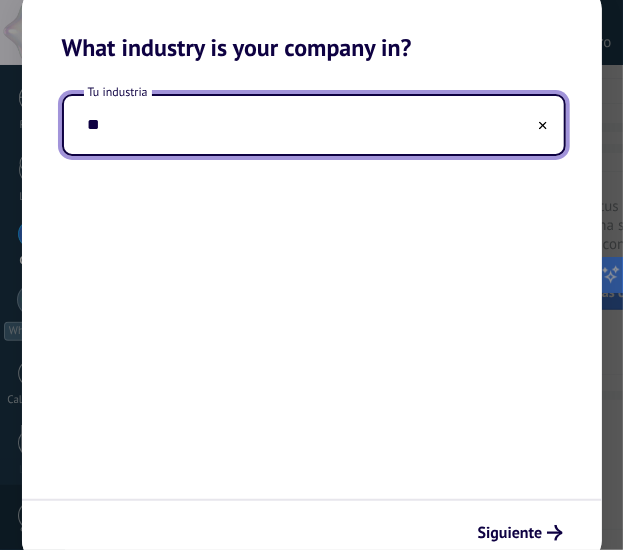 type on "*" 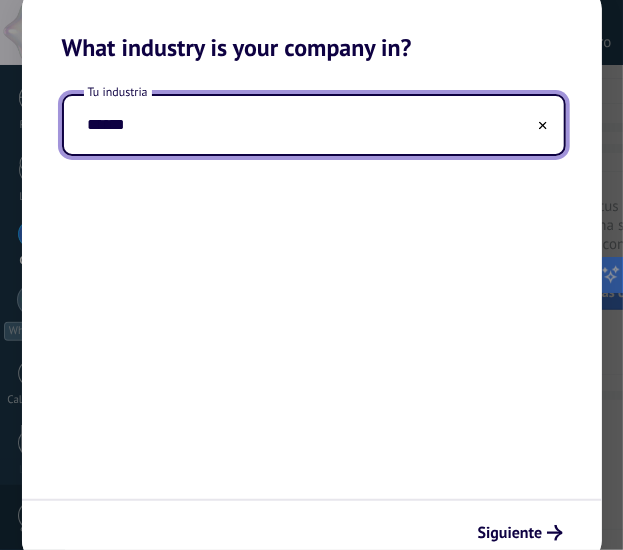 type on "******" 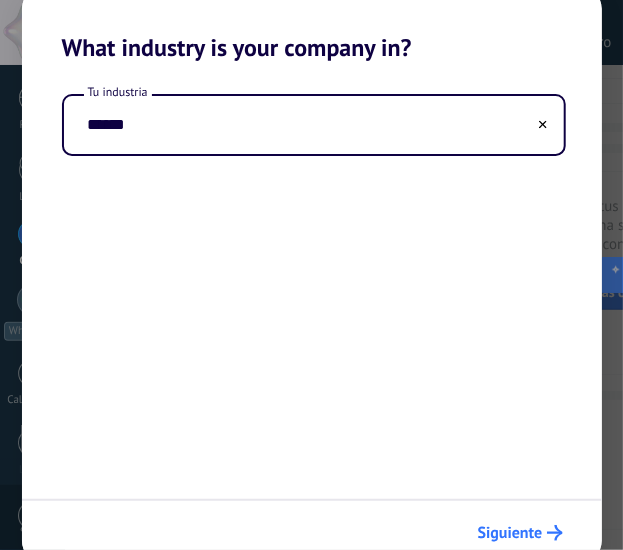 click on "Siguiente" at bounding box center [510, 533] 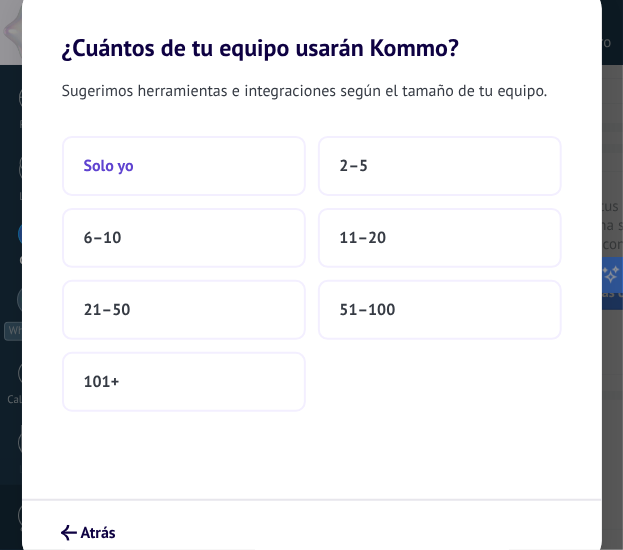 click on "Solo yo" at bounding box center (184, 166) 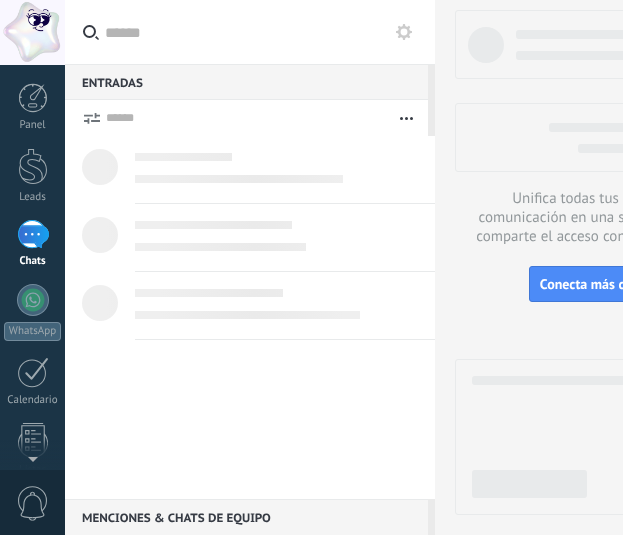 scroll, scrollTop: 0, scrollLeft: 0, axis: both 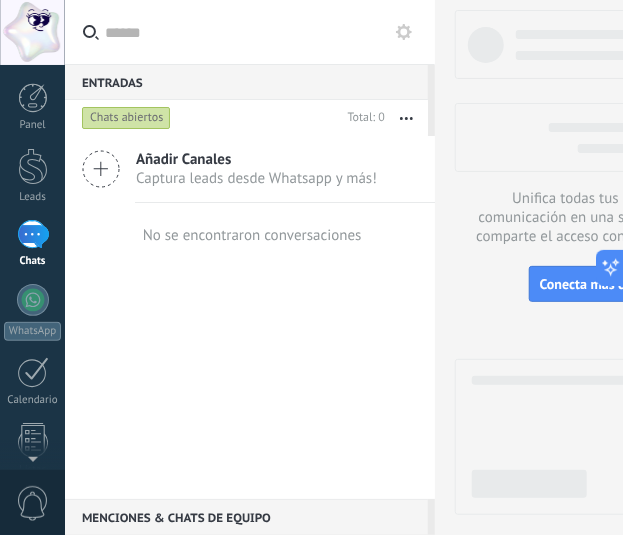 click at bounding box center (601, 262) 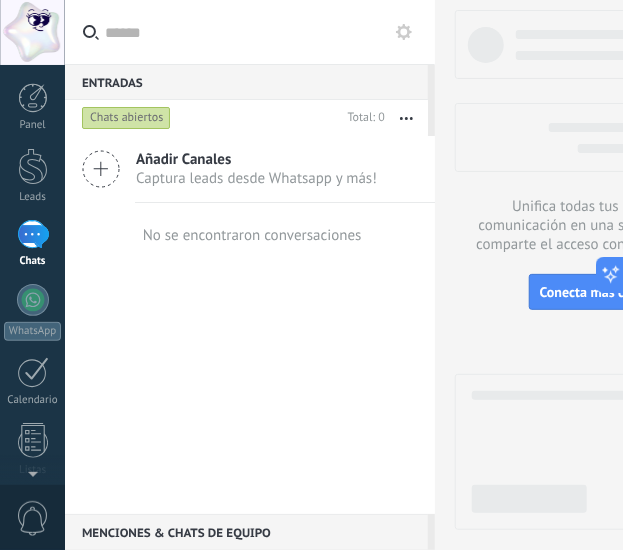 click at bounding box center [32, 32] 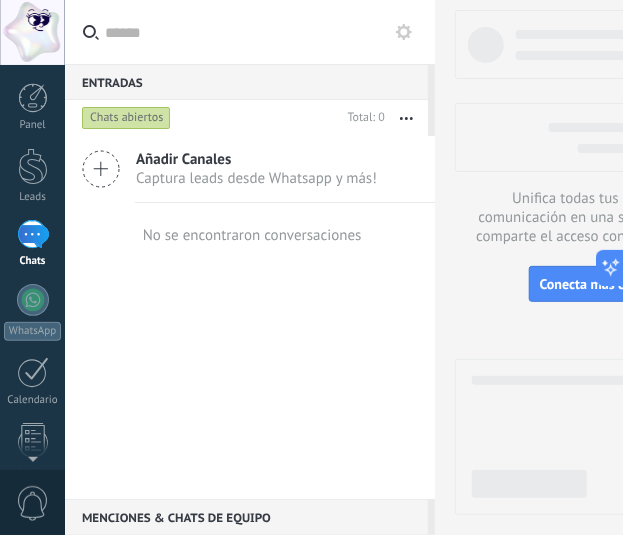 click at bounding box center [32, 32] 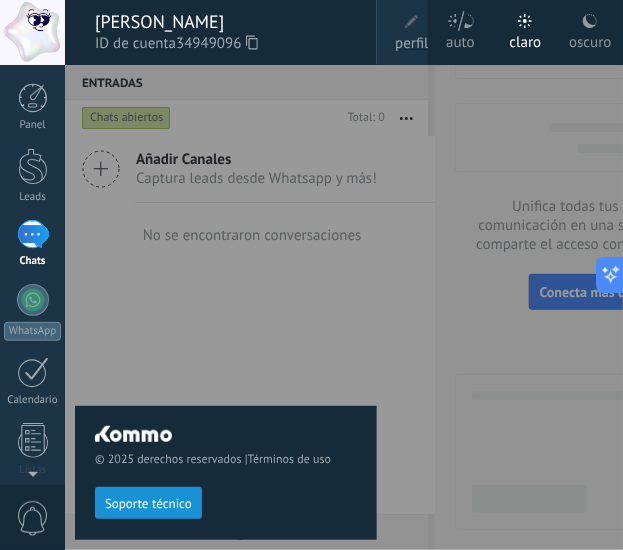 click at bounding box center (412, 22) 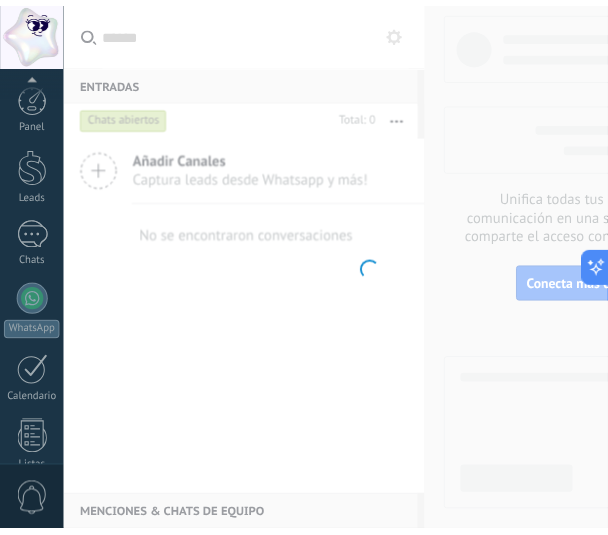 scroll, scrollTop: 296, scrollLeft: 0, axis: vertical 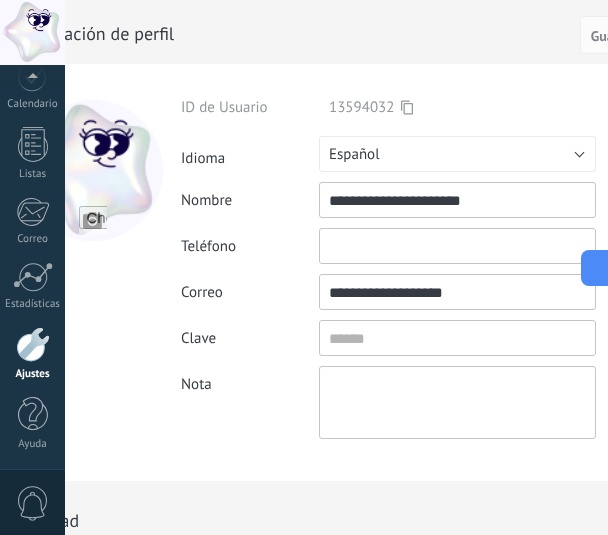 drag, startPoint x: 492, startPoint y: 204, endPoint x: 207, endPoint y: 193, distance: 285.2122 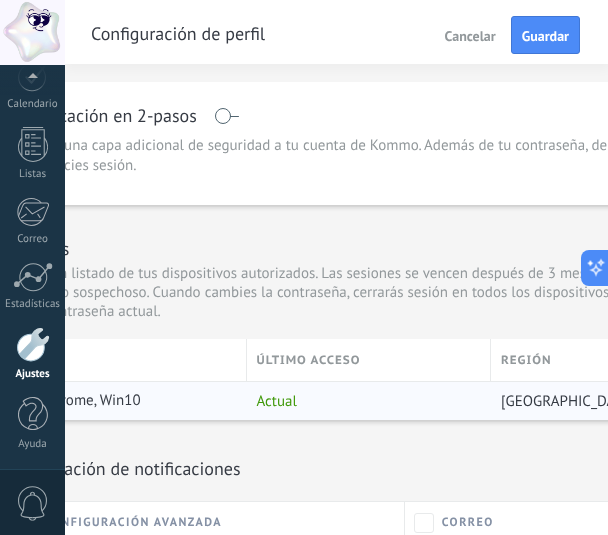 scroll, scrollTop: 500, scrollLeft: 91, axis: both 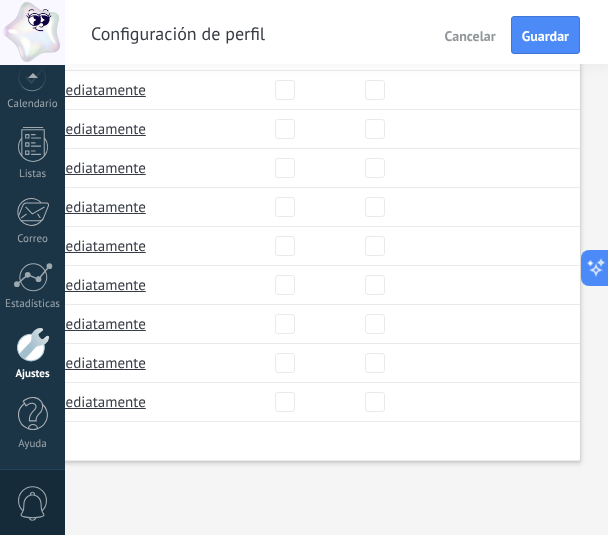type on "**********" 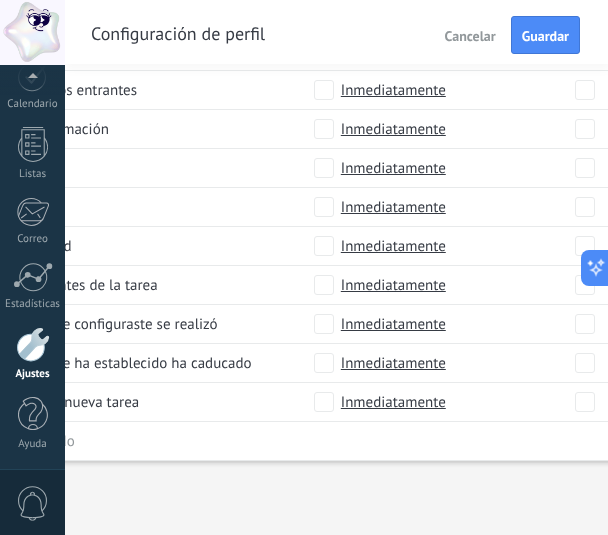 scroll, scrollTop: 1140, scrollLeft: 0, axis: vertical 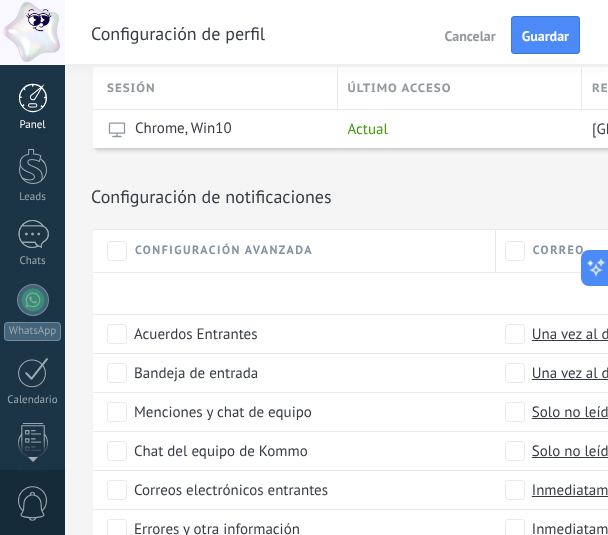 click at bounding box center [33, 98] 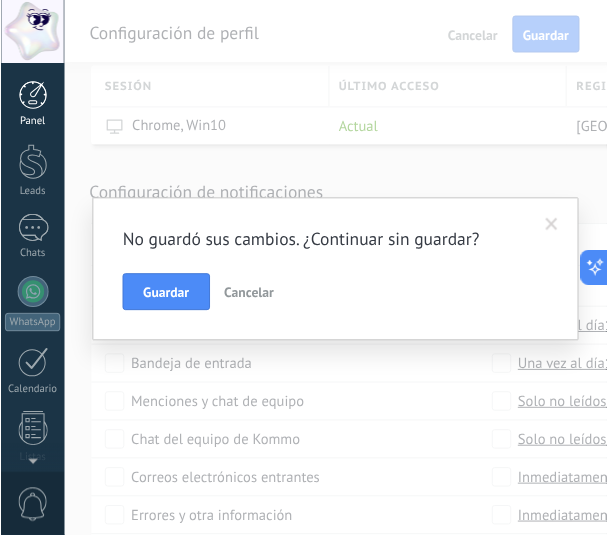 scroll, scrollTop: 280, scrollLeft: 0, axis: vertical 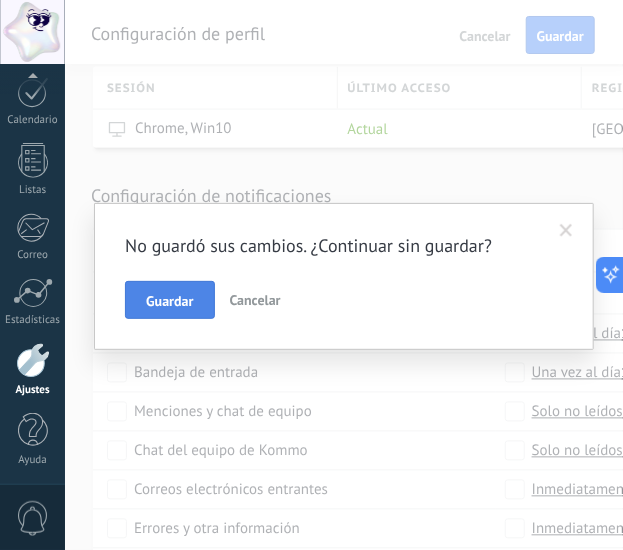 click on "Guardar" at bounding box center [169, 300] 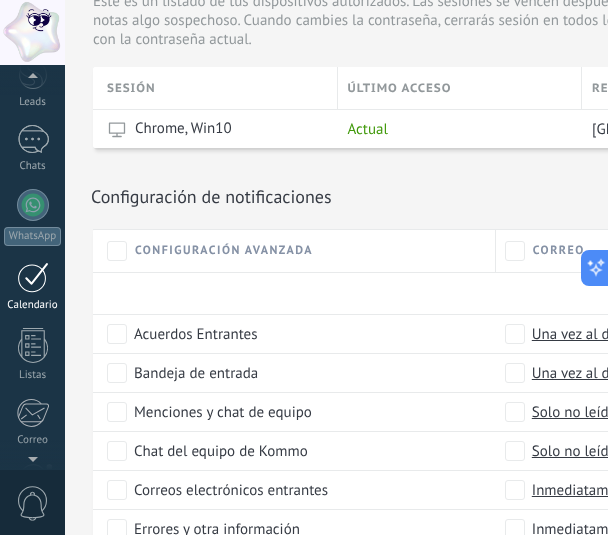 scroll, scrollTop: 0, scrollLeft: 0, axis: both 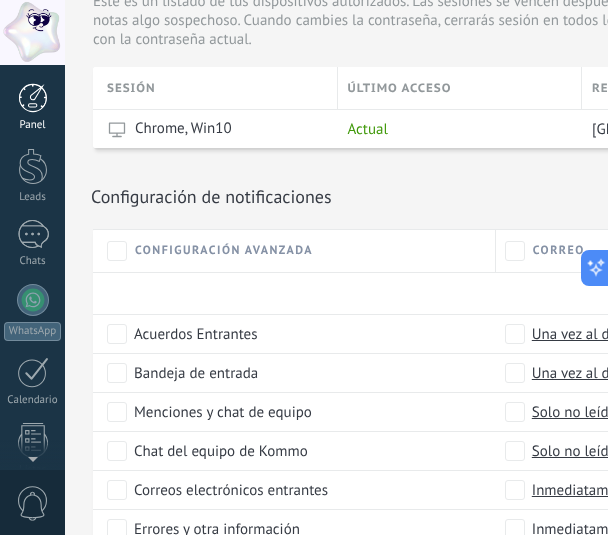 click at bounding box center (33, 98) 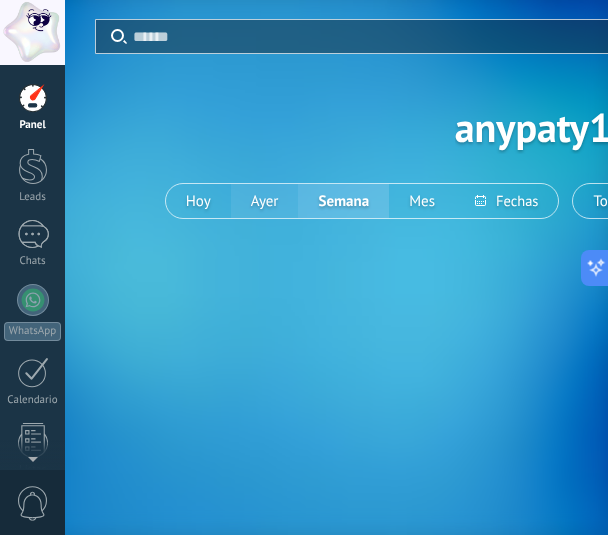 scroll, scrollTop: 0, scrollLeft: 0, axis: both 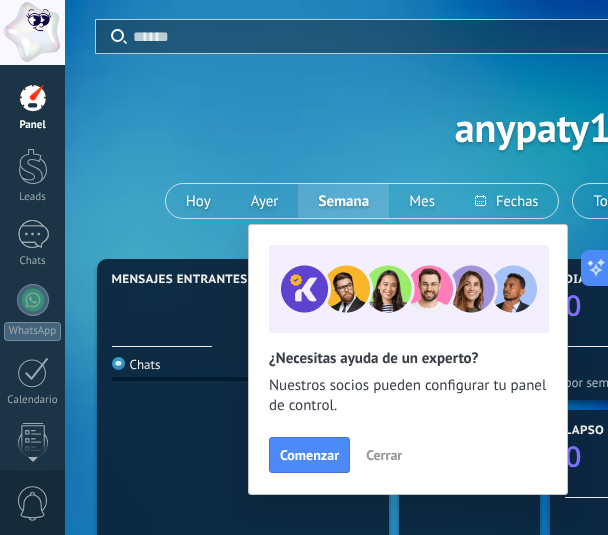 click on "Cerrar" at bounding box center [384, 455] 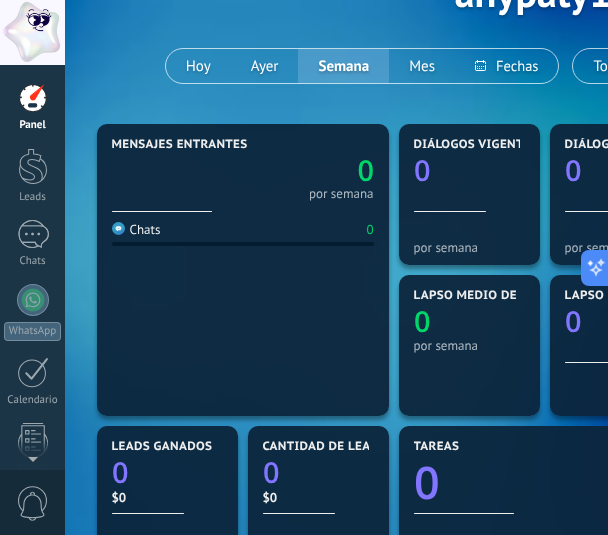 scroll, scrollTop: 0, scrollLeft: 0, axis: both 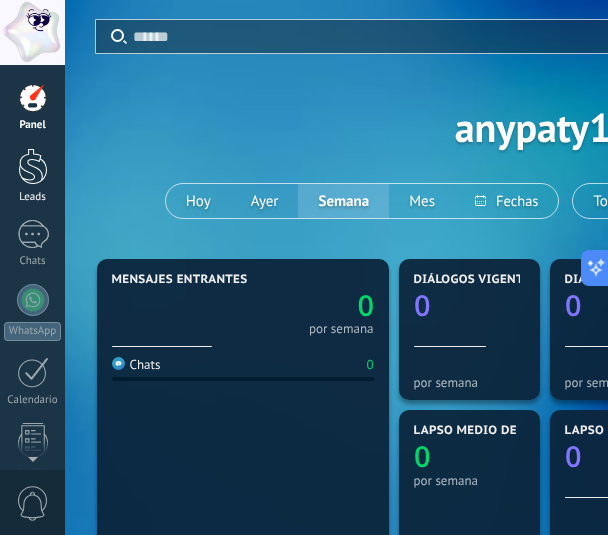 click at bounding box center (33, 166) 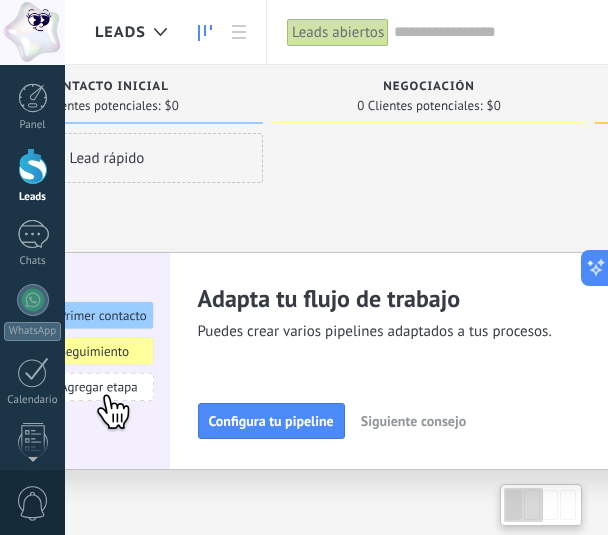 scroll, scrollTop: 0, scrollLeft: 160, axis: horizontal 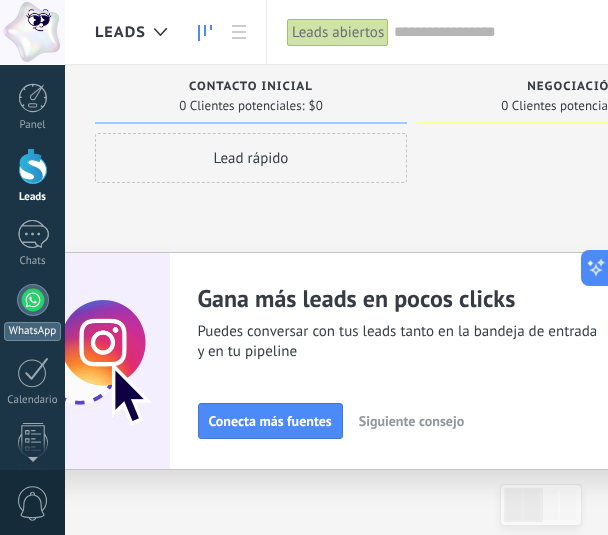 click at bounding box center (33, 300) 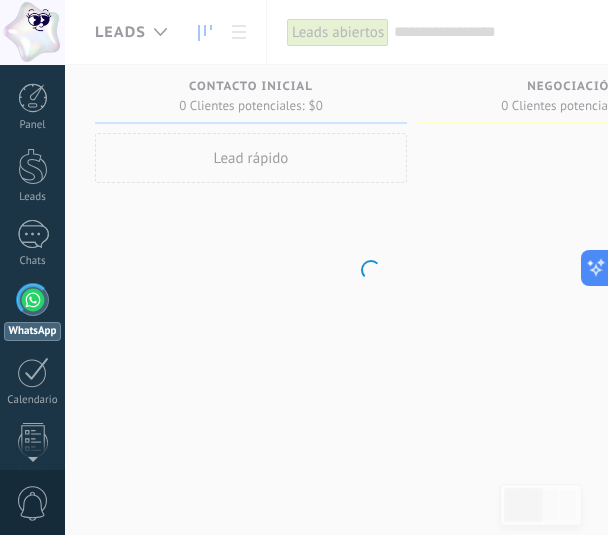 scroll, scrollTop: 57, scrollLeft: 0, axis: vertical 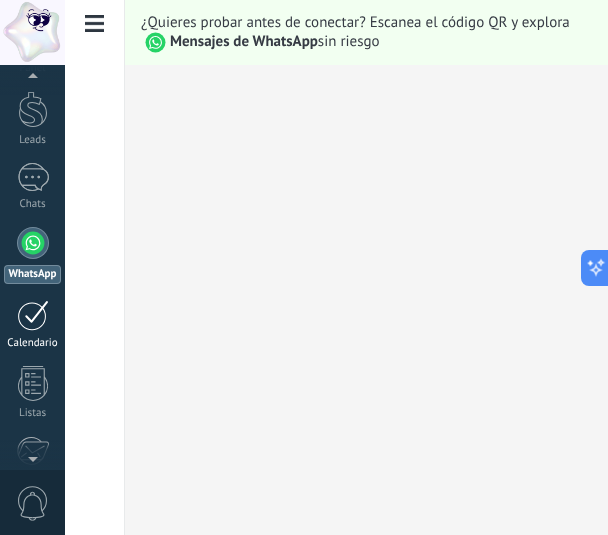 click on "Calendario" at bounding box center [32, 325] 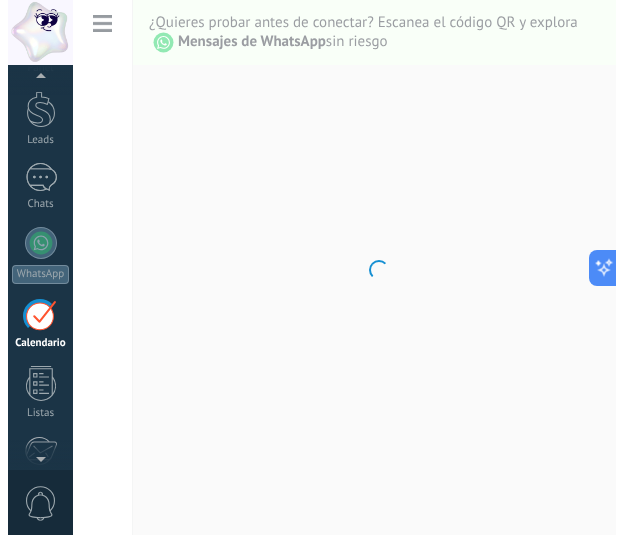 scroll, scrollTop: 129, scrollLeft: 0, axis: vertical 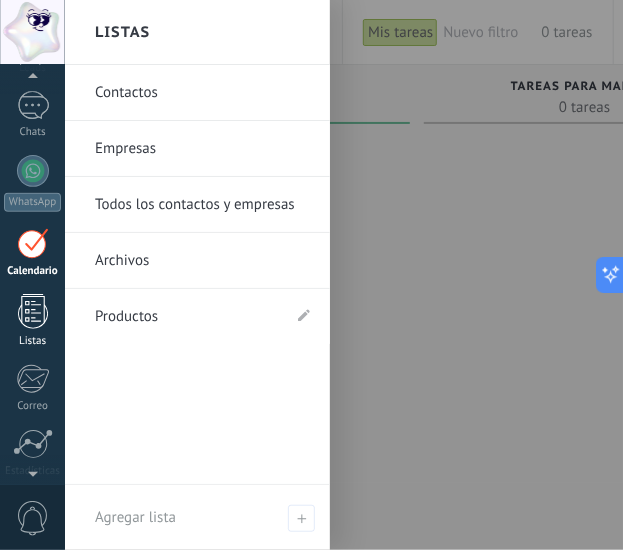 click at bounding box center [33, 311] 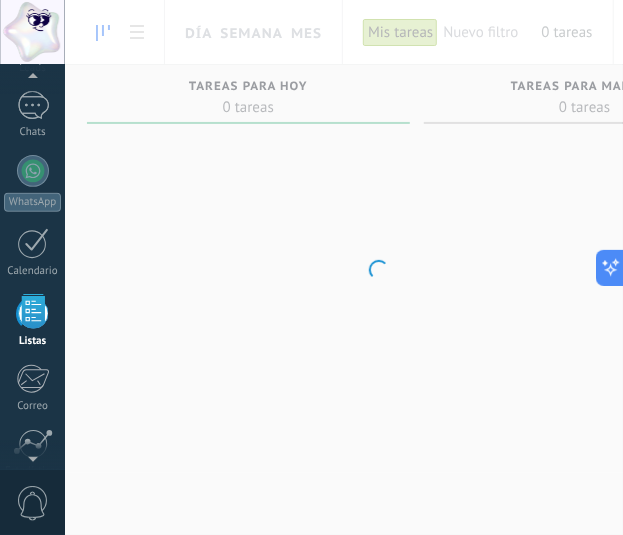 scroll, scrollTop: 195, scrollLeft: 0, axis: vertical 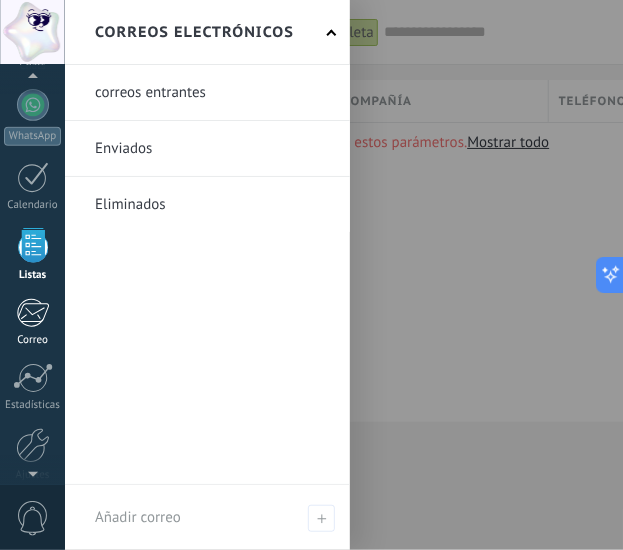 click at bounding box center (32, 313) 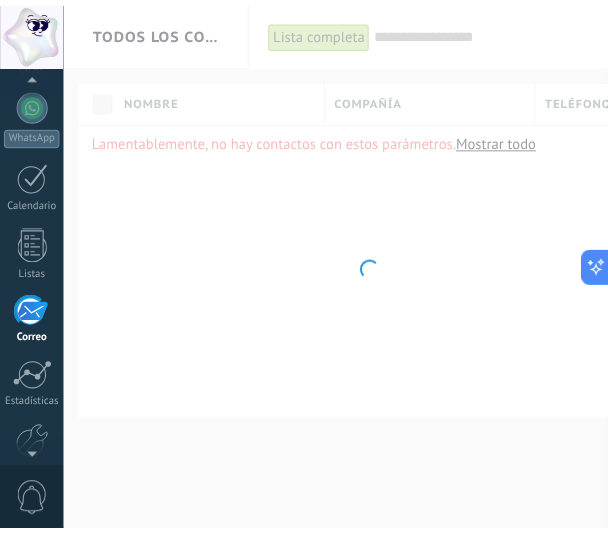 scroll, scrollTop: 265, scrollLeft: 0, axis: vertical 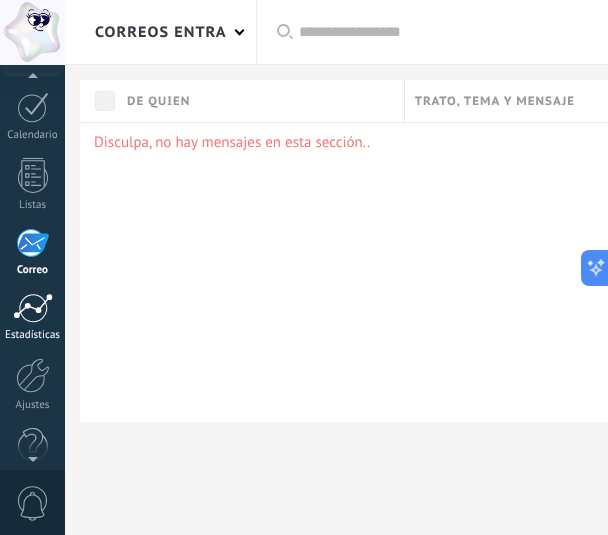click at bounding box center [33, 308] 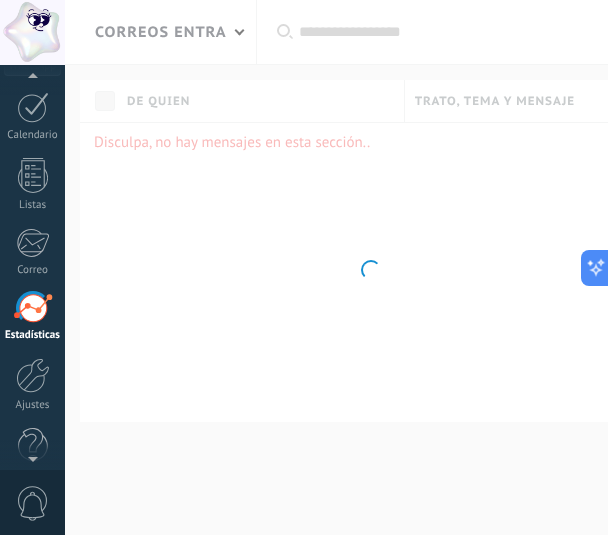 scroll, scrollTop: 296, scrollLeft: 0, axis: vertical 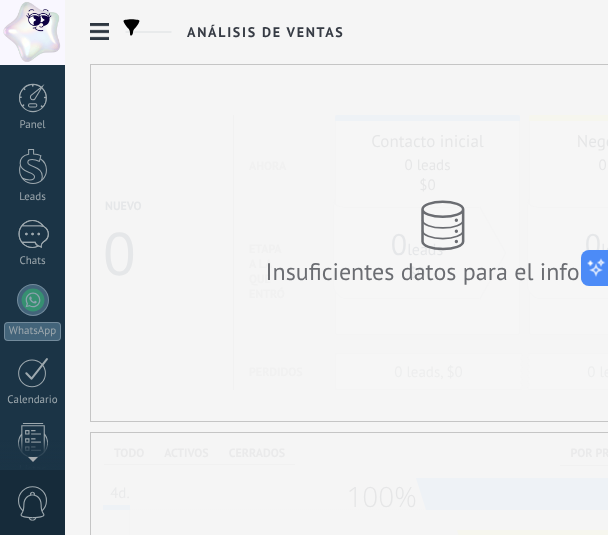 click at bounding box center (32, 32) 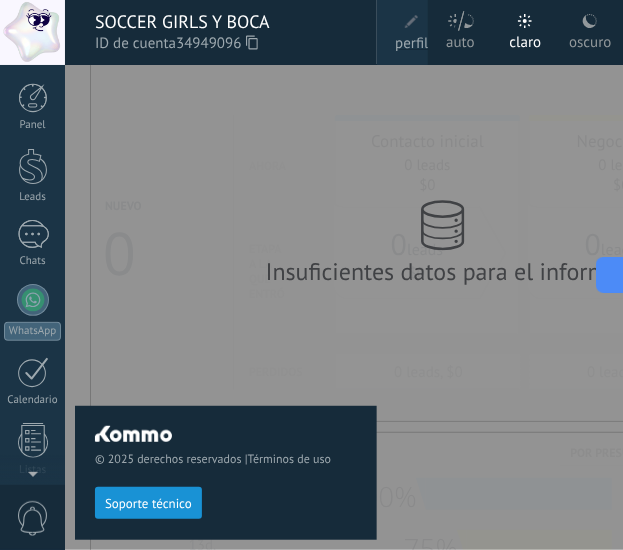 click on "perfil" at bounding box center (412, 32) 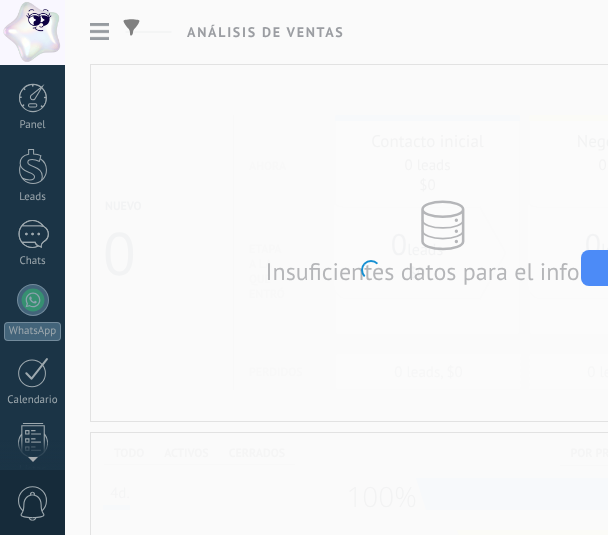 scroll, scrollTop: 296, scrollLeft: 0, axis: vertical 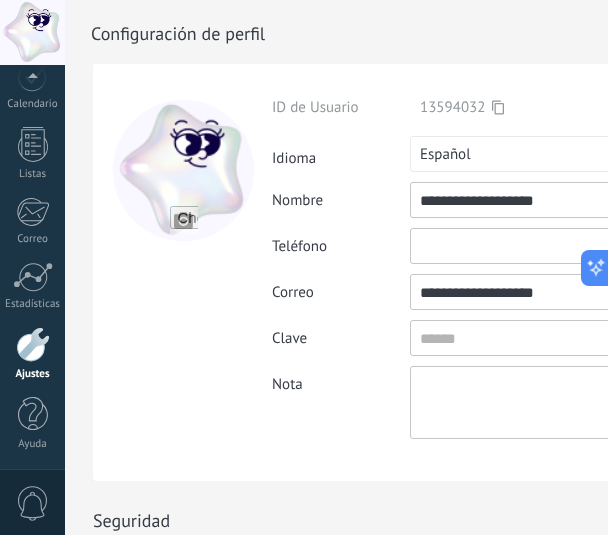 click at bounding box center [548, 246] 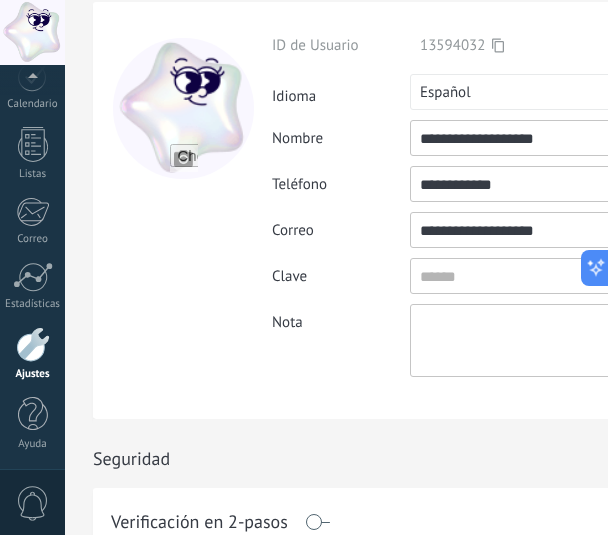 scroll, scrollTop: 0, scrollLeft: 0, axis: both 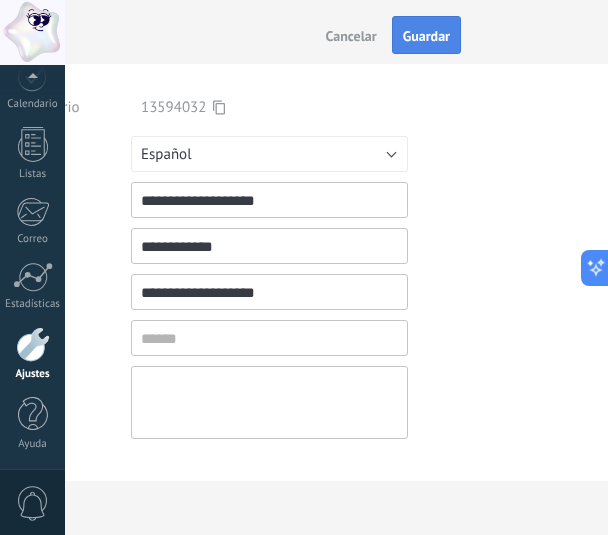 type on "**********" 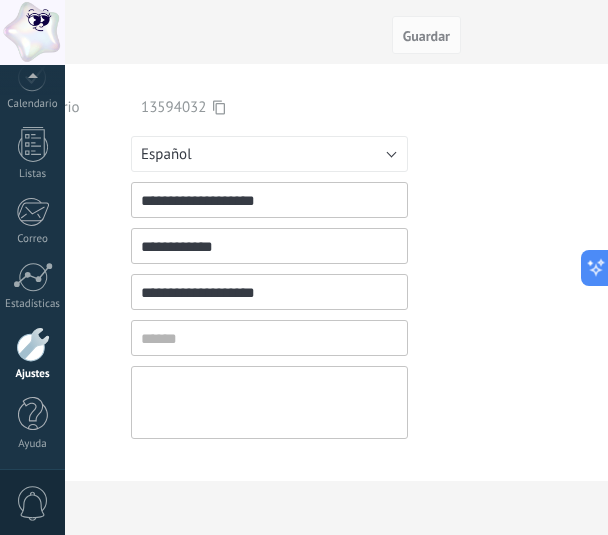 scroll, scrollTop: 0, scrollLeft: 0, axis: both 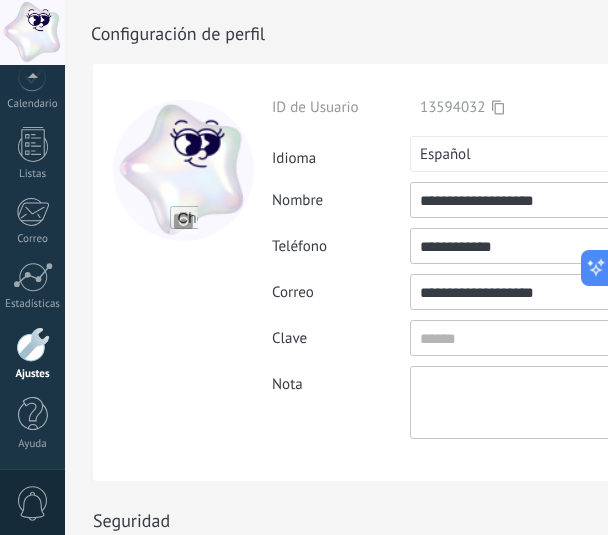 click at bounding box center [33, 344] 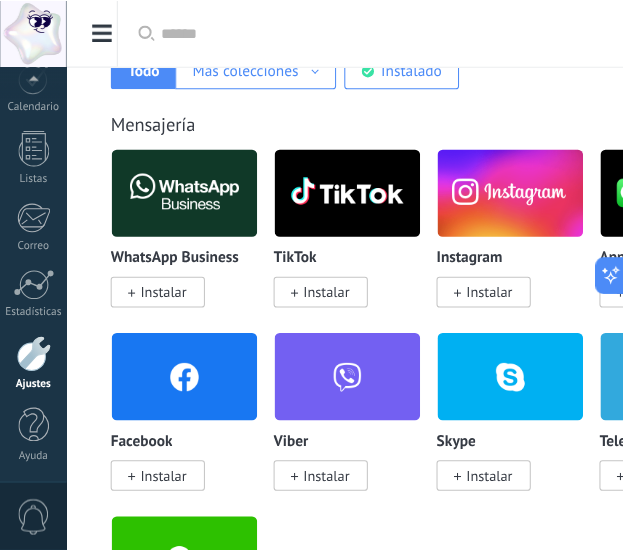 scroll, scrollTop: 400, scrollLeft: 0, axis: vertical 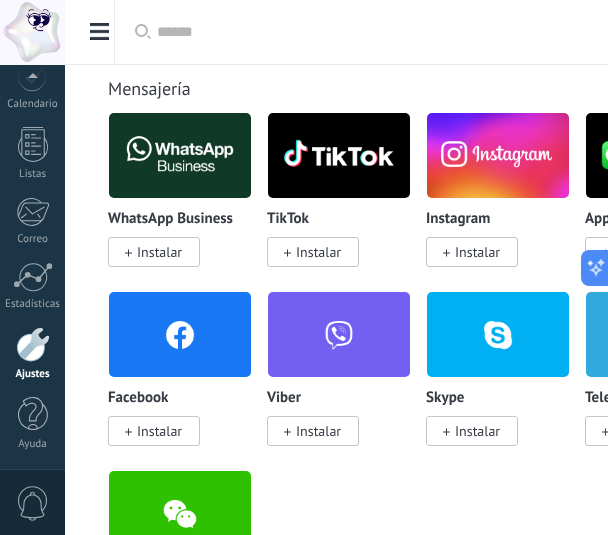 click on "Instalar" at bounding box center [159, 431] 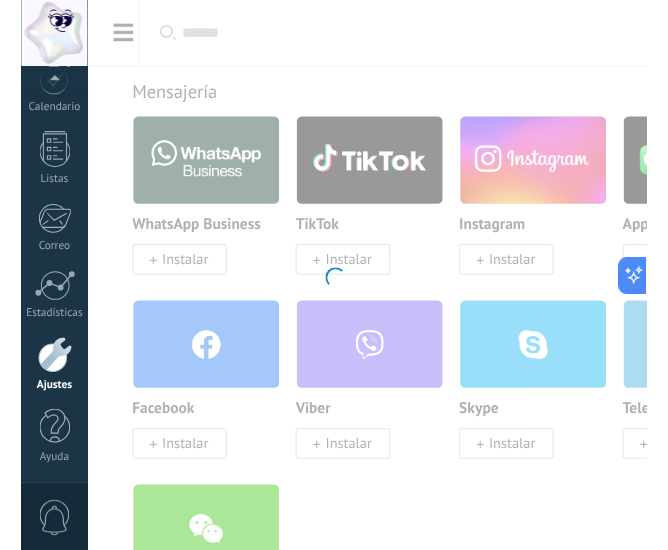 scroll, scrollTop: 280, scrollLeft: 0, axis: vertical 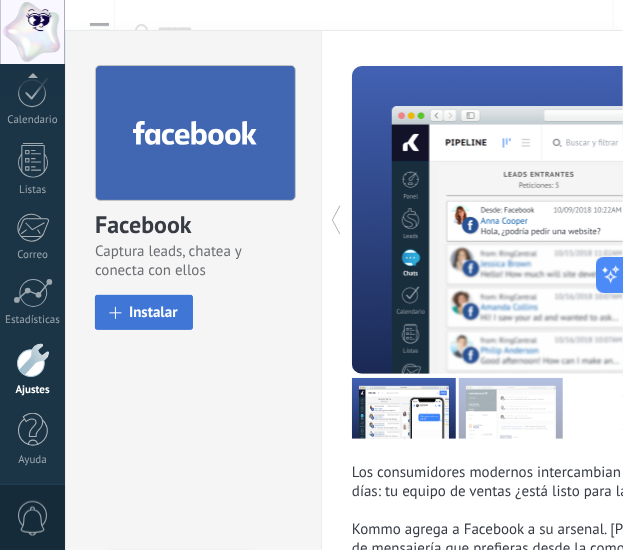 click on "Instalar" at bounding box center [153, 312] 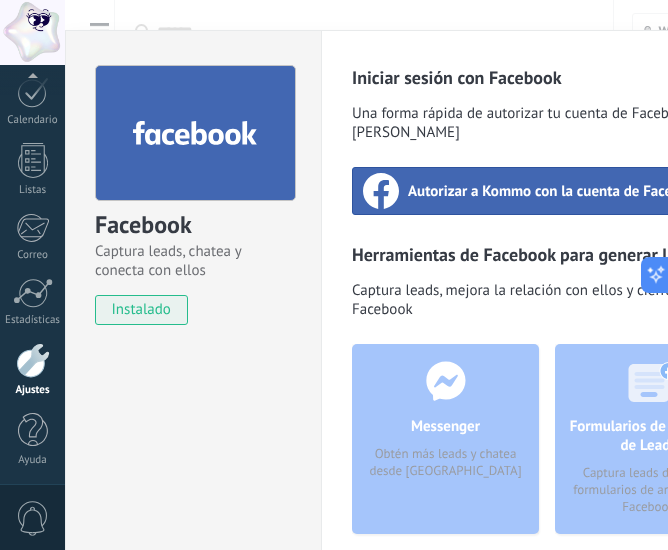click on "Autorizar a Kommo con la cuenta de Facebook" at bounding box center [533, 191] 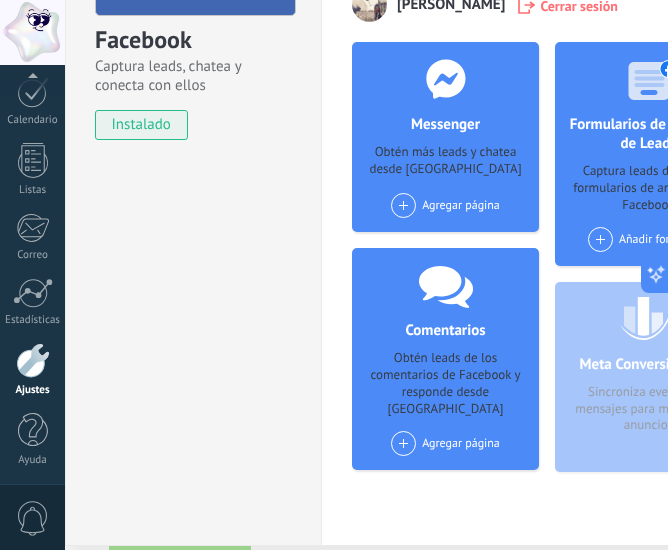 scroll, scrollTop: 255, scrollLeft: 0, axis: vertical 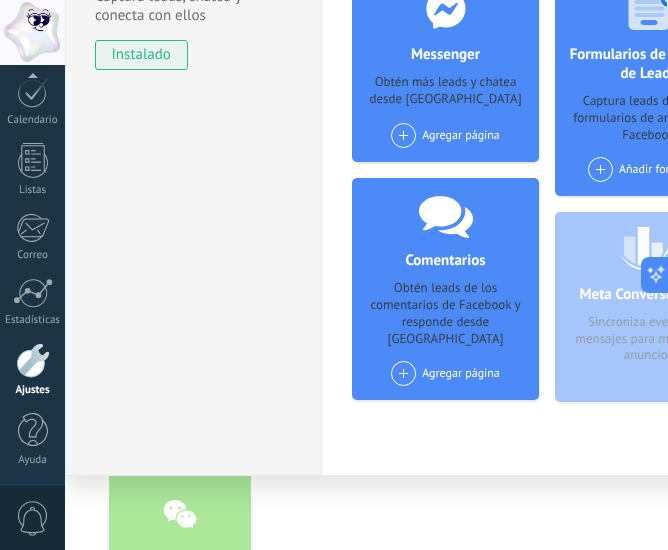 click on "Agregar página" at bounding box center [445, 135] 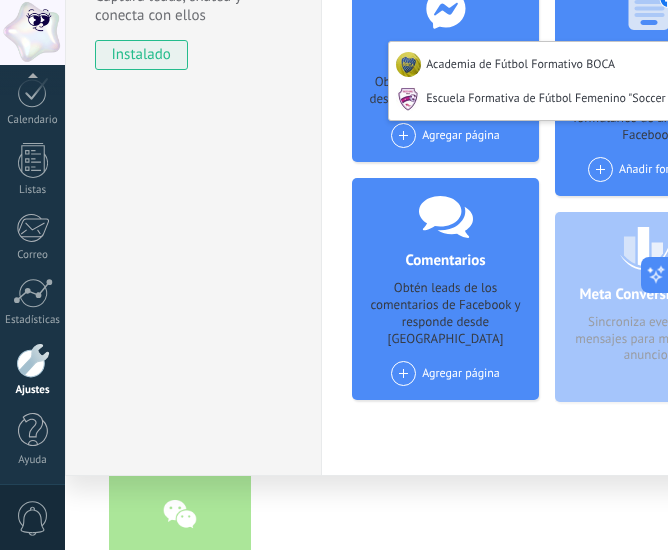 click at bounding box center [403, 135] 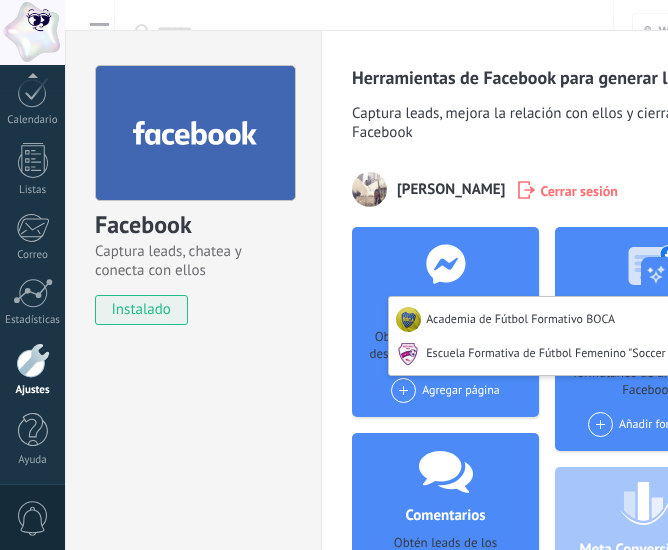 scroll, scrollTop: 255, scrollLeft: 0, axis: vertical 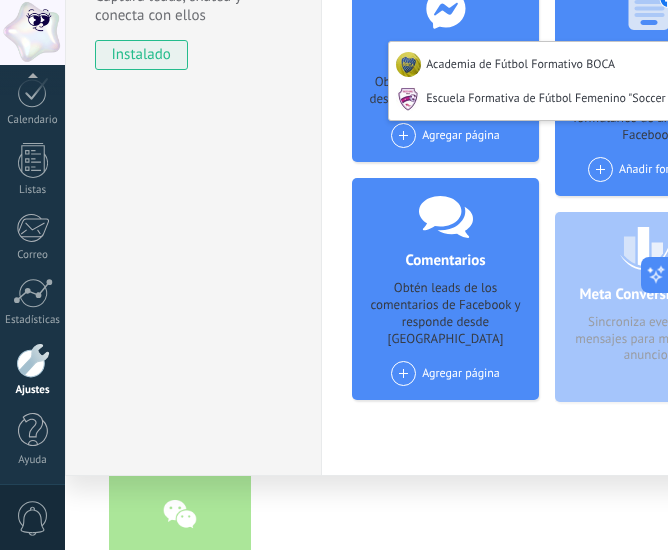 click at bounding box center [403, 135] 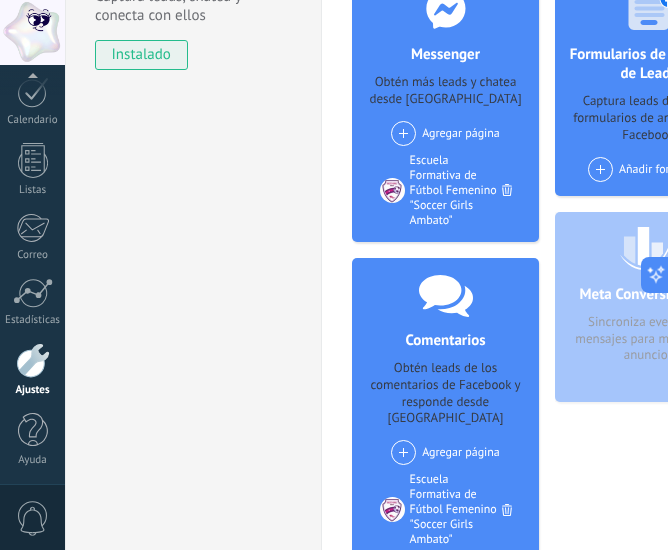 click at bounding box center [403, 133] 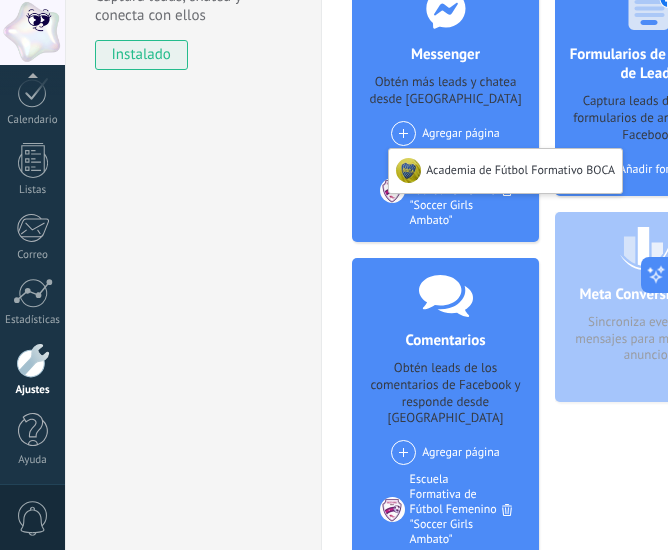 click on "Academia de Fútbol Formativo BOCA" at bounding box center [505, 171] 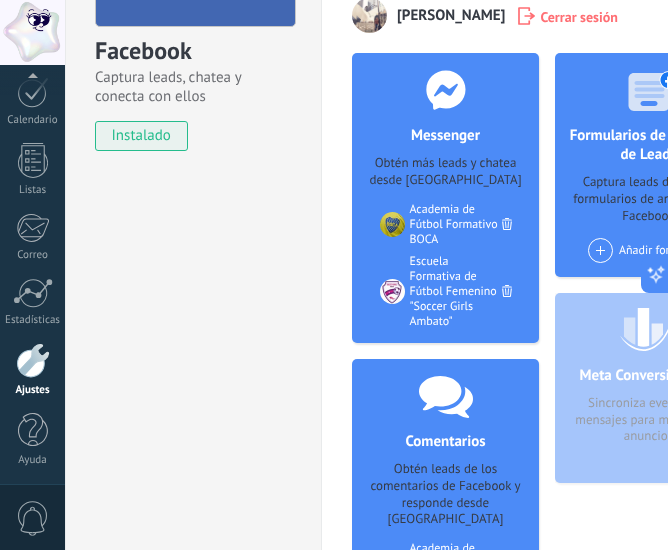 scroll, scrollTop: 144, scrollLeft: 0, axis: vertical 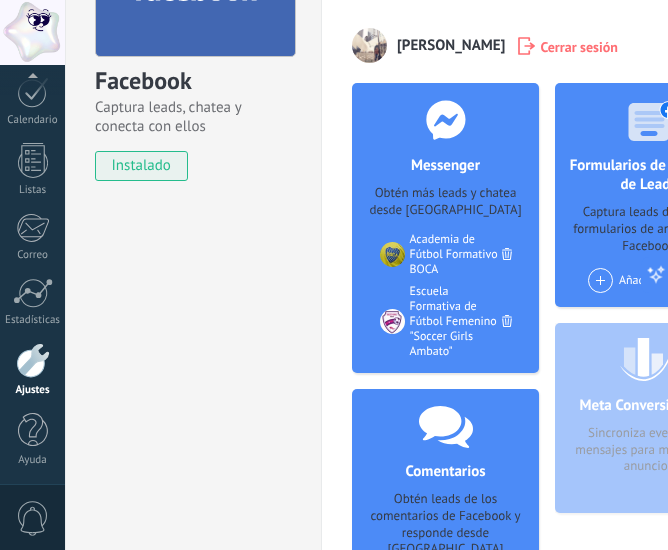 click on "Facebook Captura leads, chatea y conecta con ellos instalado Desinstalar" at bounding box center (193, 336) 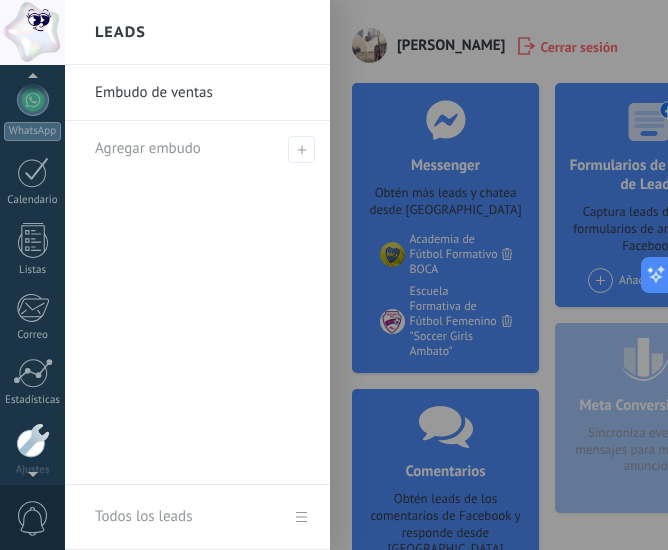 scroll, scrollTop: 0, scrollLeft: 0, axis: both 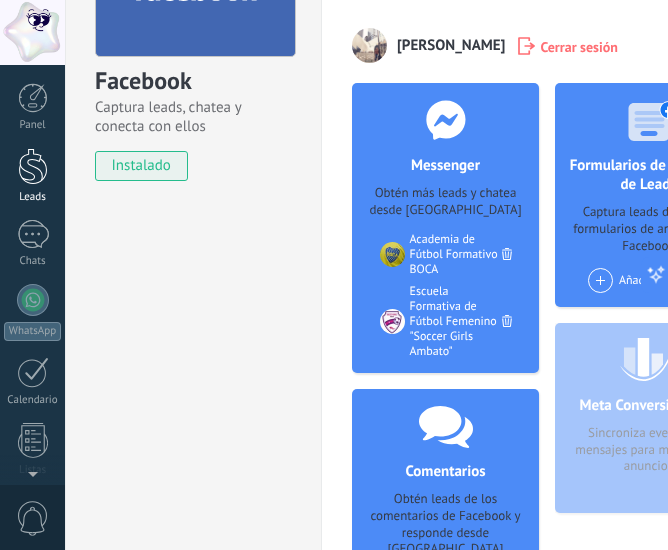 click at bounding box center (33, 166) 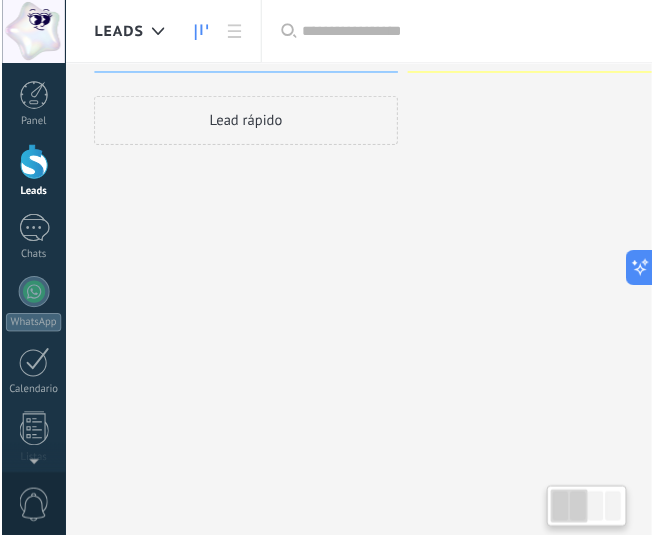 scroll, scrollTop: 0, scrollLeft: 0, axis: both 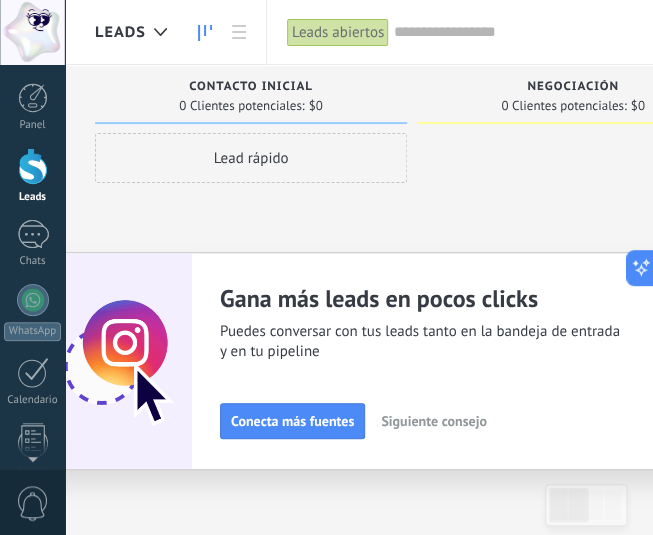 click on "Lead rápido" at bounding box center [251, 158] 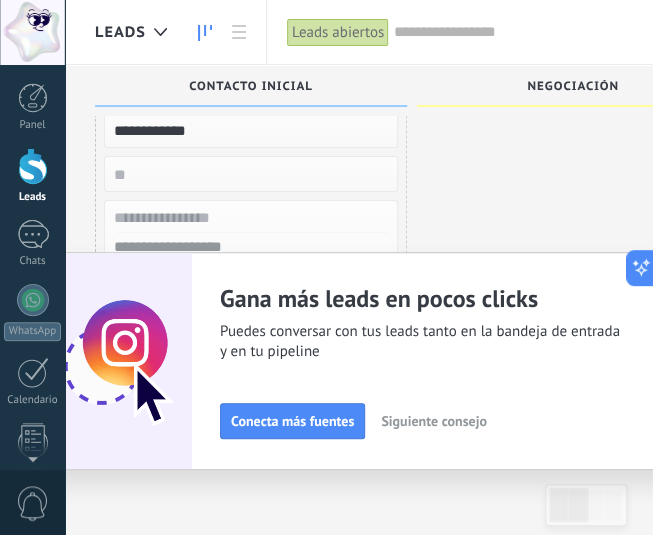 scroll, scrollTop: 49, scrollLeft: 0, axis: vertical 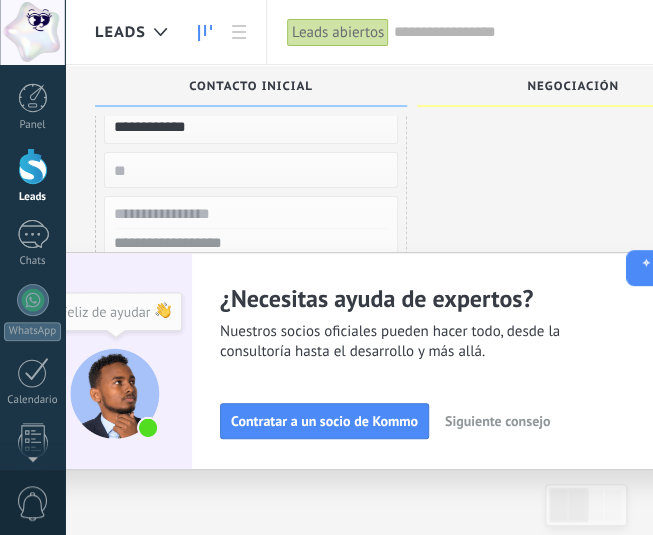 type on "**********" 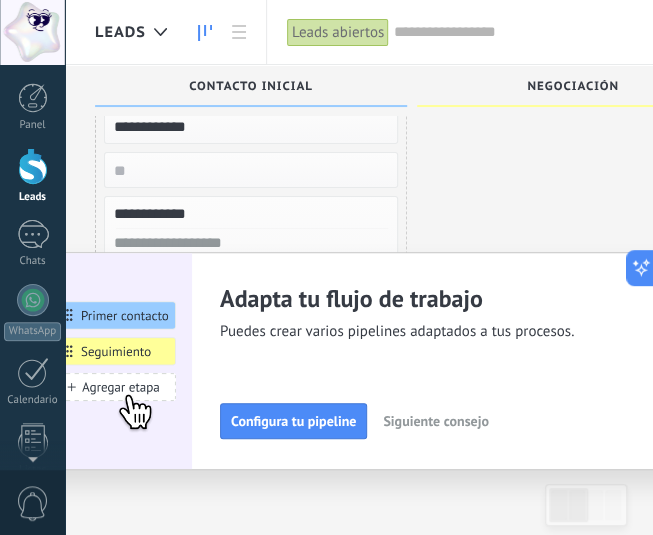 type on "**********" 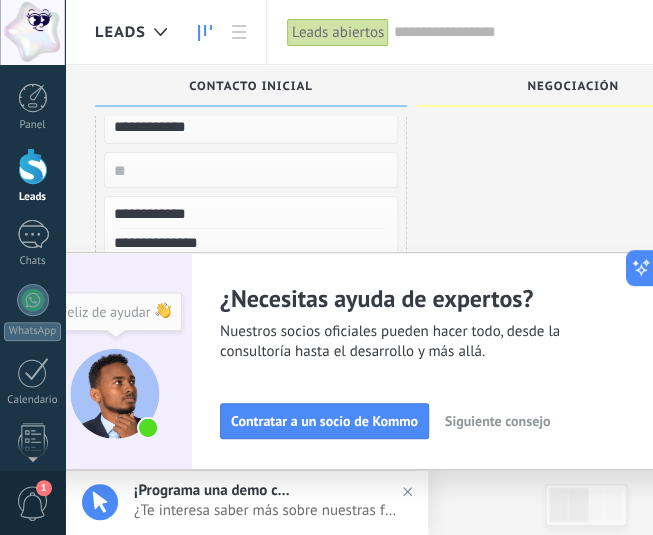 click on "**********" at bounding box center (249, 243) 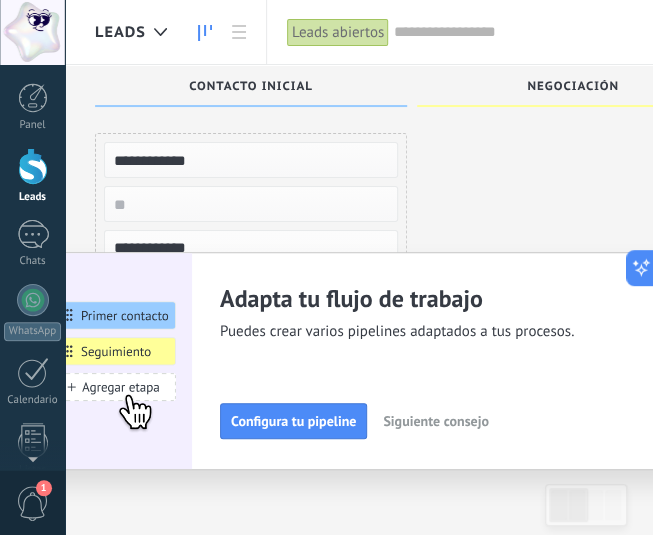scroll, scrollTop: 49, scrollLeft: 0, axis: vertical 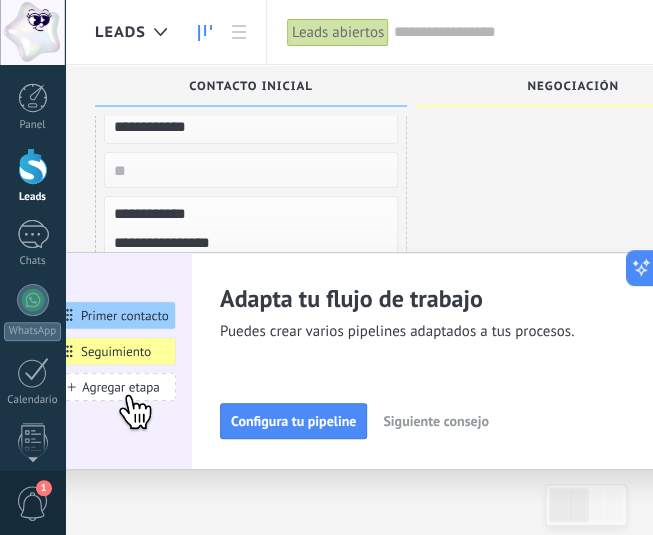 click on "**********" at bounding box center (249, 243) 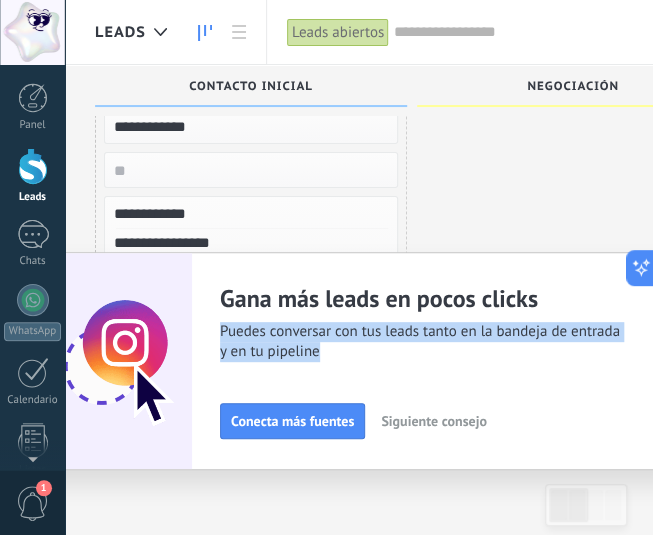 drag, startPoint x: 574, startPoint y: 281, endPoint x: 564, endPoint y: 367, distance: 86.579445 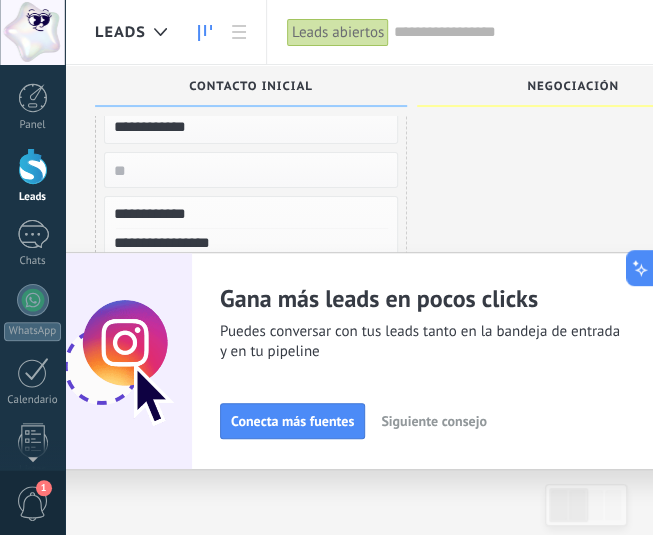 drag, startPoint x: 488, startPoint y: 257, endPoint x: 493, endPoint y: 315, distance: 58.21512 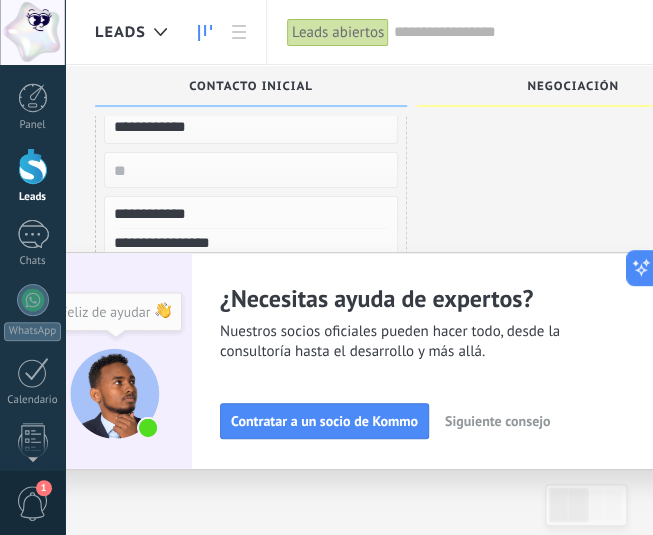 click at bounding box center [573, 262] 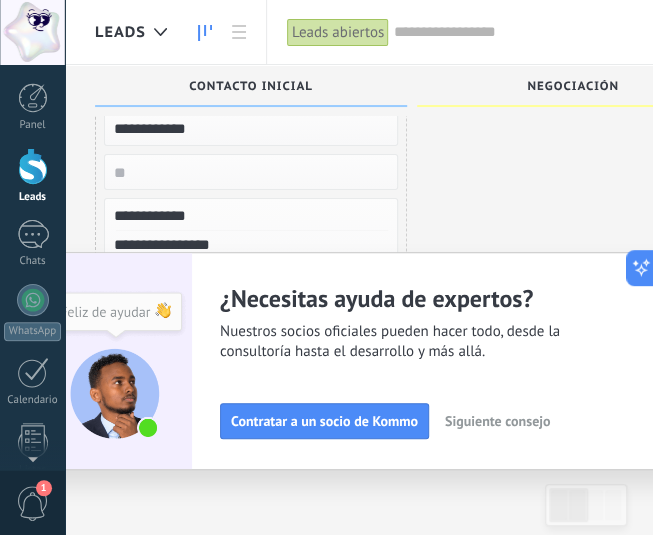 scroll, scrollTop: 49, scrollLeft: 0, axis: vertical 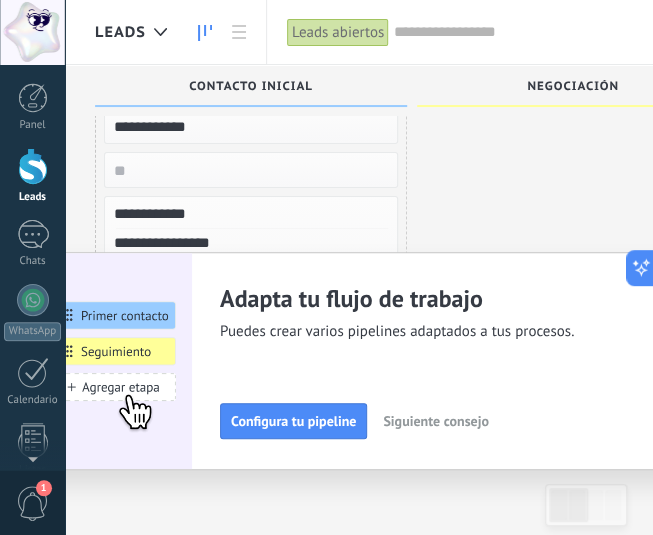 click on "**********" at bounding box center [249, 243] 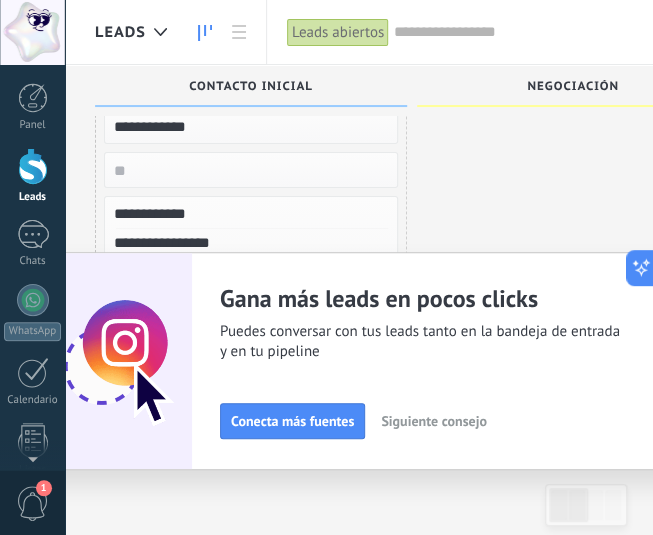 click at bounding box center [573, 262] 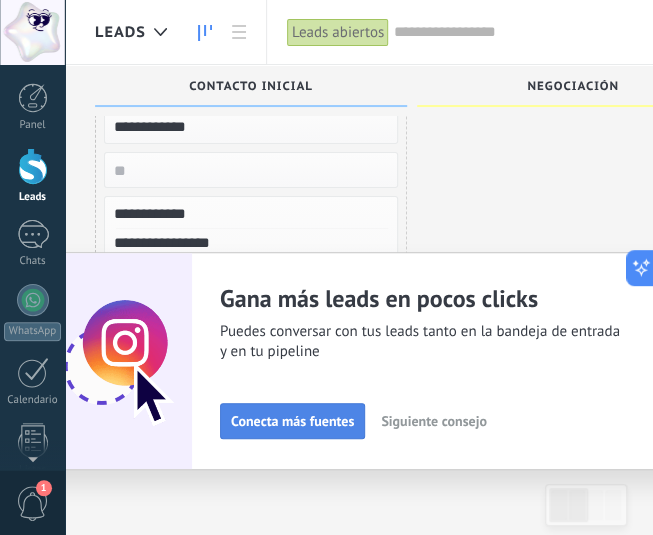 click on "Conecta más fuentes" at bounding box center [292, 421] 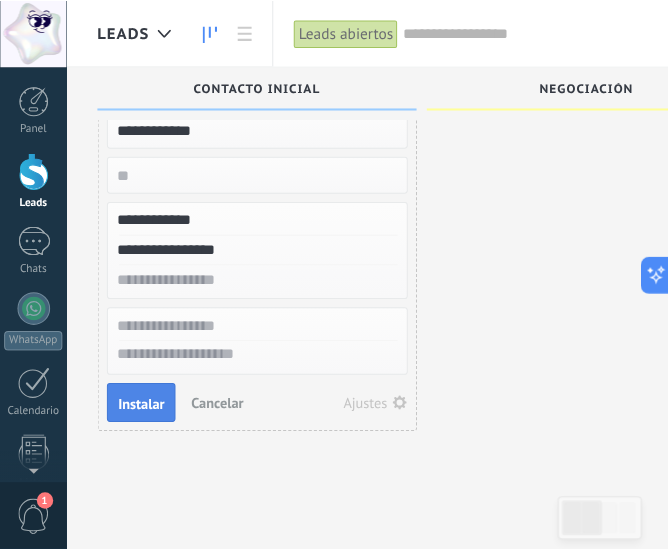 scroll, scrollTop: 34, scrollLeft: 0, axis: vertical 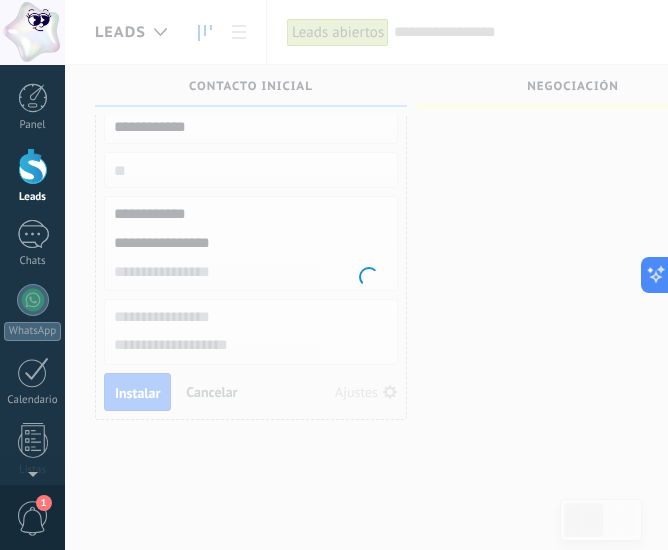 click at bounding box center (366, 275) 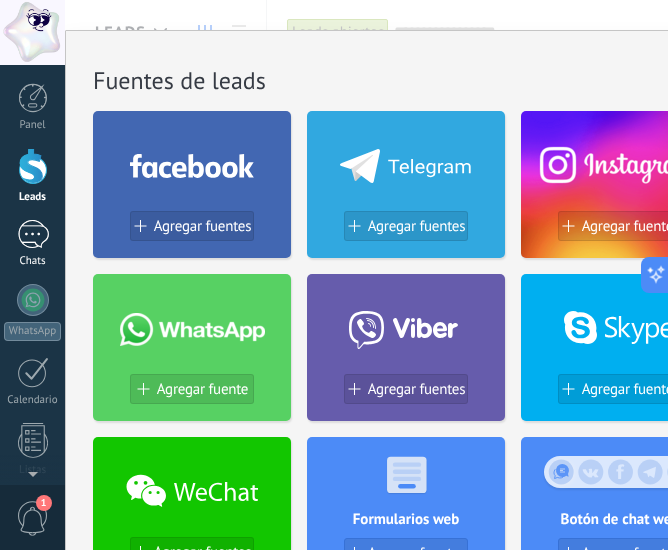 click at bounding box center [33, 234] 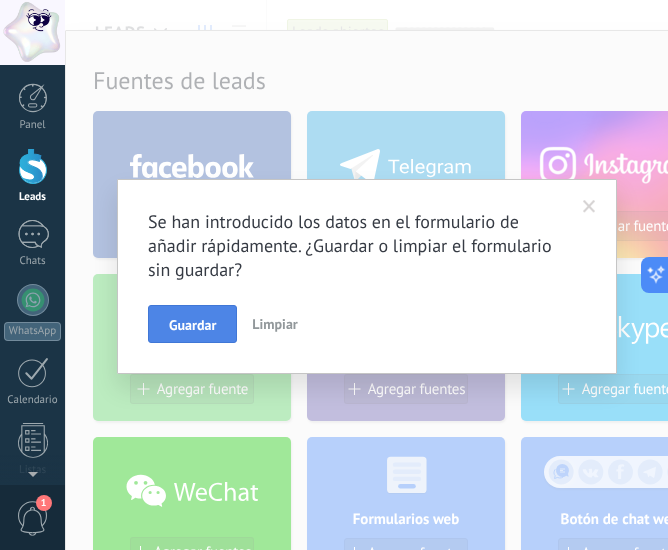 click on "Guardar" at bounding box center (192, 324) 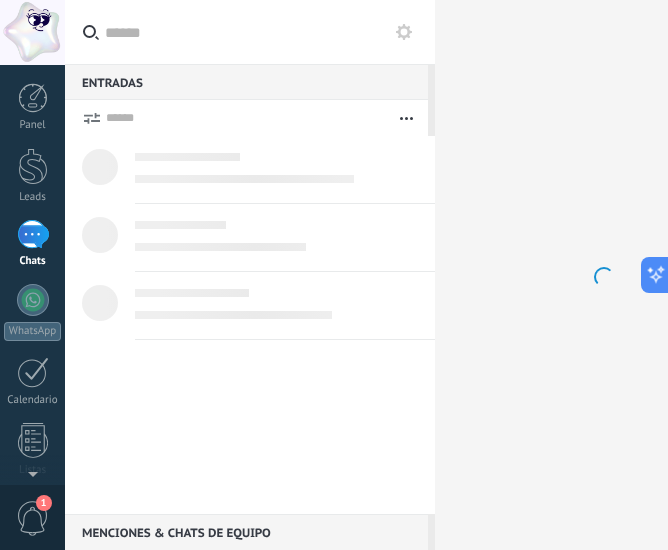scroll, scrollTop: 0, scrollLeft: 0, axis: both 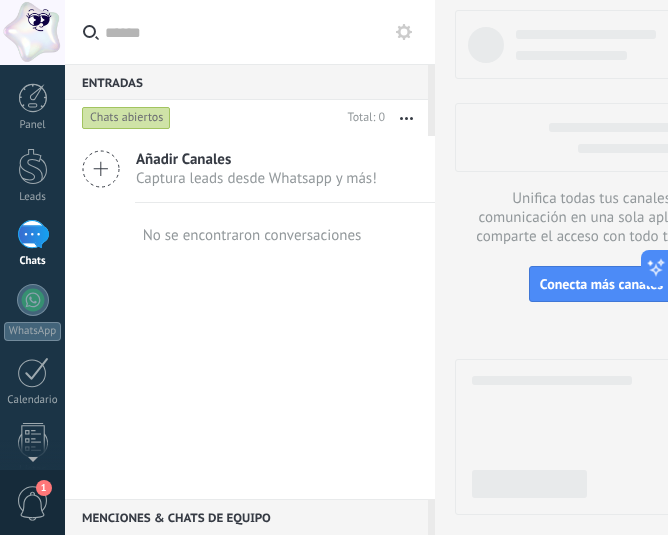 click at bounding box center (33, 234) 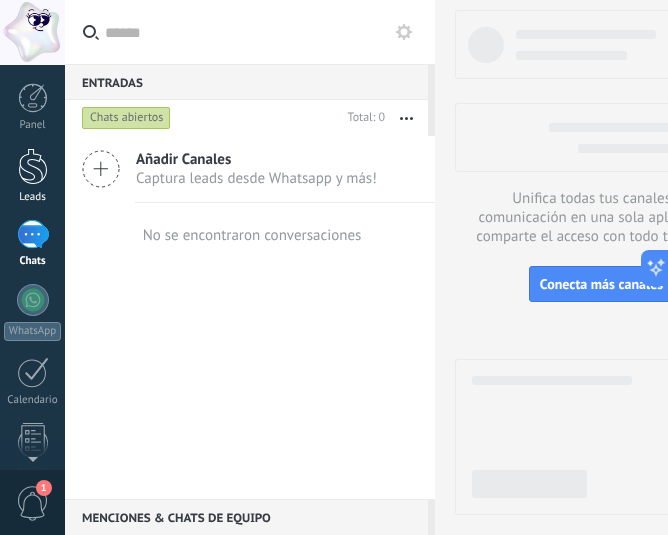 click at bounding box center (33, 166) 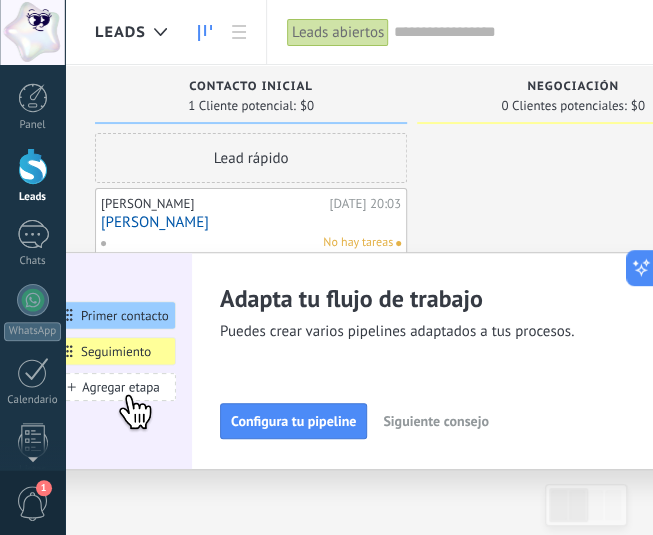click on "[PERSON_NAME]" at bounding box center (251, 222) 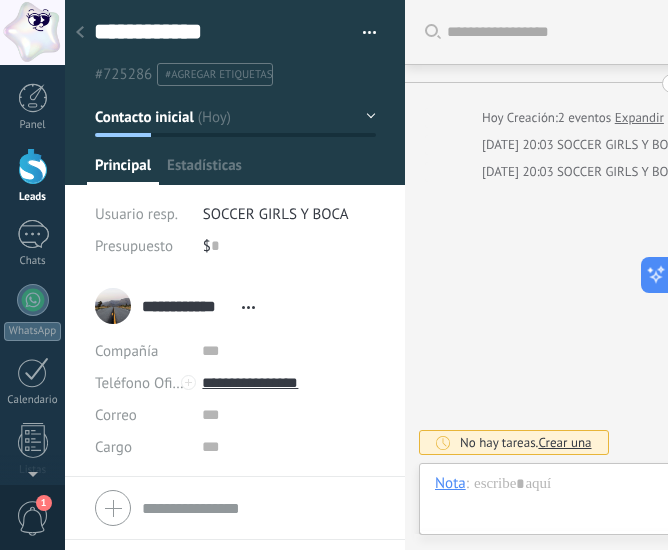 scroll, scrollTop: 30, scrollLeft: 0, axis: vertical 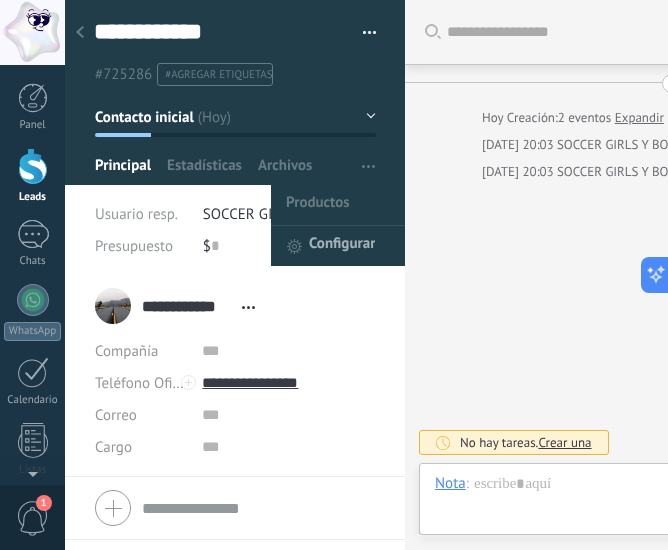 click on "Configurar" at bounding box center [342, 246] 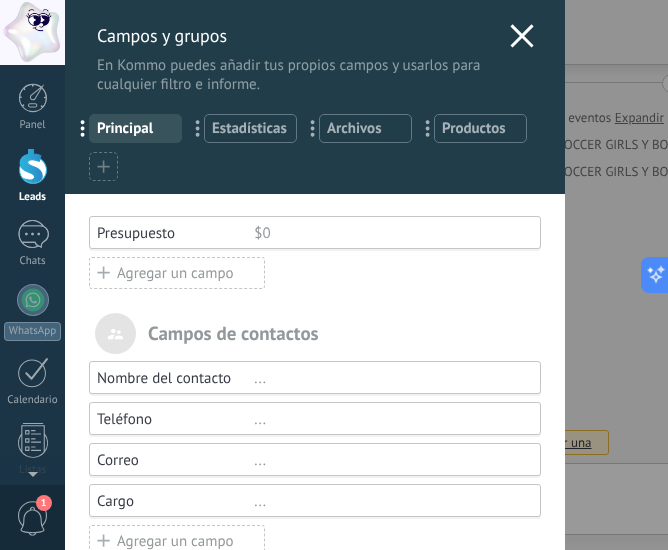 click on "Agregar un campo" at bounding box center [177, 273] 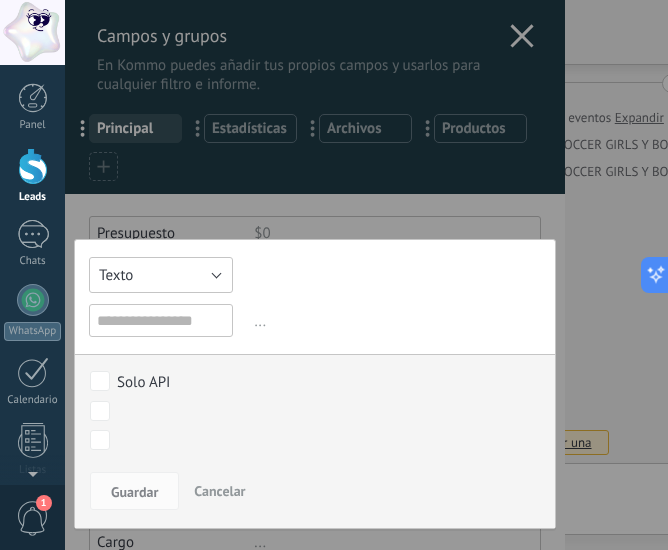 click on "Texto" at bounding box center (161, 275) 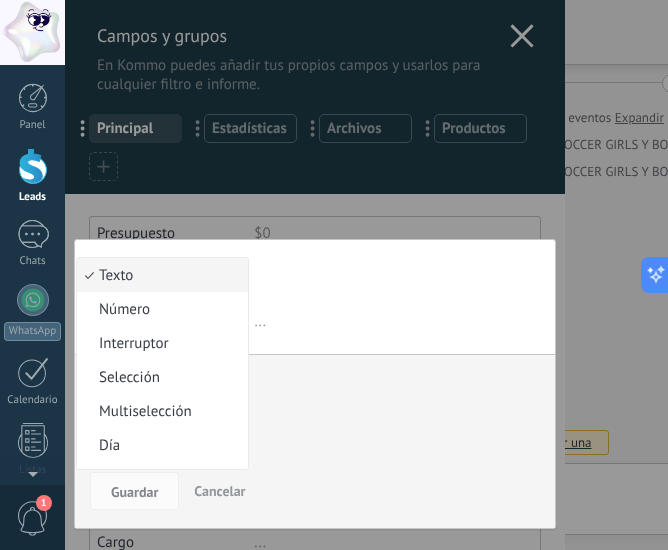 click on "Texto" at bounding box center [159, 275] 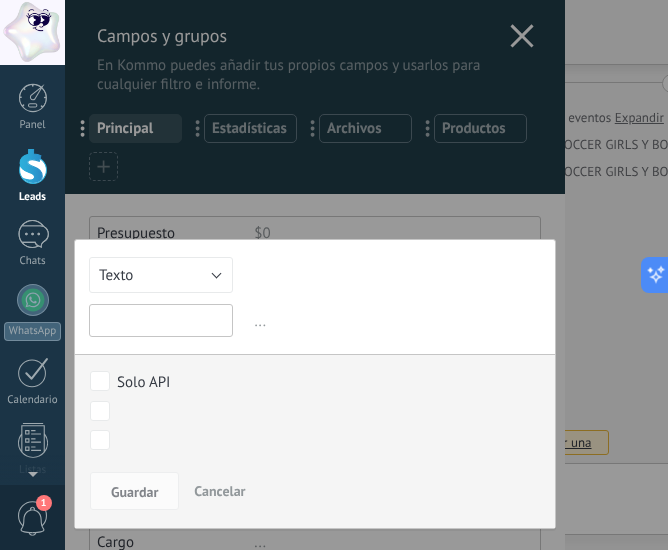 click at bounding box center [161, 320] 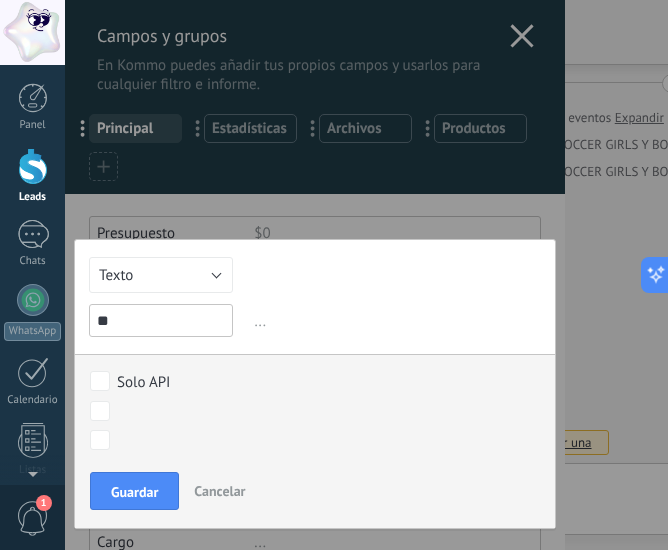 type on "*" 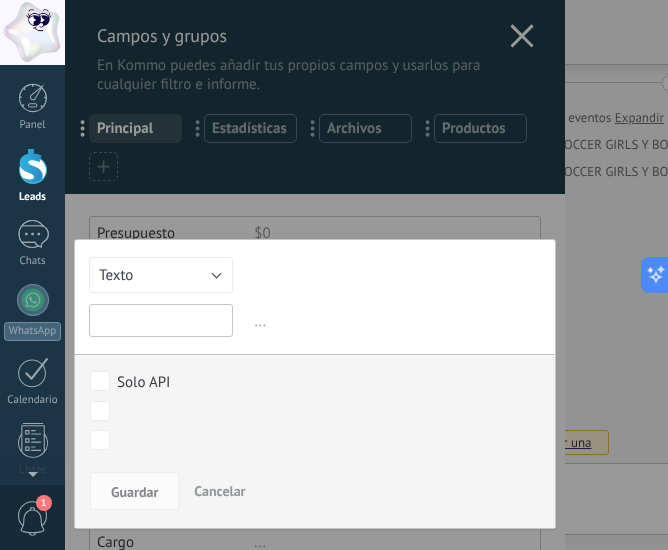 click at bounding box center (161, 320) 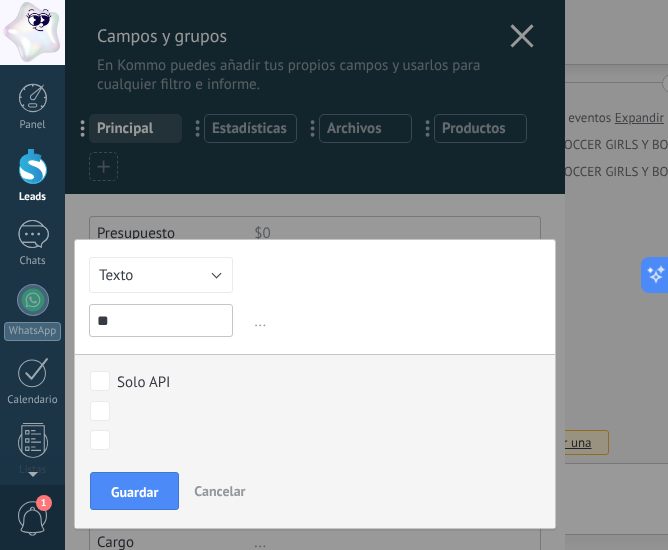 type on "*" 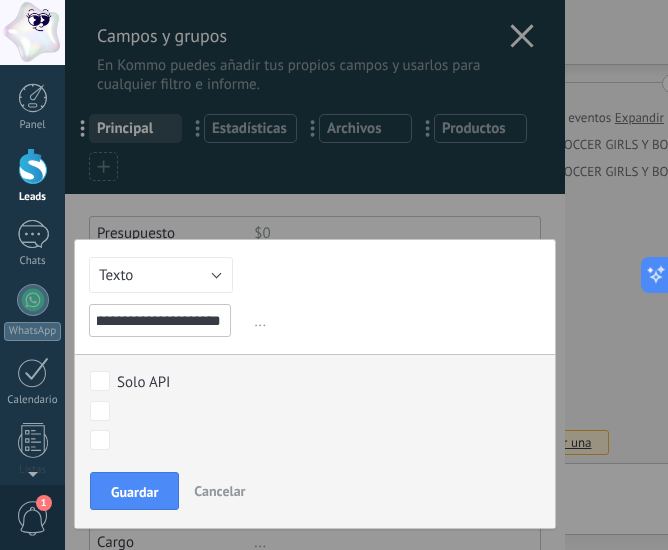 scroll, scrollTop: 0, scrollLeft: 156, axis: horizontal 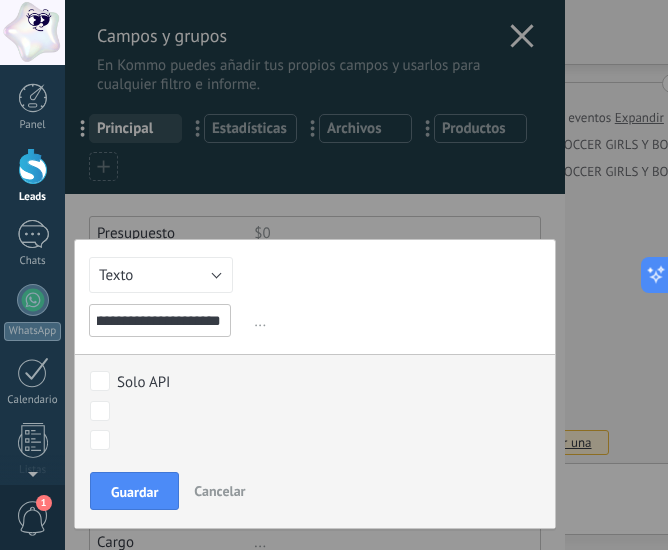 drag, startPoint x: 203, startPoint y: 323, endPoint x: 151, endPoint y: 316, distance: 52.46904 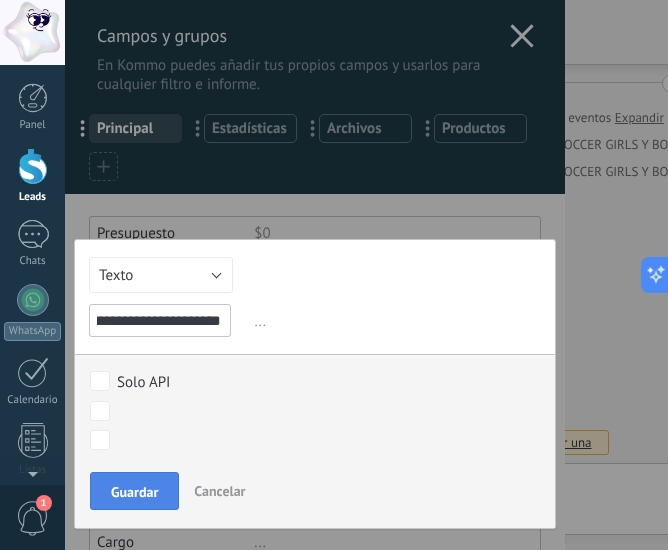 type on "**********" 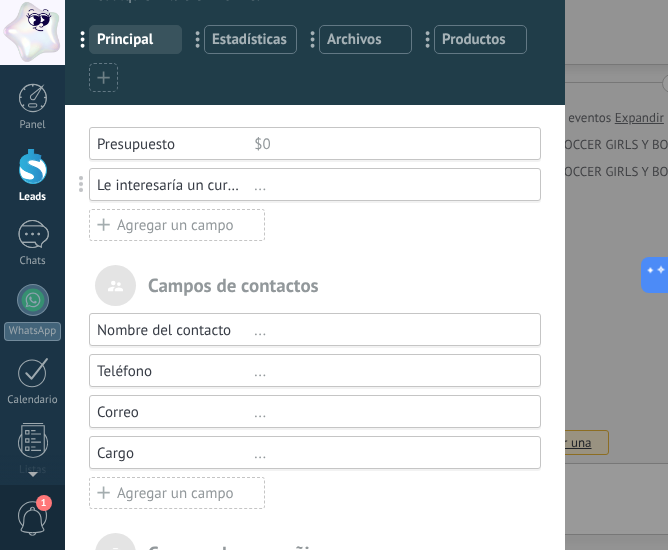scroll, scrollTop: 0, scrollLeft: 0, axis: both 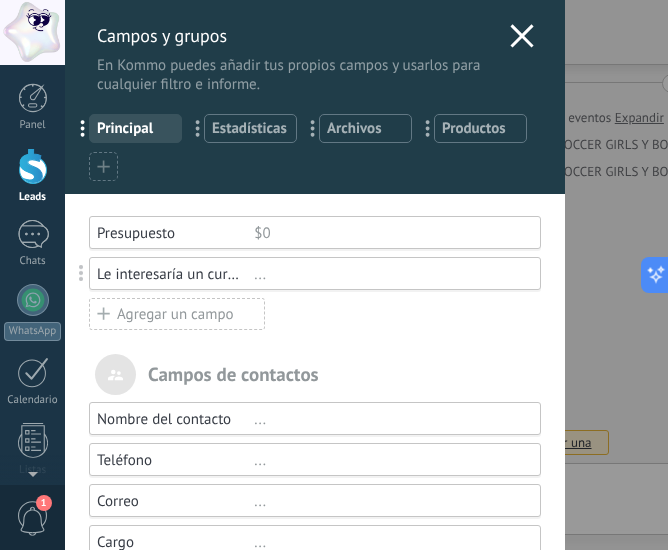 click 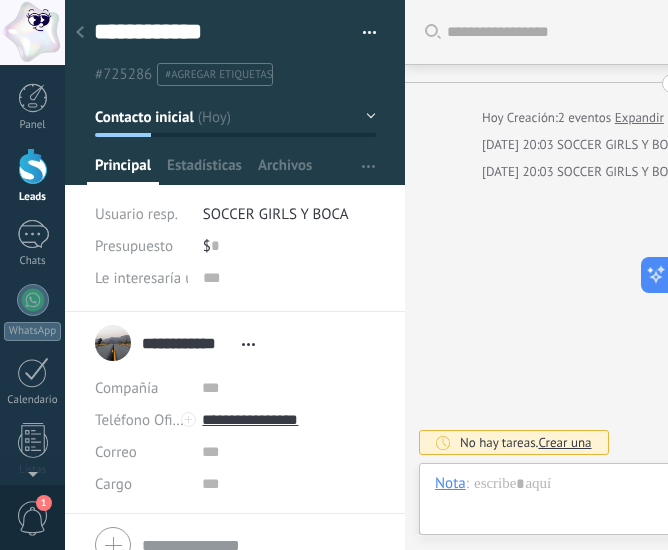scroll, scrollTop: 30, scrollLeft: 0, axis: vertical 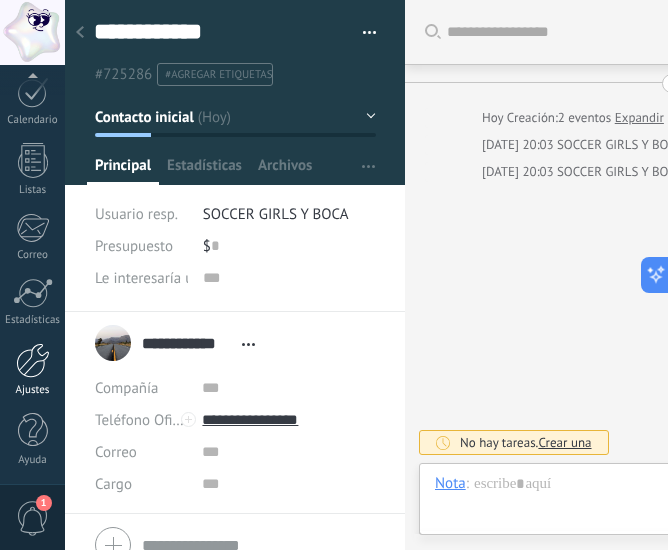 click at bounding box center (33, 360) 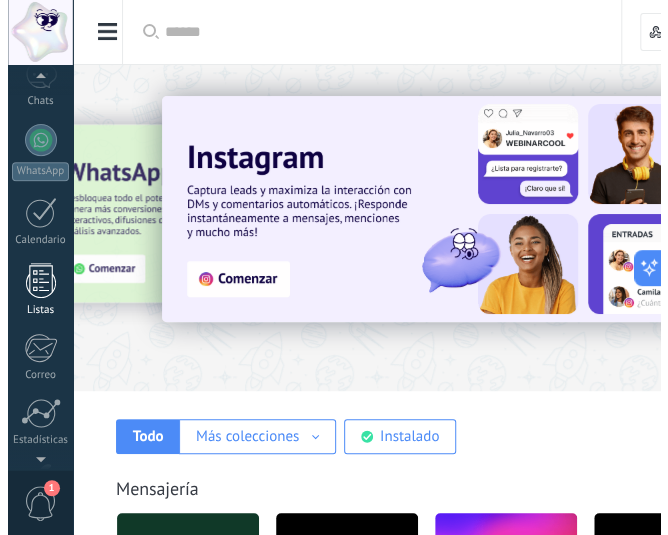 scroll, scrollTop: 0, scrollLeft: 0, axis: both 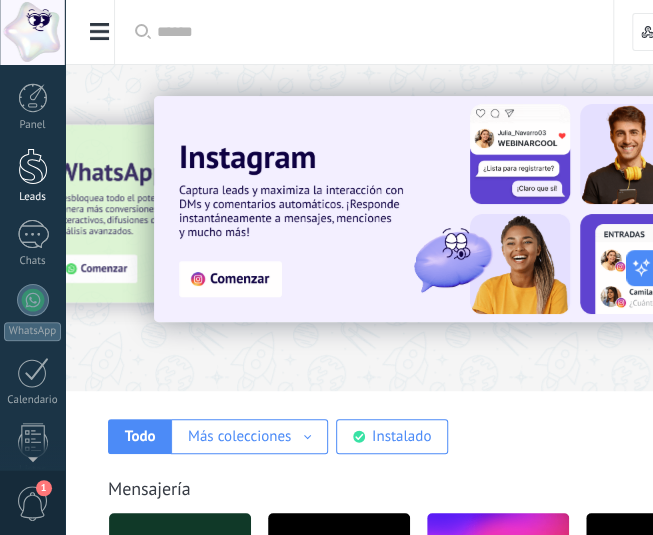 click at bounding box center (33, 166) 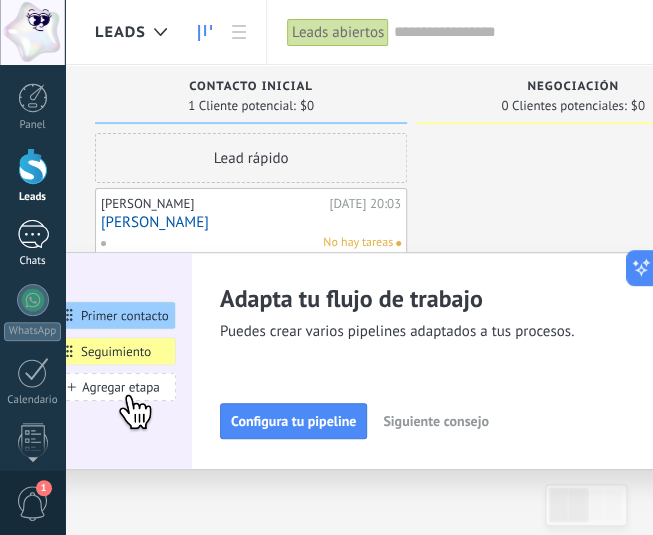click on "Chats" at bounding box center [32, 244] 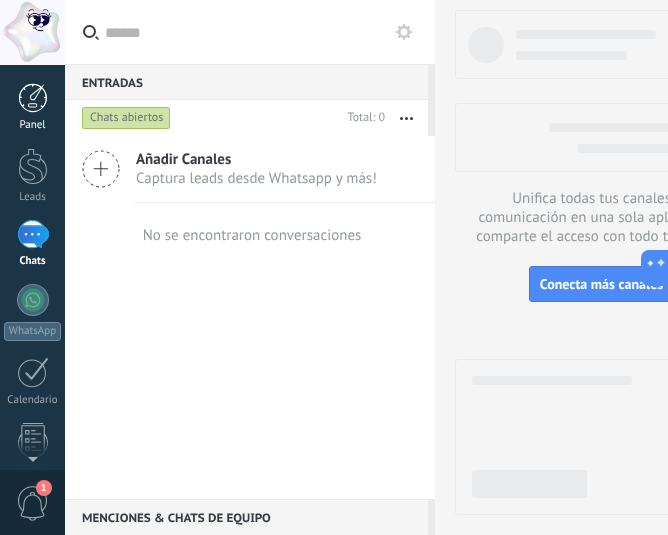 click at bounding box center (33, 98) 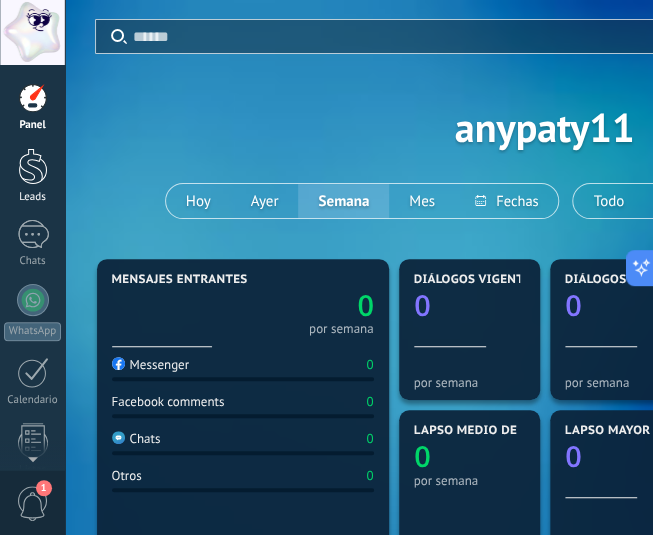 click on "Leads" at bounding box center [32, 176] 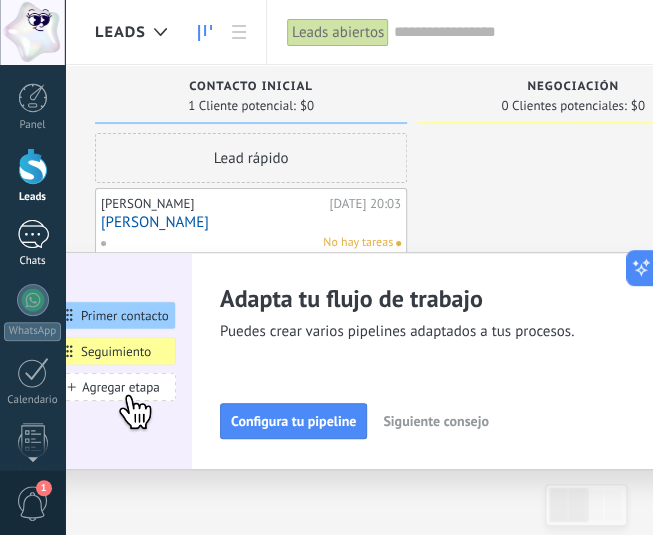 click at bounding box center (33, 234) 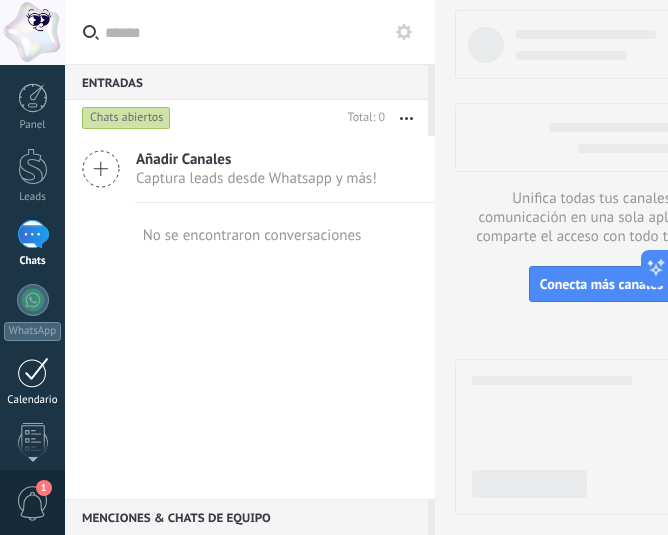 click at bounding box center [33, 372] 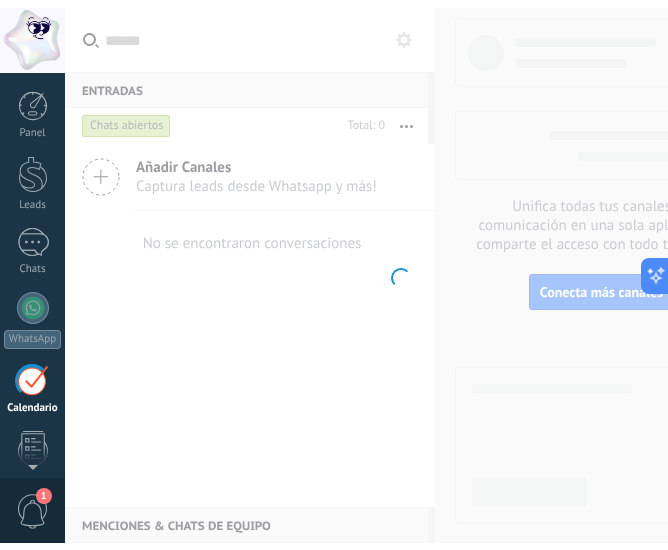 scroll, scrollTop: 129, scrollLeft: 0, axis: vertical 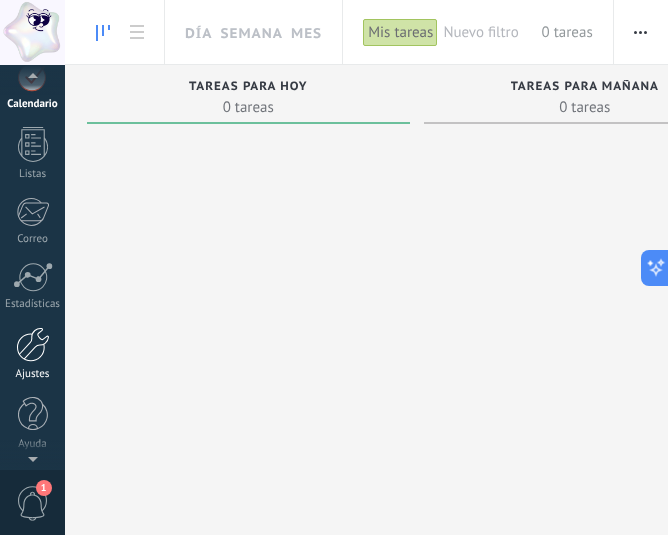 click at bounding box center [33, 344] 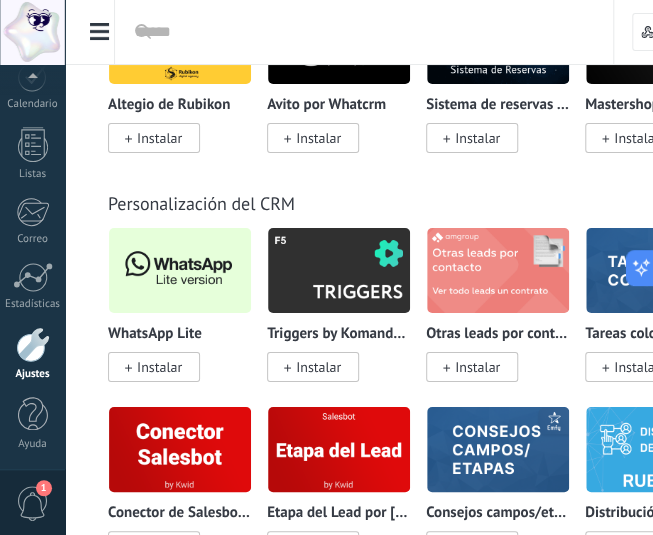scroll, scrollTop: 5700, scrollLeft: 0, axis: vertical 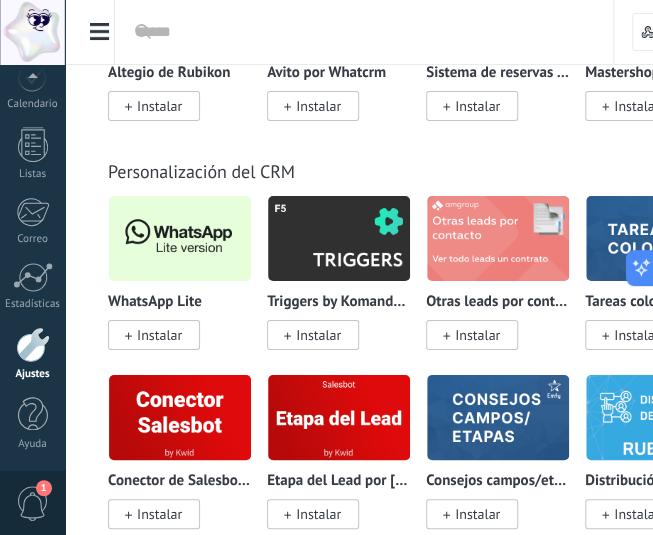 click on "Instalar" at bounding box center (159, 335) 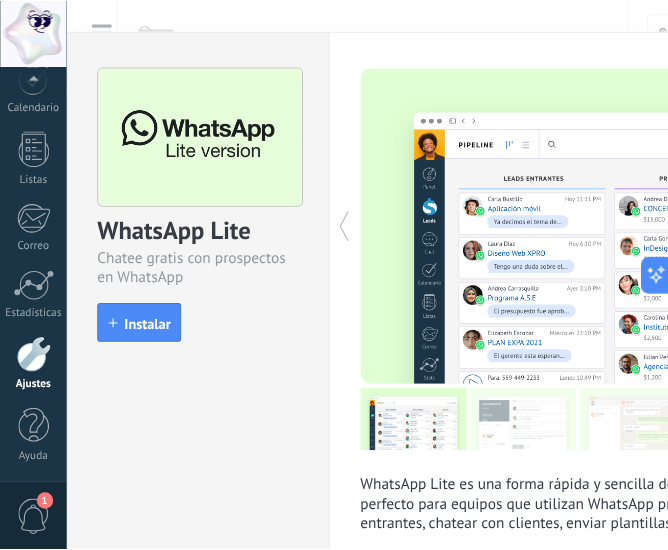 scroll, scrollTop: 280, scrollLeft: 0, axis: vertical 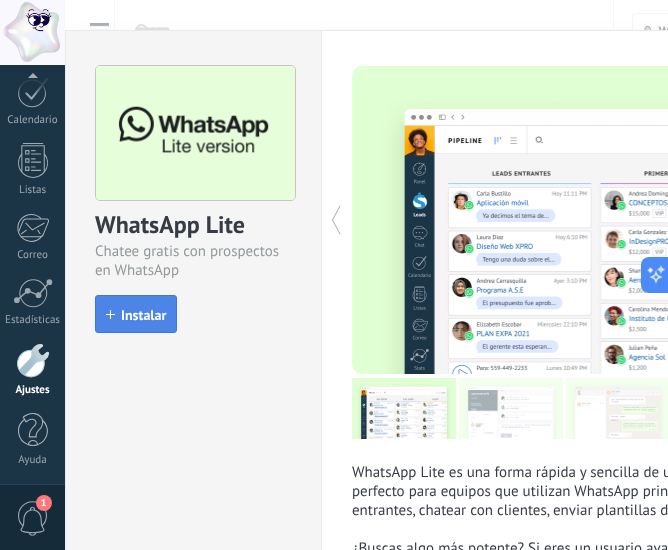 click on "Instalar" at bounding box center [136, 315] 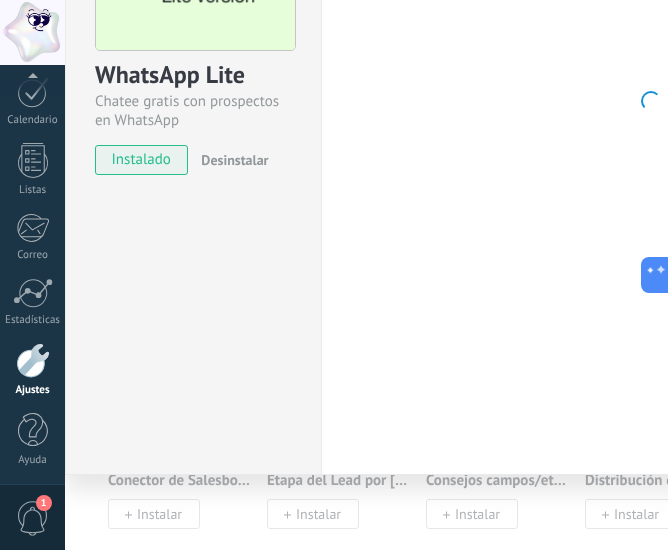 scroll, scrollTop: 0, scrollLeft: 0, axis: both 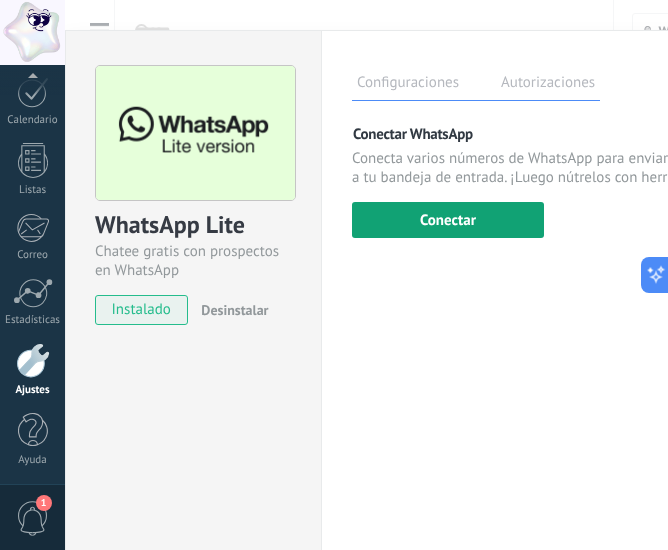 click on "Conectar" at bounding box center (448, 220) 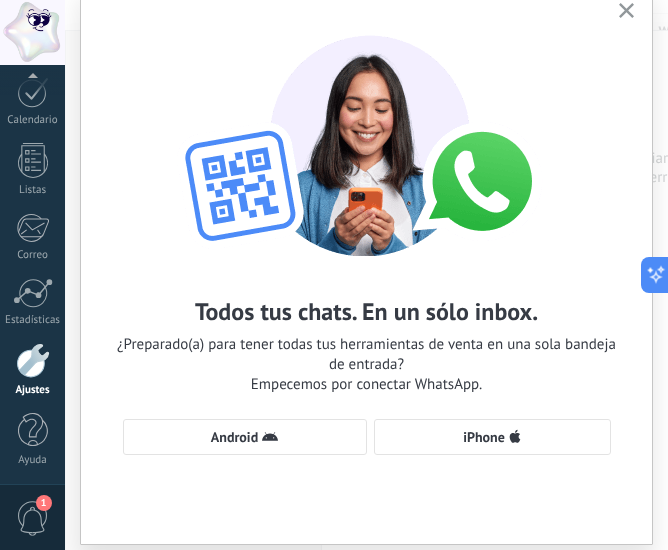 scroll, scrollTop: 70, scrollLeft: 0, axis: vertical 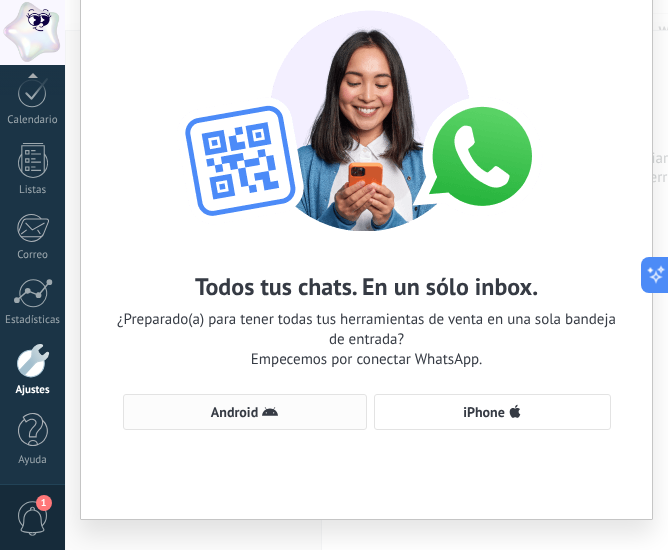 click on "Android" at bounding box center [245, 412] 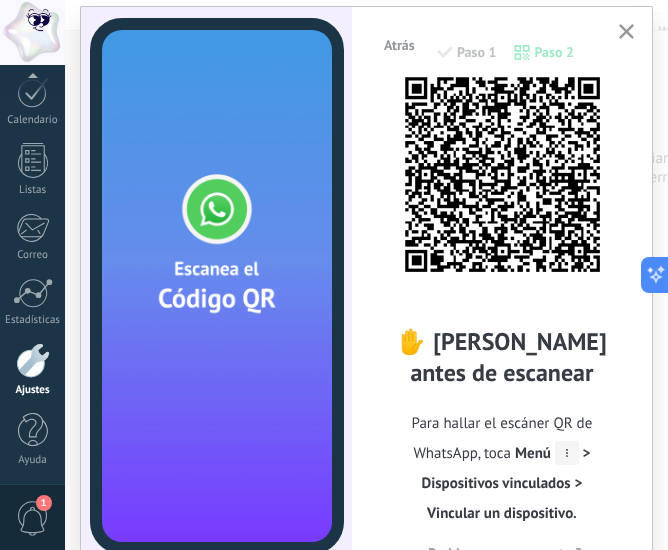 scroll, scrollTop: 0, scrollLeft: 0, axis: both 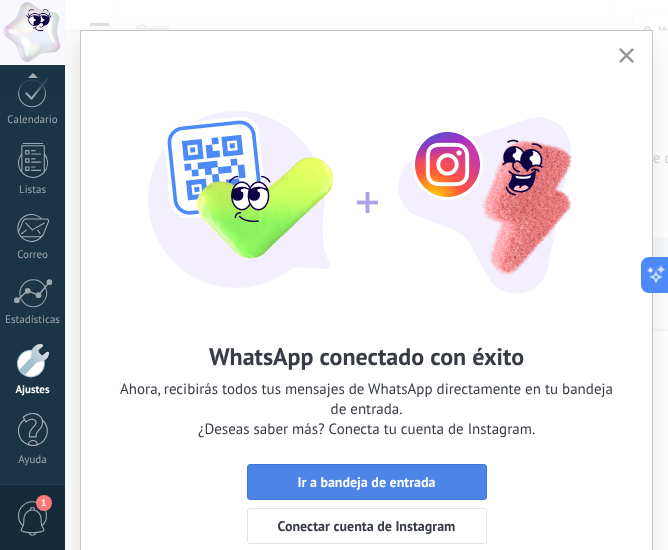 click on "Ir a bandeja de entrada" at bounding box center (366, 482) 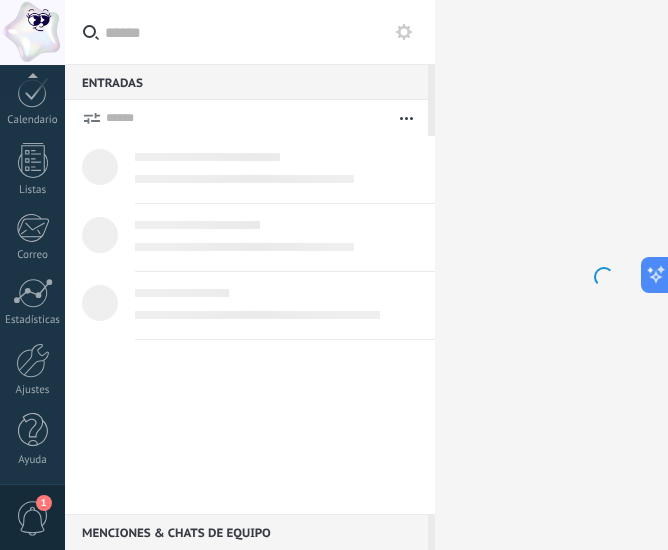 scroll, scrollTop: 0, scrollLeft: 0, axis: both 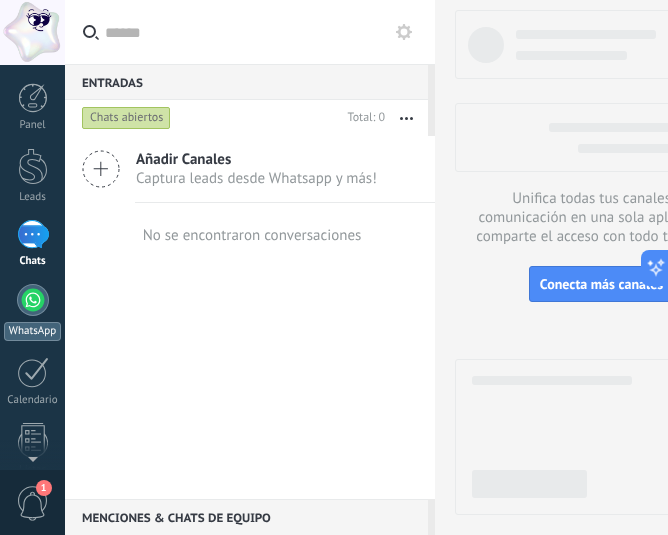 click at bounding box center (33, 300) 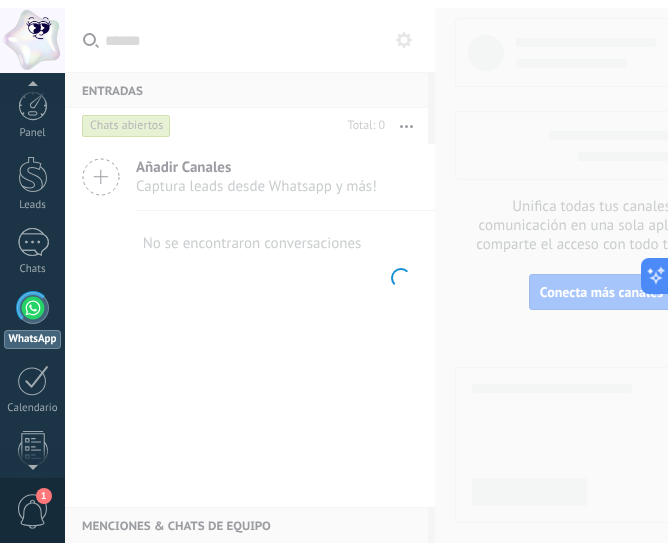 scroll, scrollTop: 57, scrollLeft: 0, axis: vertical 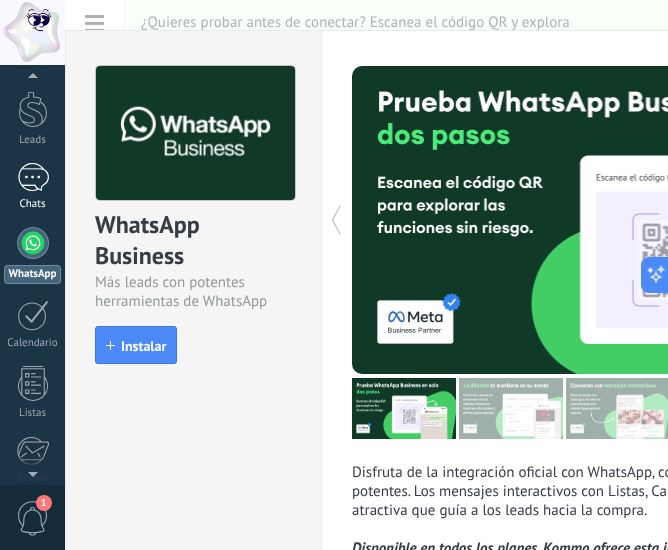 click at bounding box center [33, 177] 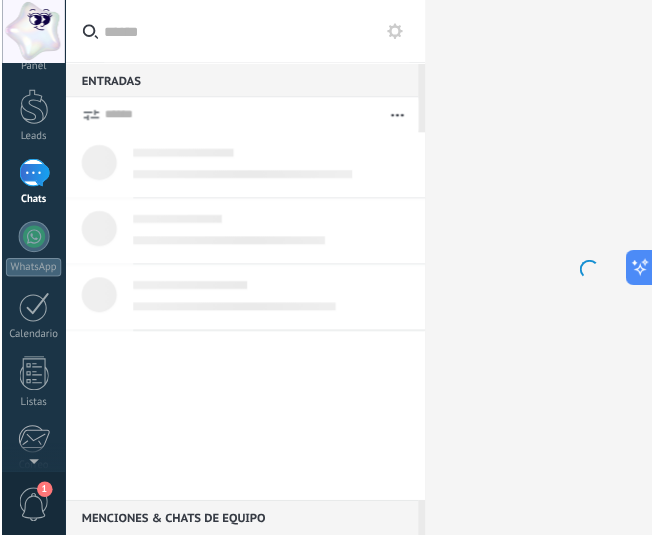 scroll, scrollTop: 0, scrollLeft: 0, axis: both 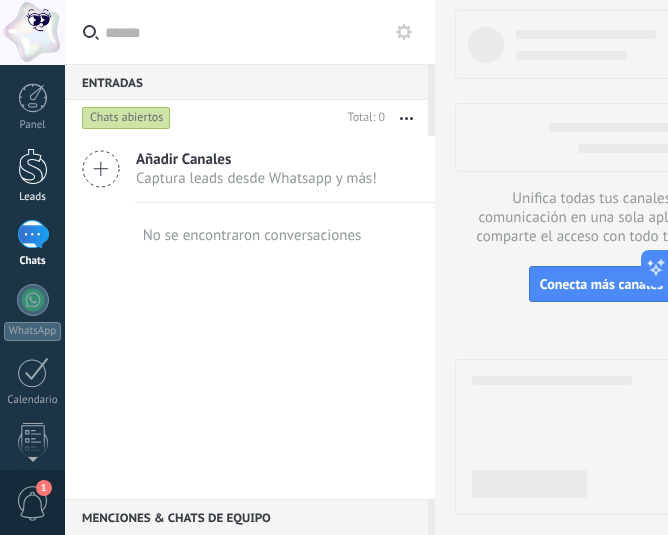 click at bounding box center (33, 166) 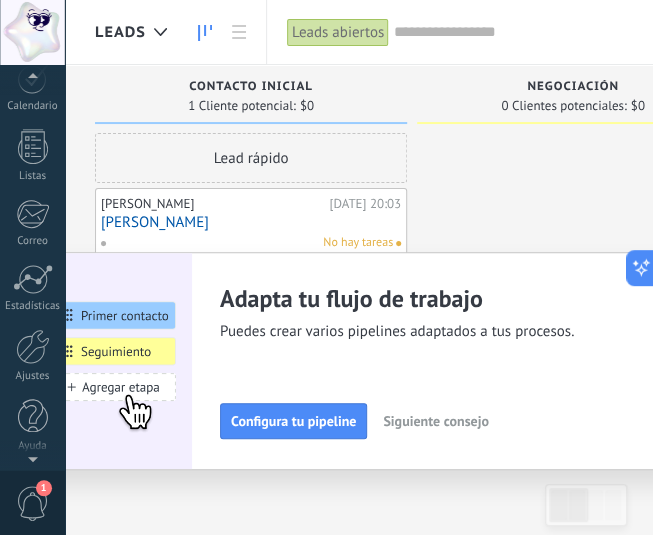 scroll, scrollTop: 296, scrollLeft: 0, axis: vertical 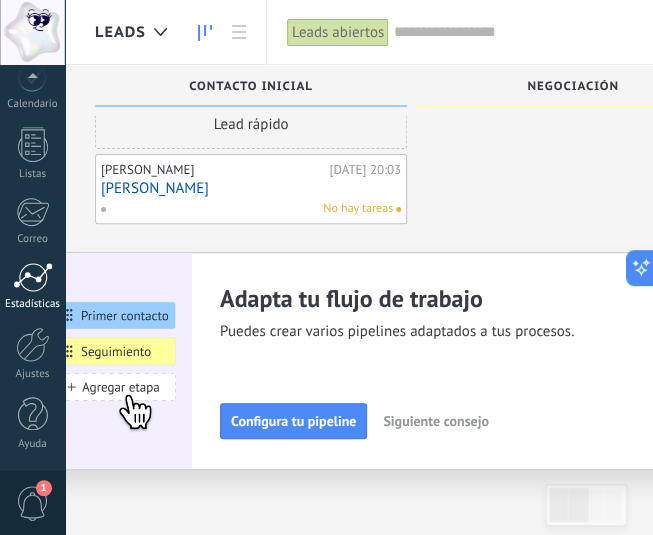 click at bounding box center (33, 277) 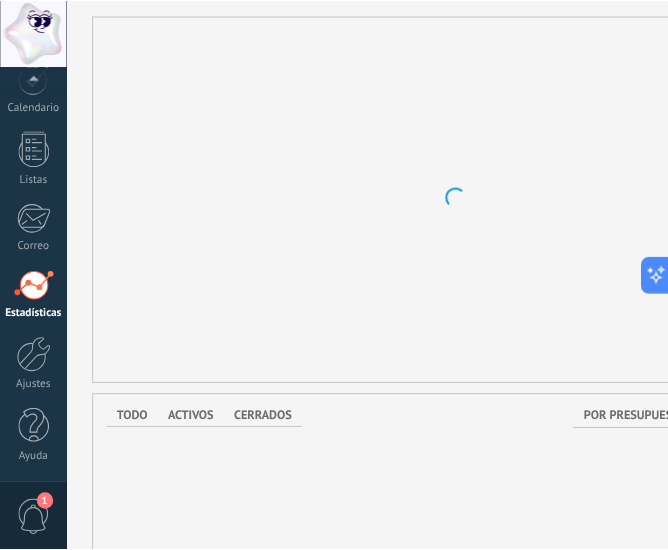 scroll, scrollTop: 0, scrollLeft: 0, axis: both 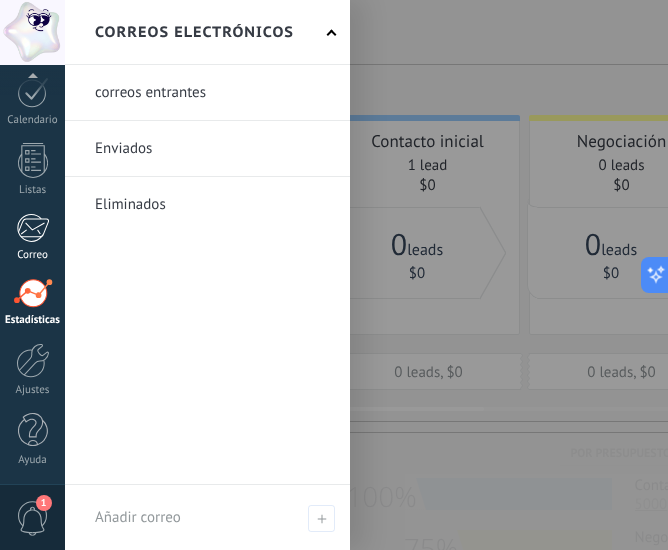 click at bounding box center [32, 228] 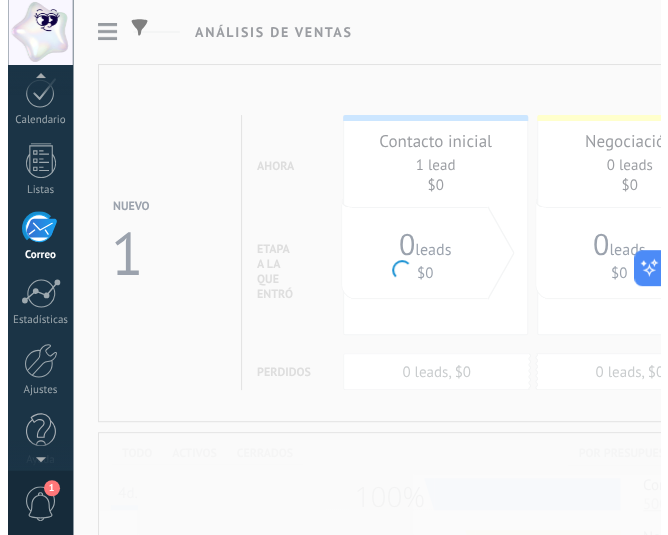 scroll, scrollTop: 265, scrollLeft: 0, axis: vertical 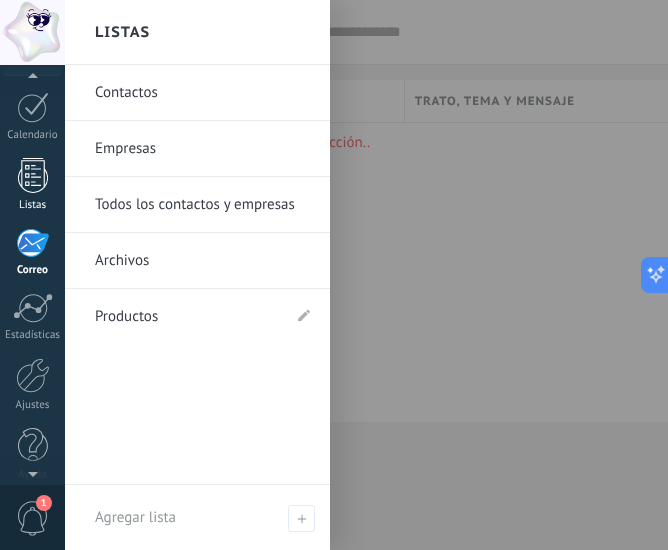 click at bounding box center (33, 175) 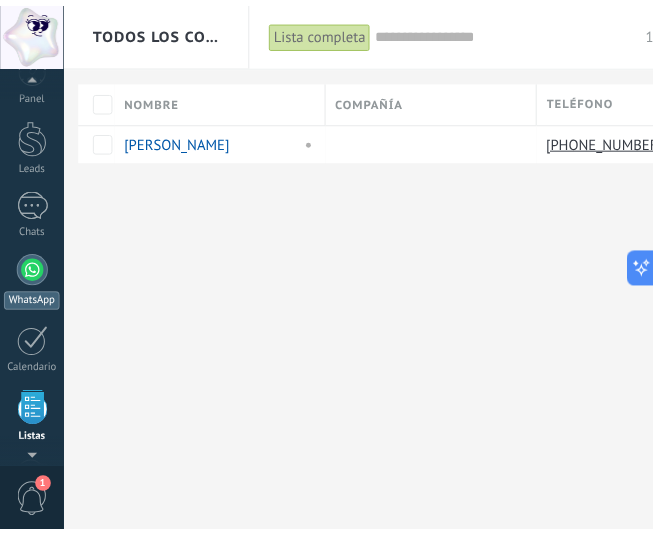 scroll, scrollTop: 0, scrollLeft: 0, axis: both 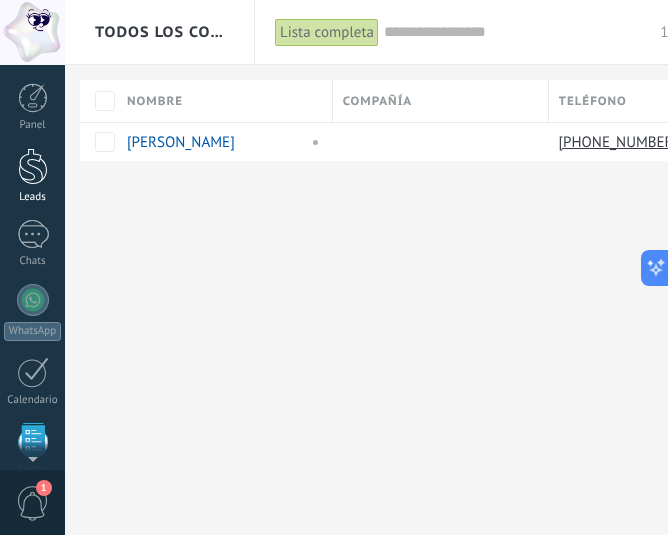 click at bounding box center (33, 166) 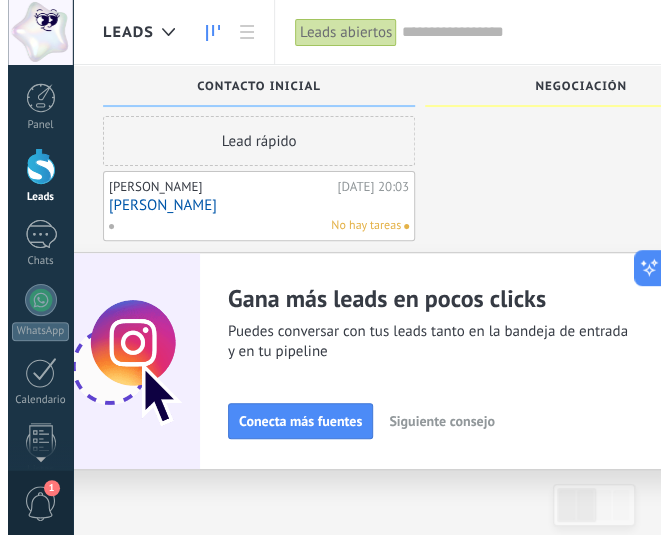 scroll, scrollTop: 0, scrollLeft: 0, axis: both 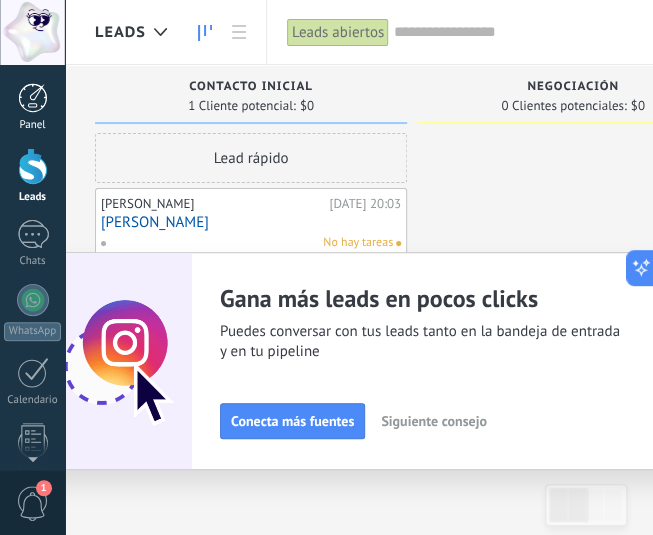 click at bounding box center (33, 98) 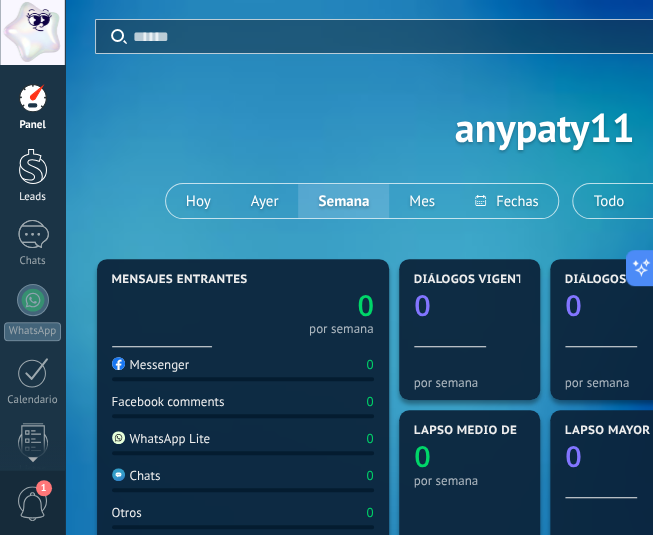 click at bounding box center (33, 166) 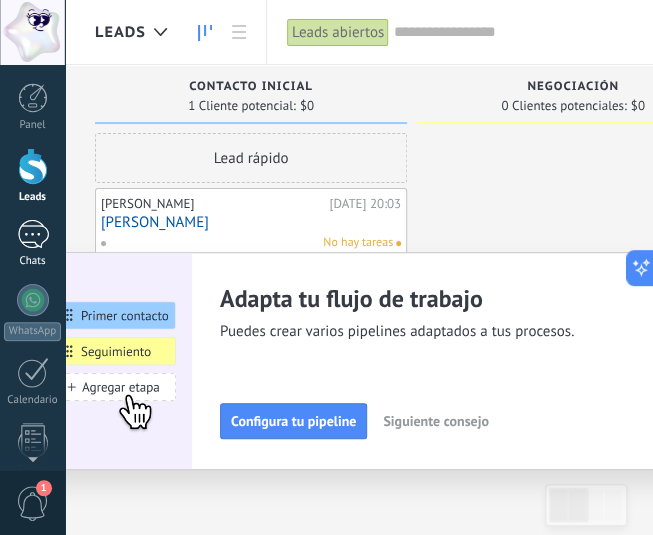 click at bounding box center [33, 234] 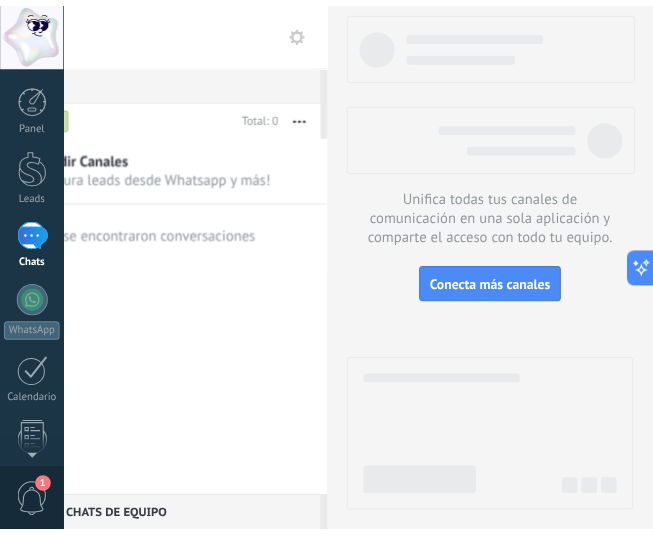 scroll, scrollTop: 0, scrollLeft: 0, axis: both 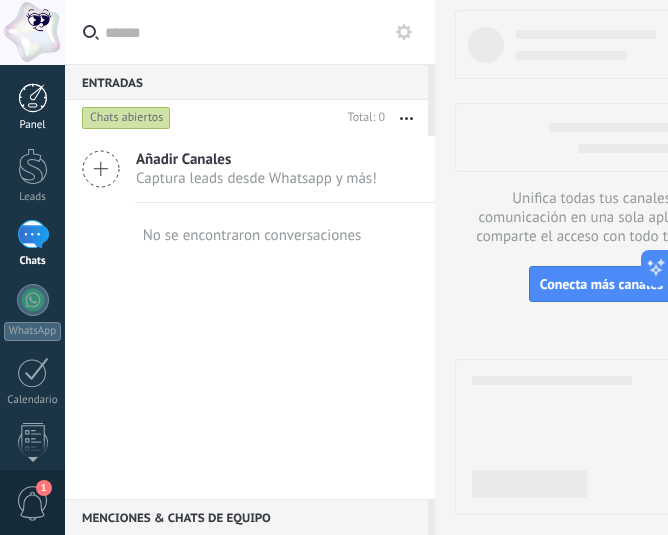 click at bounding box center (33, 98) 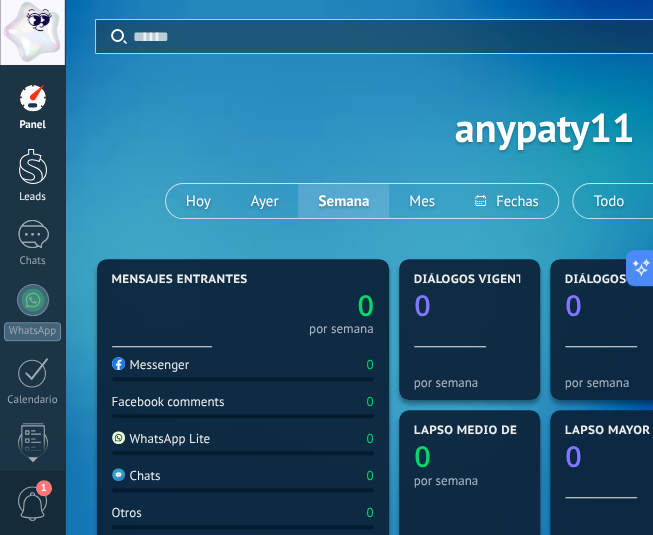 click at bounding box center [33, 166] 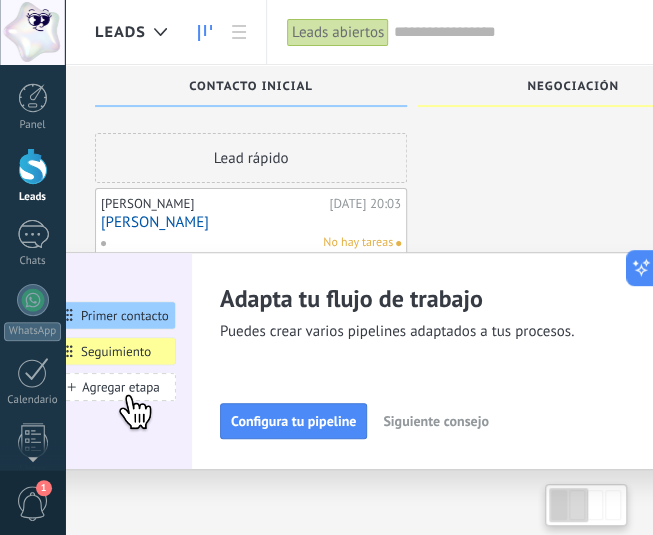 scroll, scrollTop: 49, scrollLeft: 0, axis: vertical 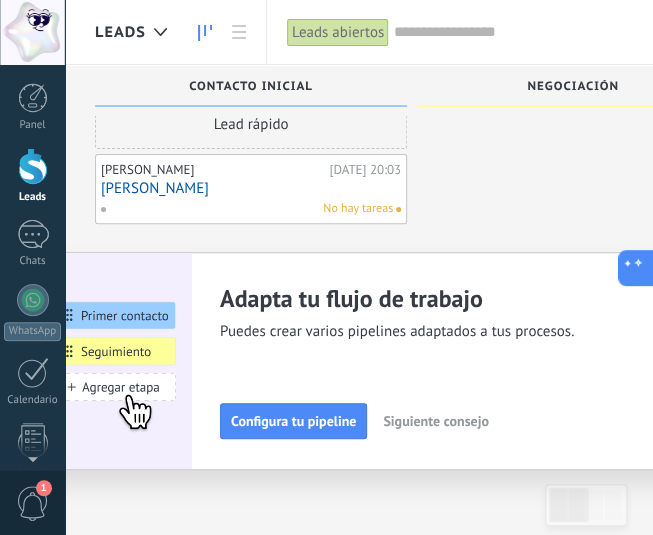 click at bounding box center (636, 268) 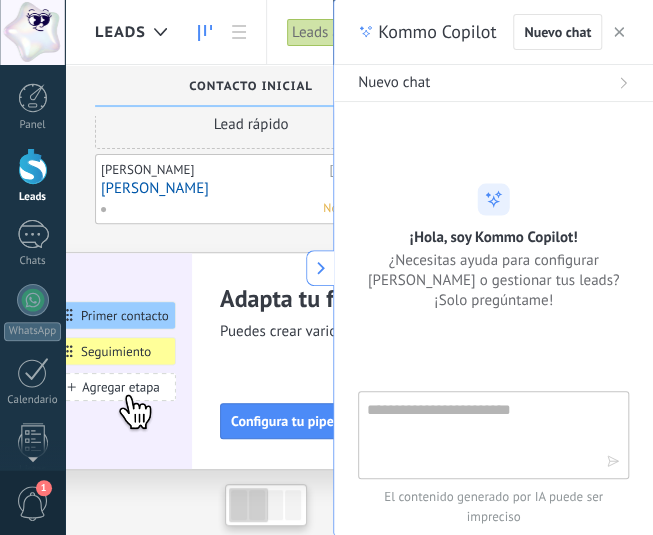 type on "**********" 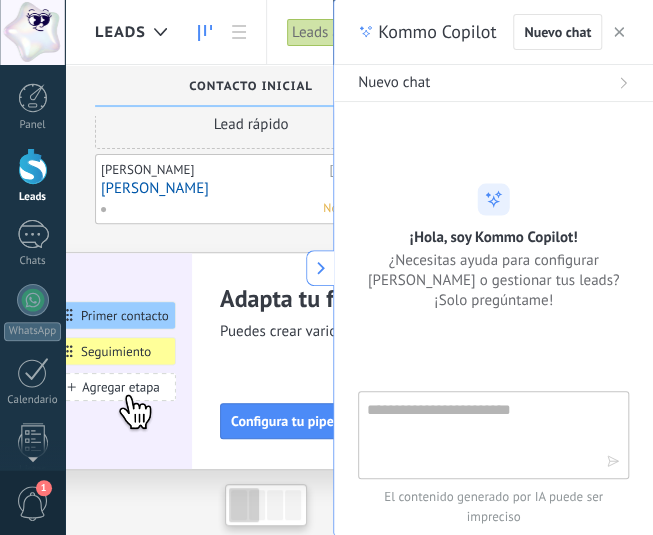 scroll, scrollTop: 19, scrollLeft: 0, axis: vertical 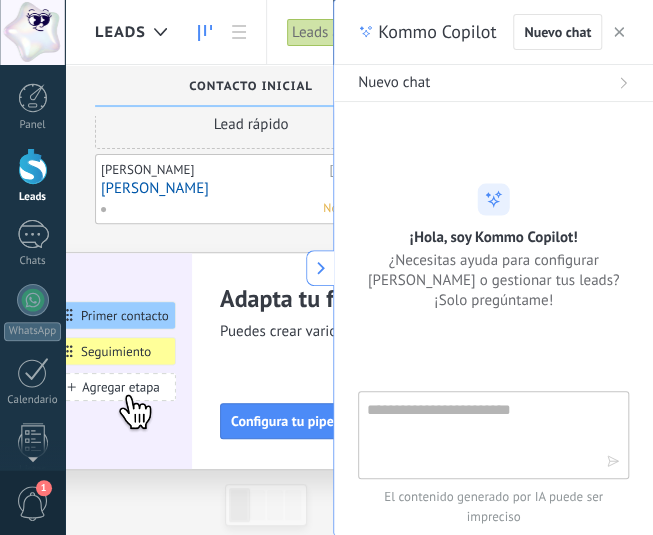 click at bounding box center (619, 32) 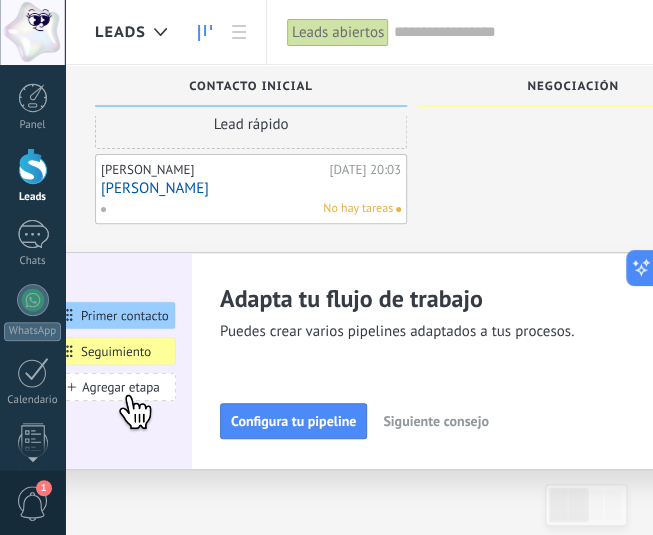 scroll, scrollTop: 49, scrollLeft: 0, axis: vertical 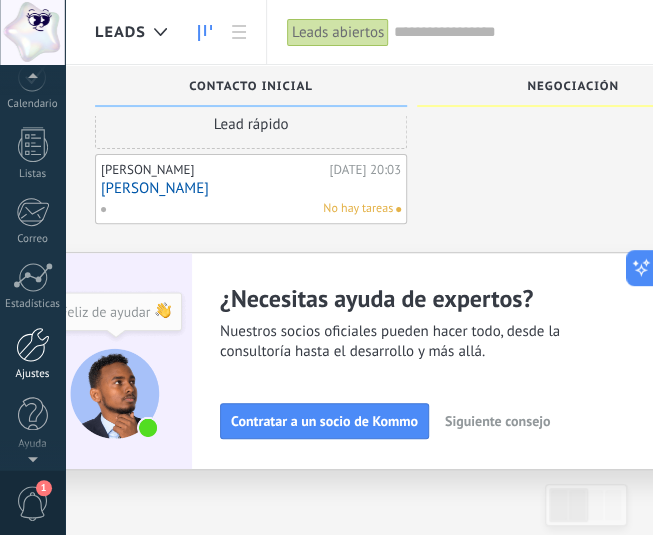click at bounding box center [33, 344] 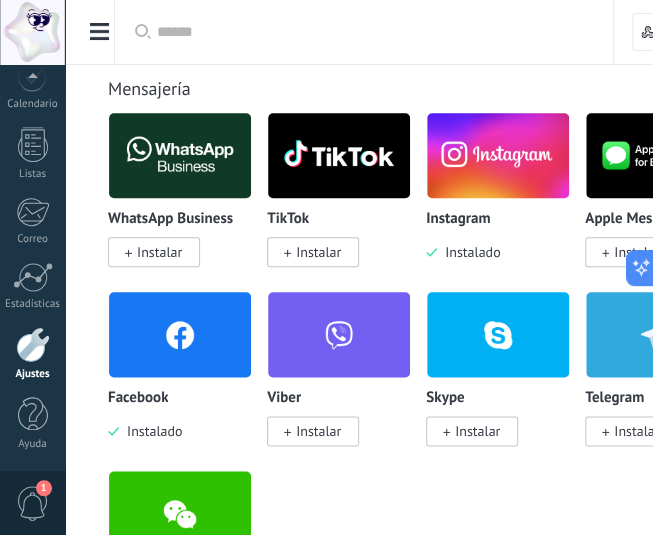 scroll, scrollTop: 0, scrollLeft: 0, axis: both 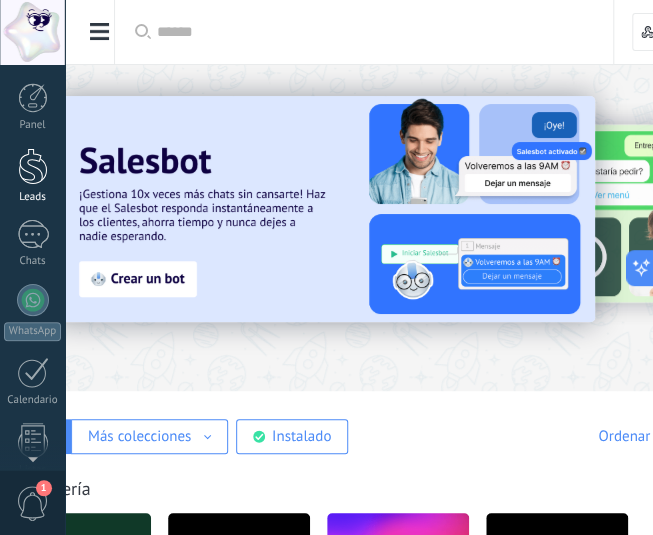 click at bounding box center (33, 166) 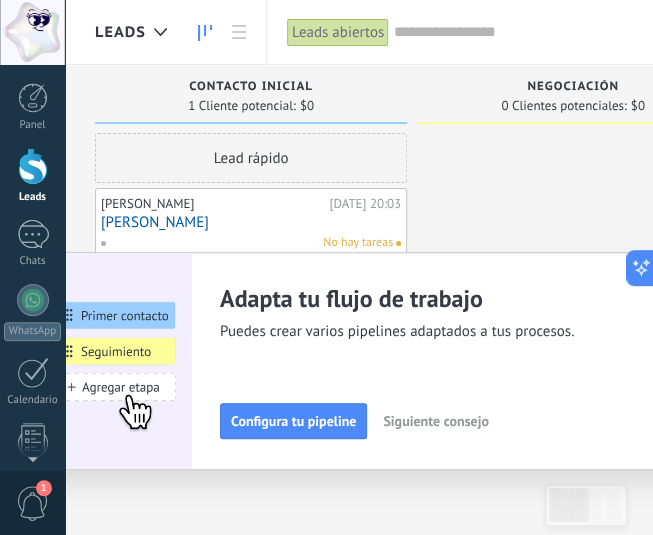 scroll, scrollTop: 0, scrollLeft: 115, axis: horizontal 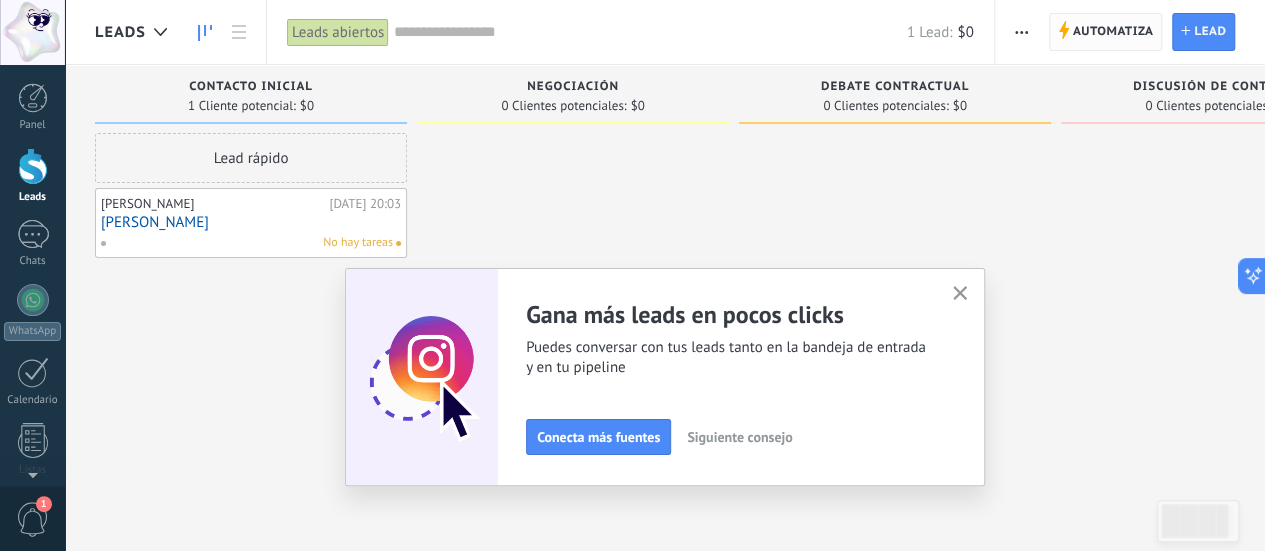 click on "Automatiza" at bounding box center [1113, 32] 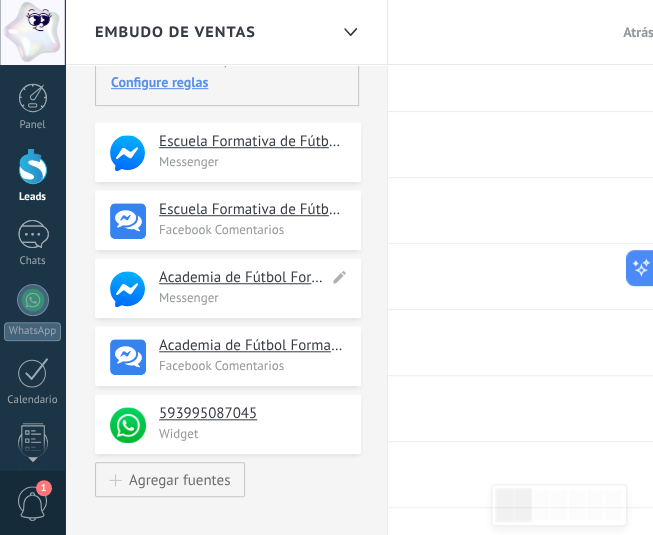 scroll, scrollTop: 100, scrollLeft: 0, axis: vertical 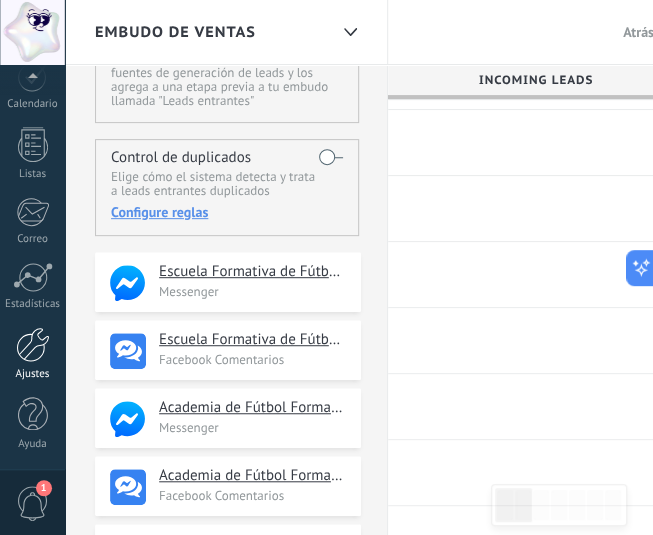 click at bounding box center (33, 344) 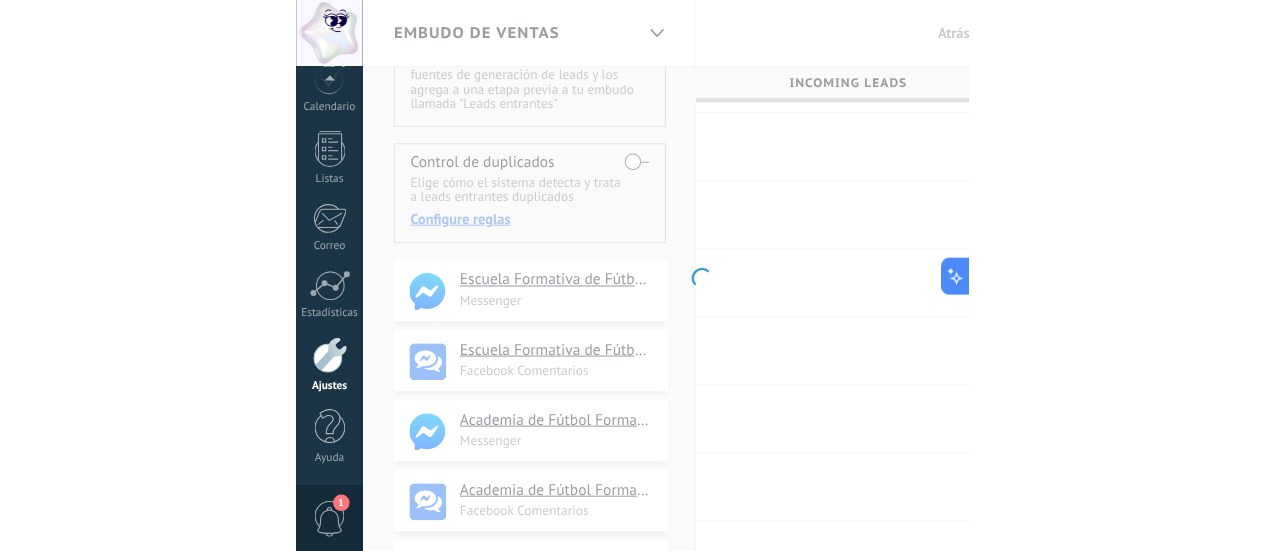 scroll, scrollTop: 0, scrollLeft: 0, axis: both 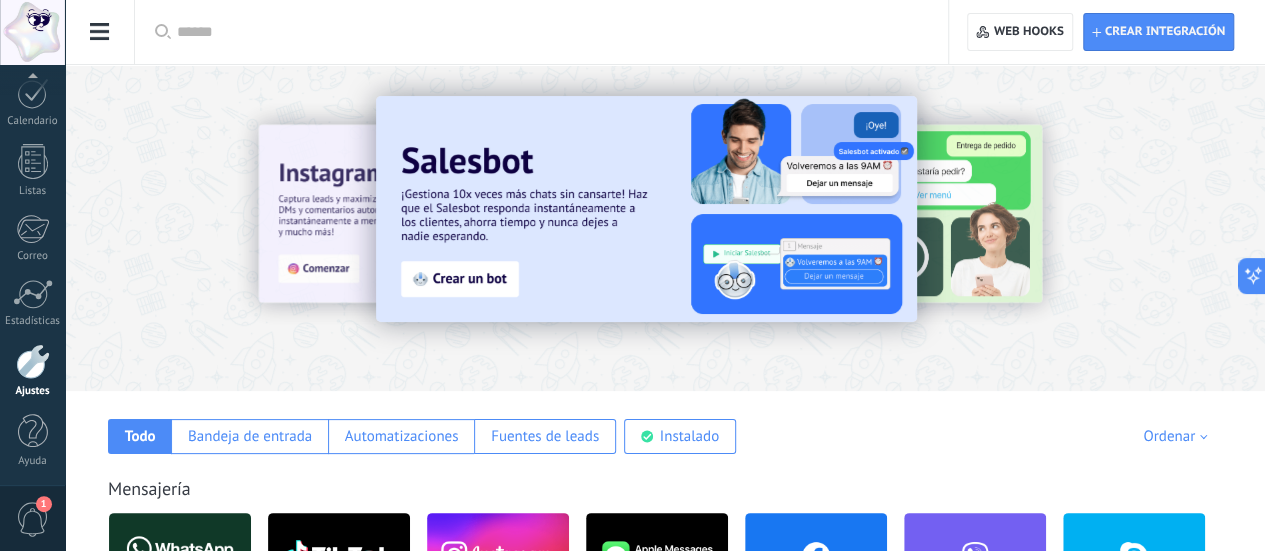 click on "Plantillas" at bounding box center [-116, 317] 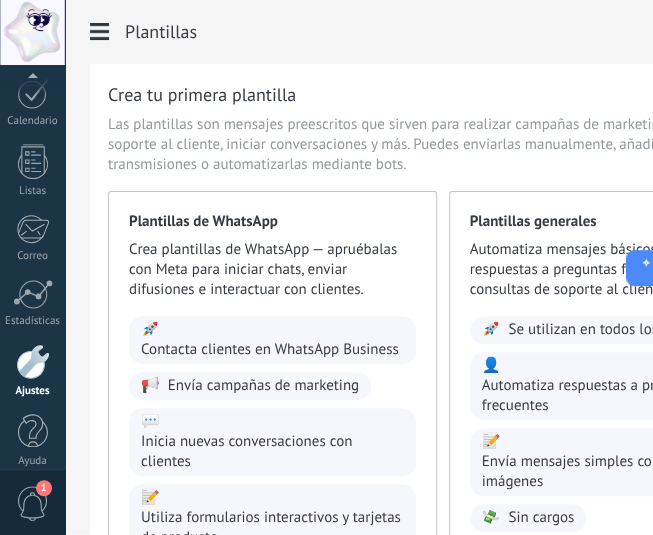 scroll, scrollTop: 296, scrollLeft: 0, axis: vertical 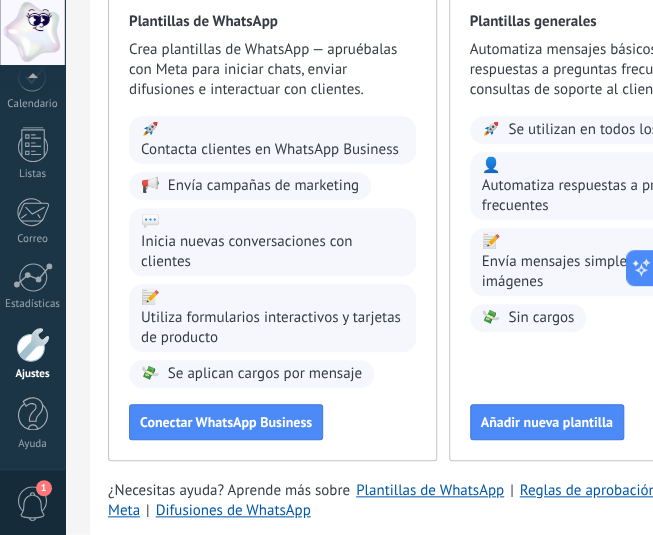 drag, startPoint x: 443, startPoint y: 529, endPoint x: 532, endPoint y: 517, distance: 89.80534 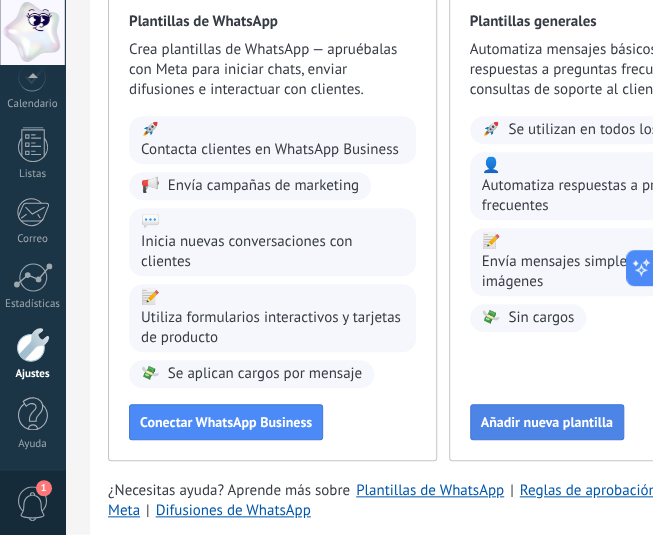 click on "Añadir nueva plantilla" at bounding box center (547, 422) 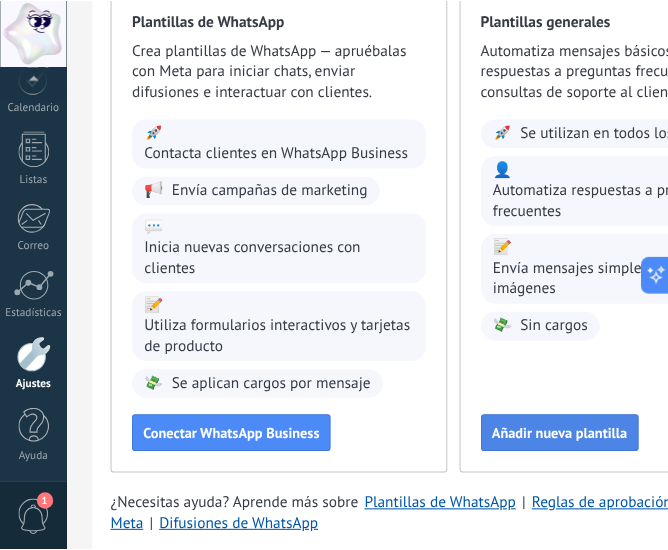 scroll, scrollTop: 280, scrollLeft: 0, axis: vertical 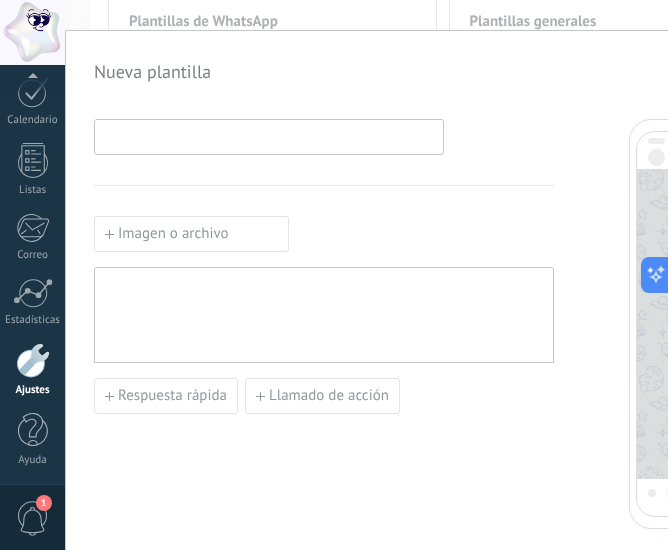 click at bounding box center [269, 136] 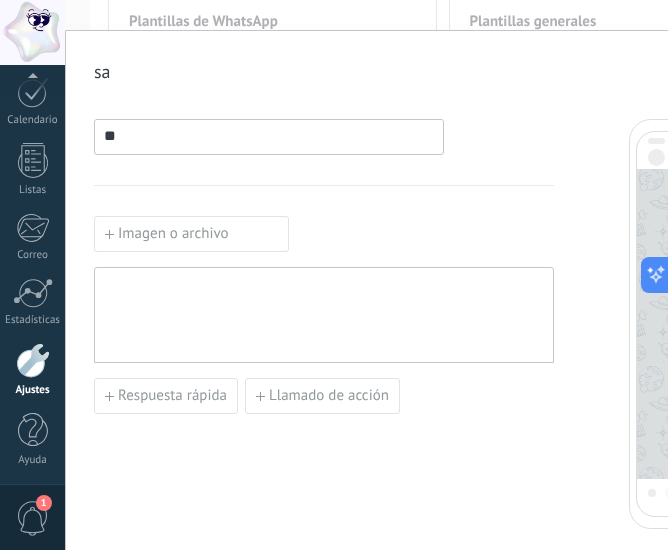 type on "*" 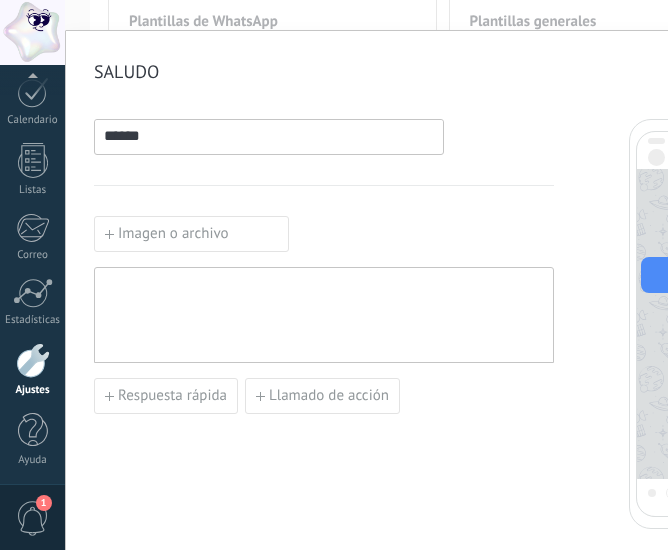 type on "******" 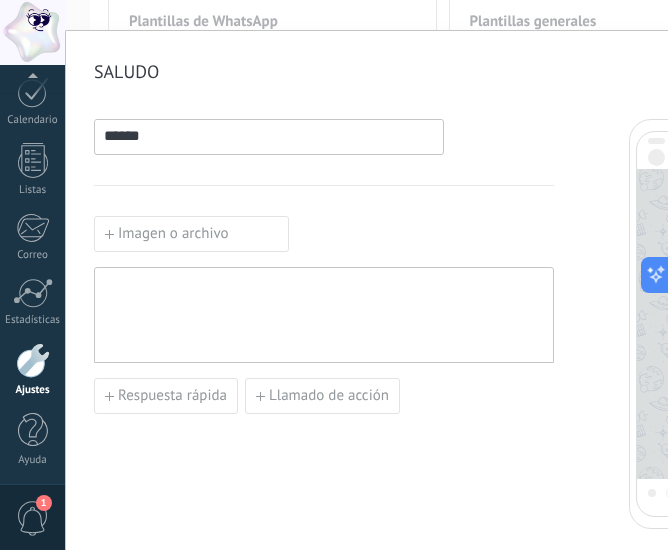 type 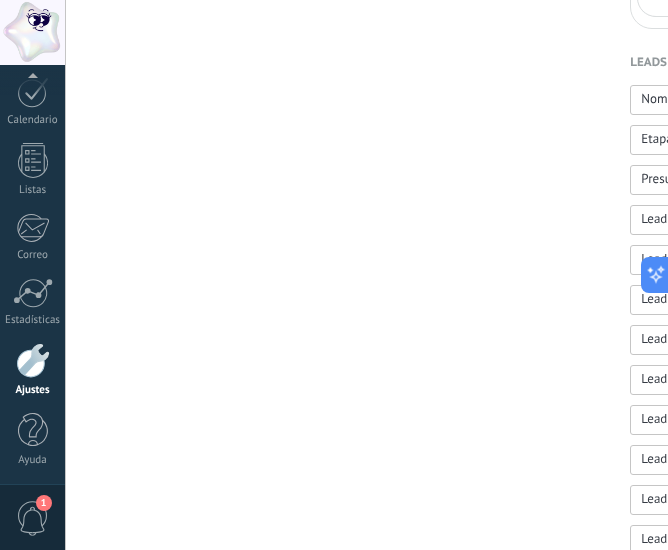 scroll, scrollTop: 0, scrollLeft: 0, axis: both 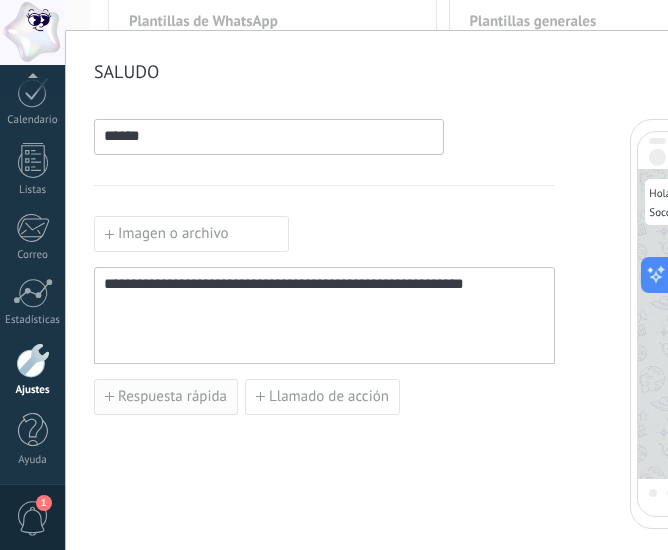 click on "Respuesta rápida" at bounding box center (172, 397) 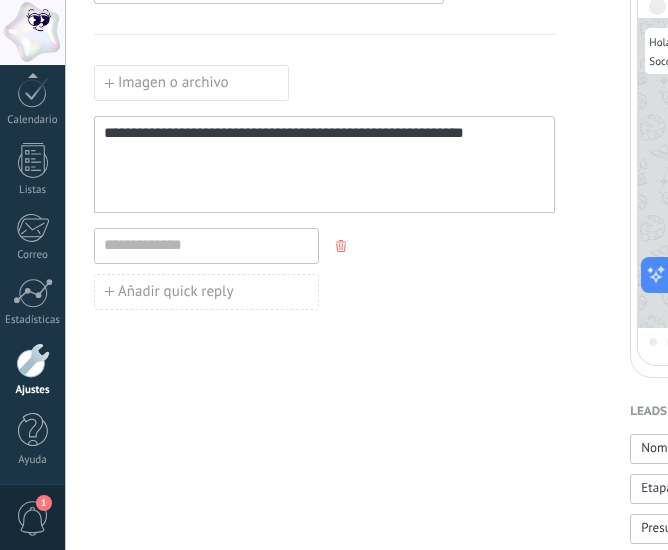 scroll, scrollTop: 0, scrollLeft: 0, axis: both 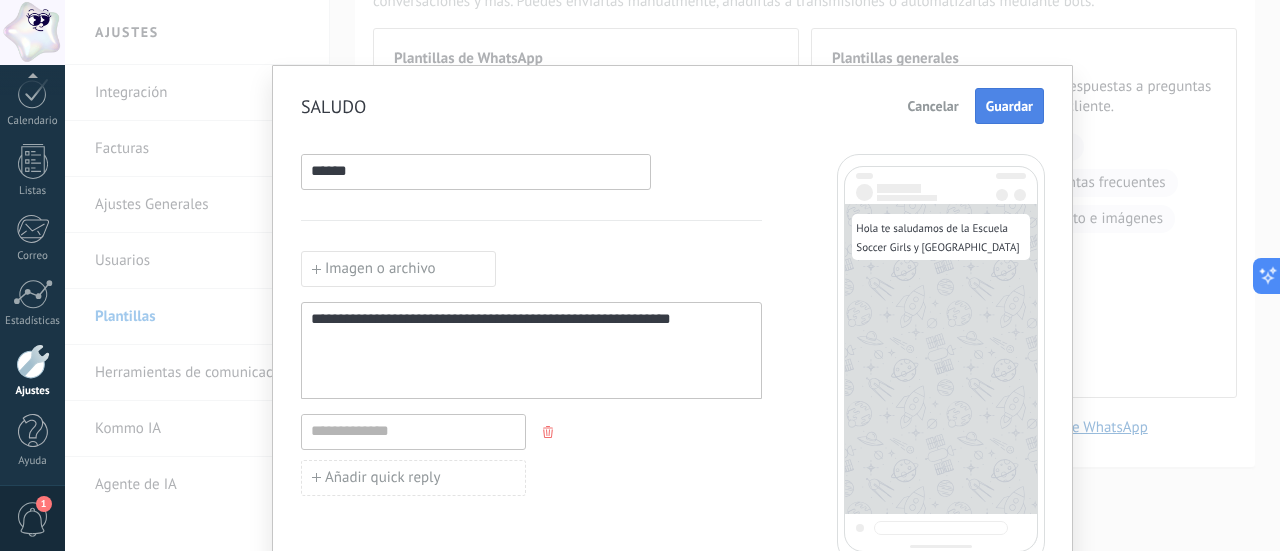 click on "Guardar" at bounding box center (1009, 106) 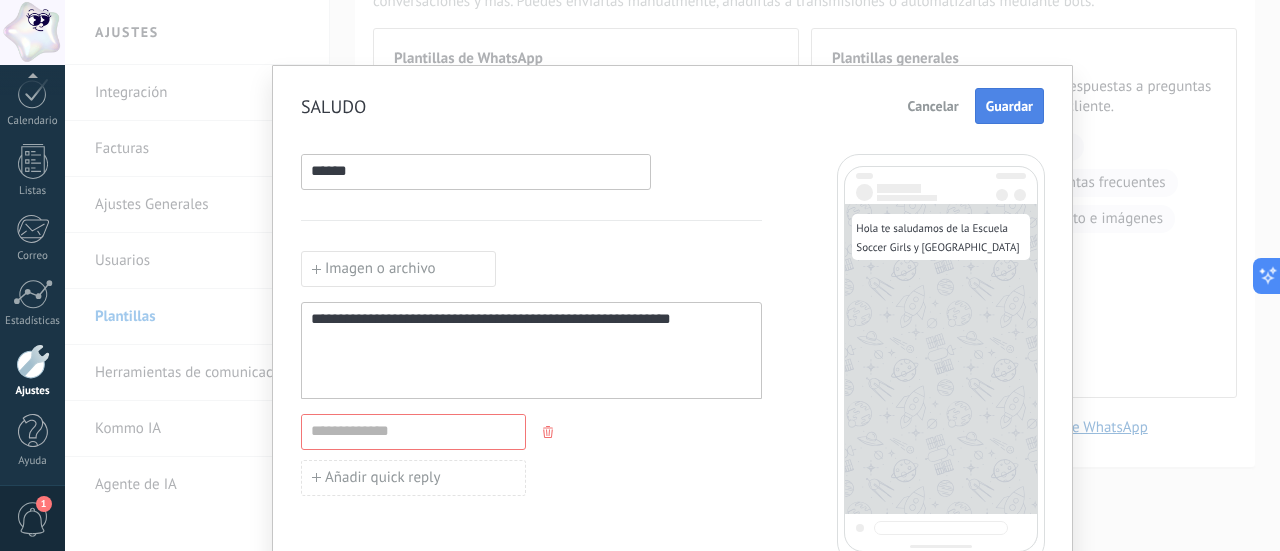click on "Guardar" at bounding box center (1009, 106) 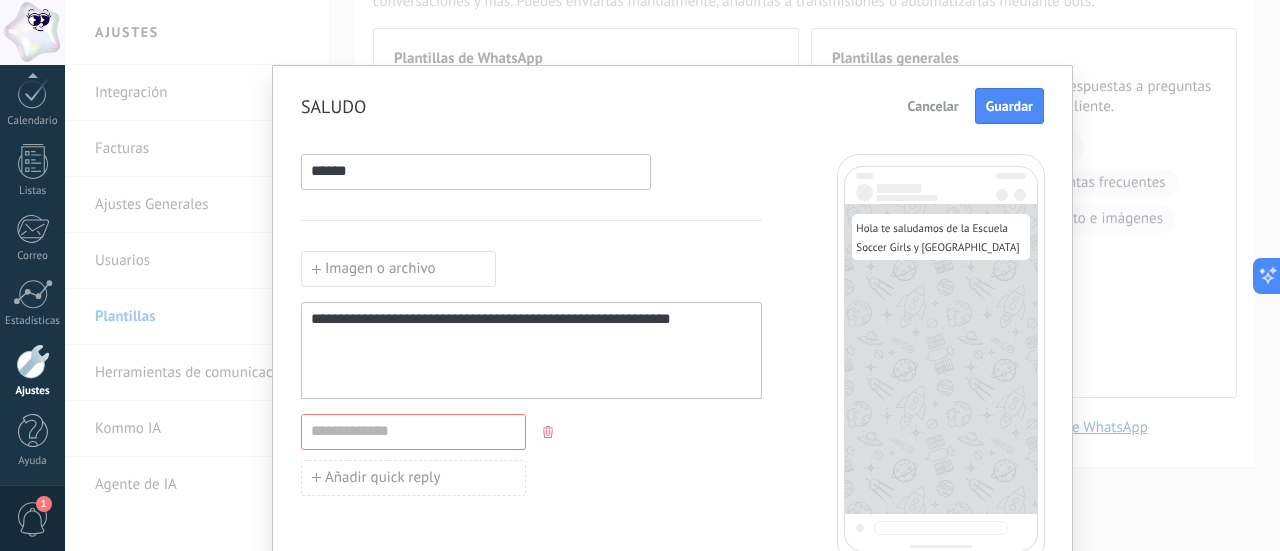 click 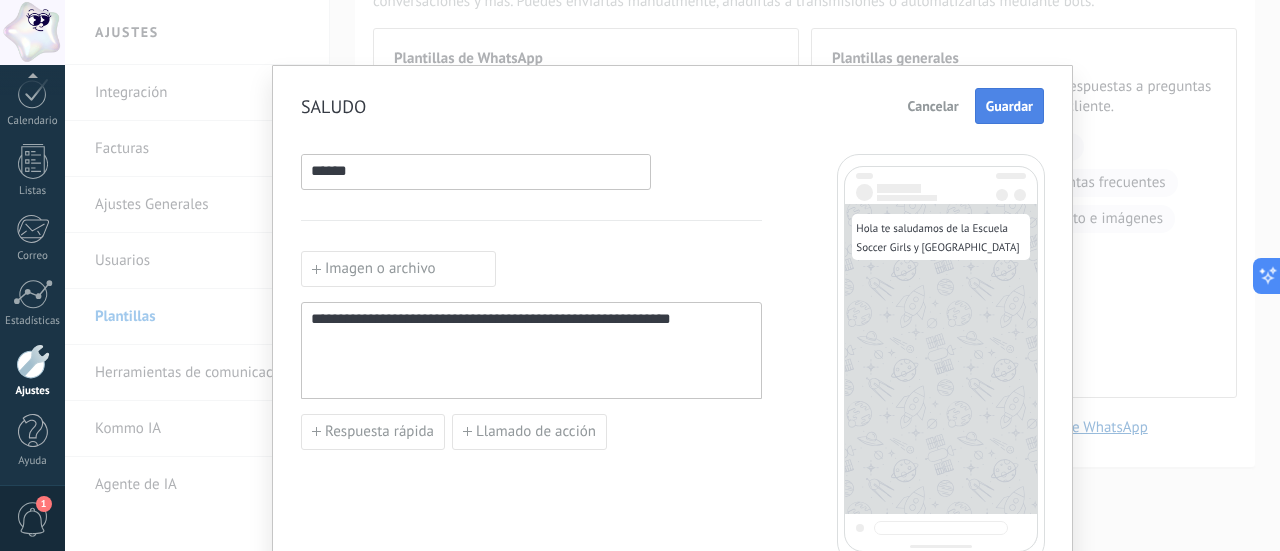 click on "Guardar" at bounding box center (1009, 106) 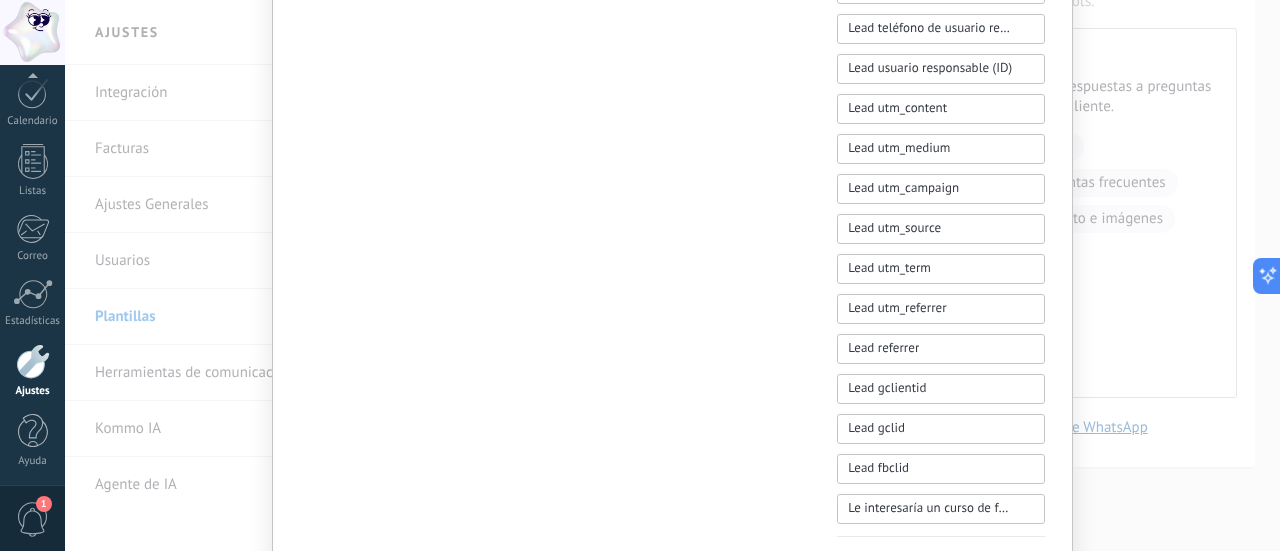 scroll, scrollTop: 1098, scrollLeft: 0, axis: vertical 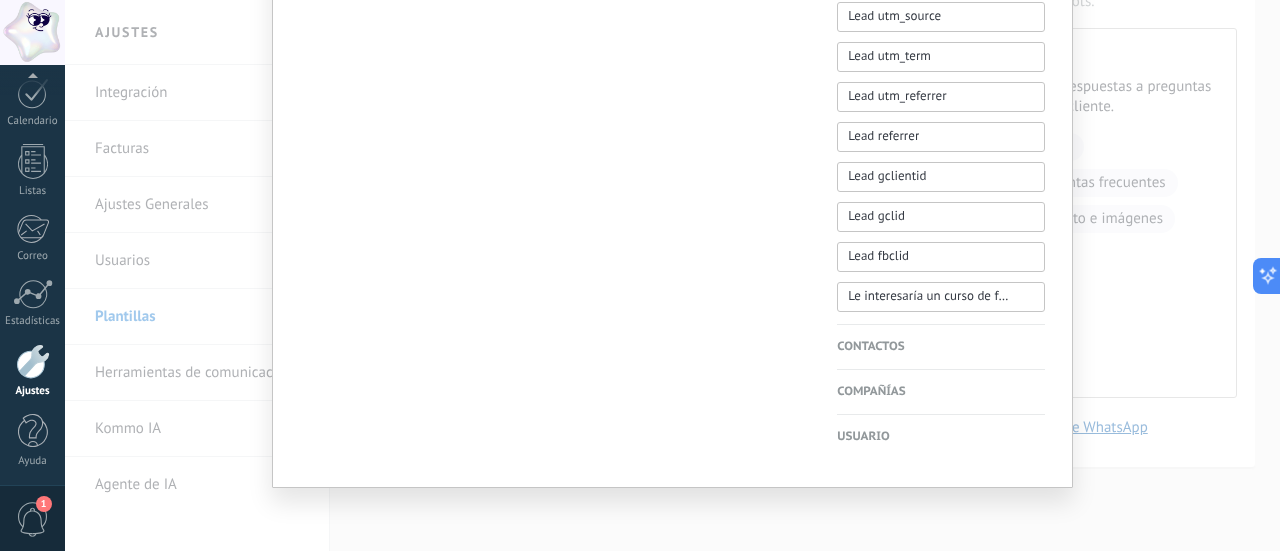 click on "Contactos" at bounding box center [941, 347] 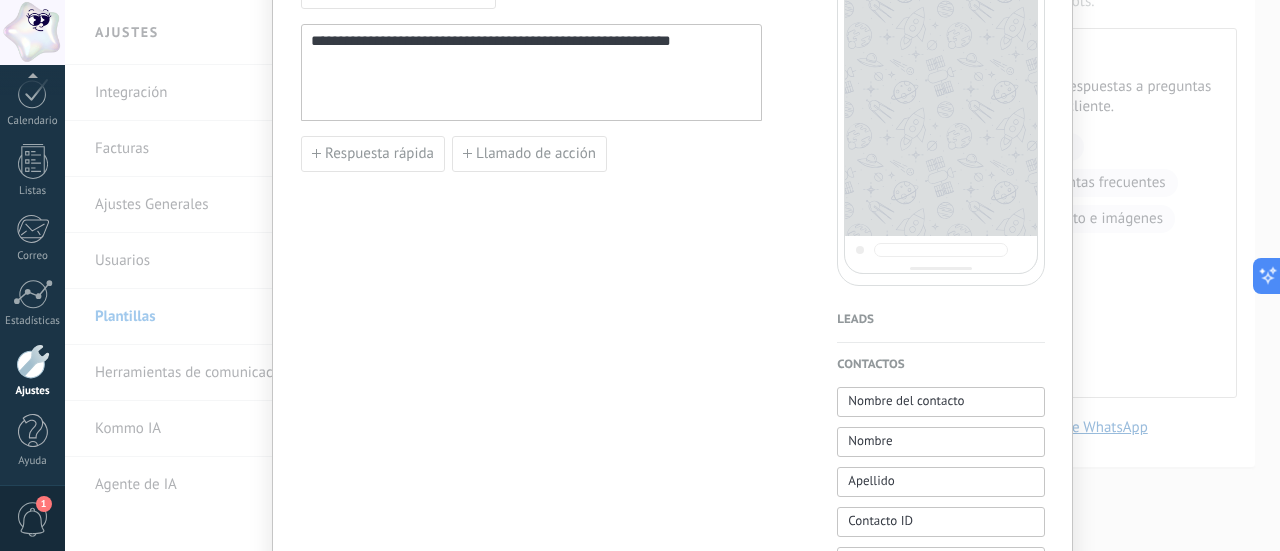 scroll, scrollTop: 0, scrollLeft: 0, axis: both 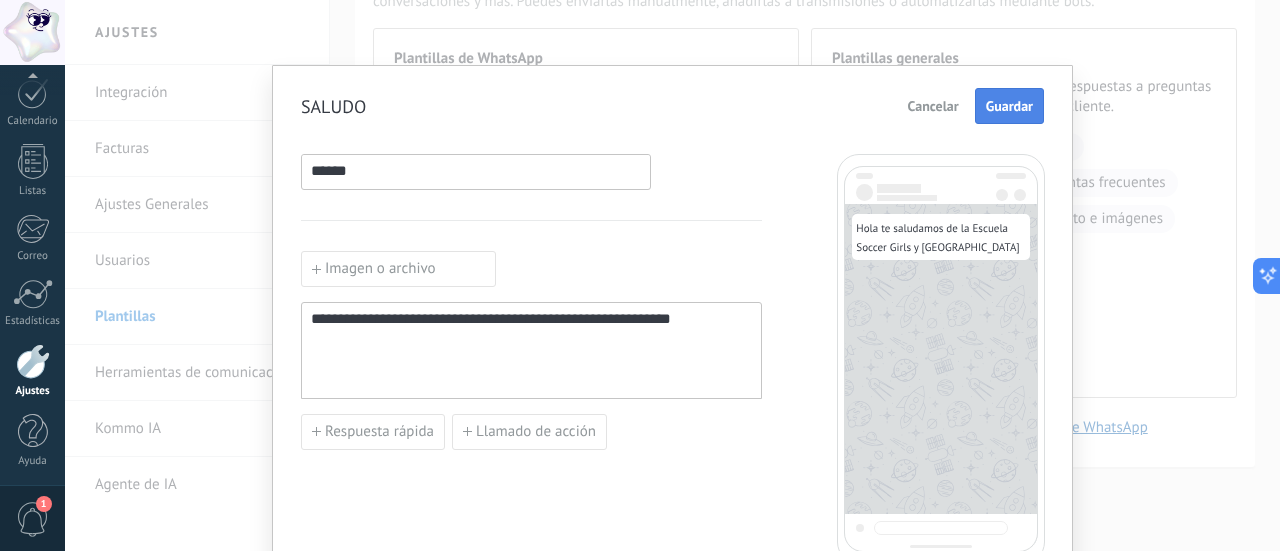 click on "Guardar" at bounding box center (1009, 106) 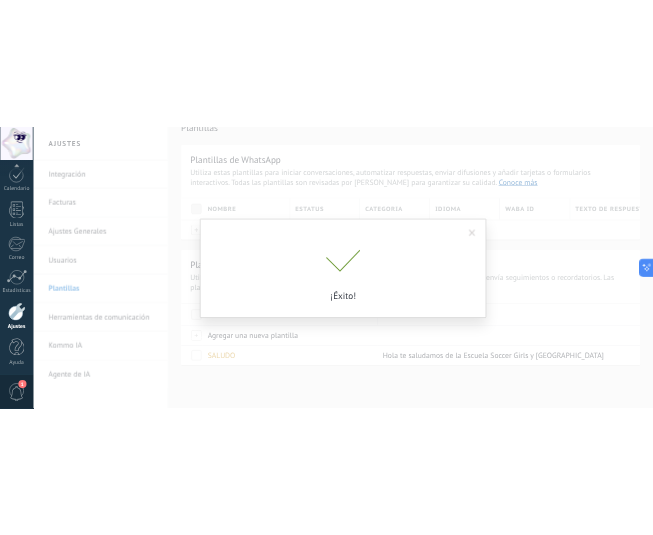 scroll, scrollTop: 28, scrollLeft: 0, axis: vertical 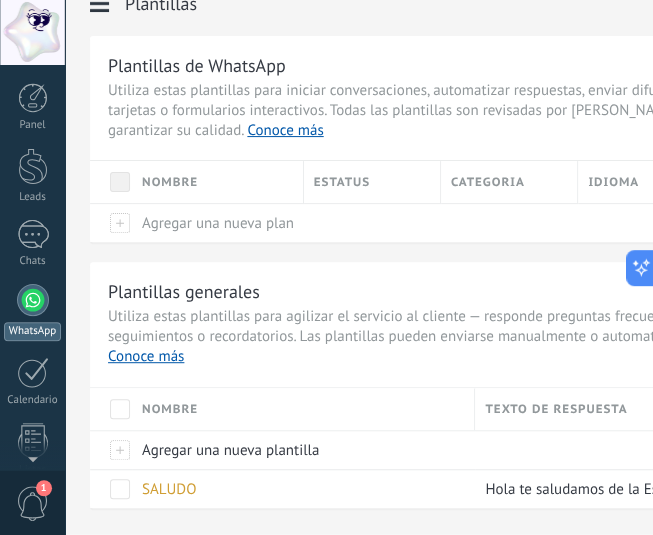click on "WhatsApp" at bounding box center [32, 312] 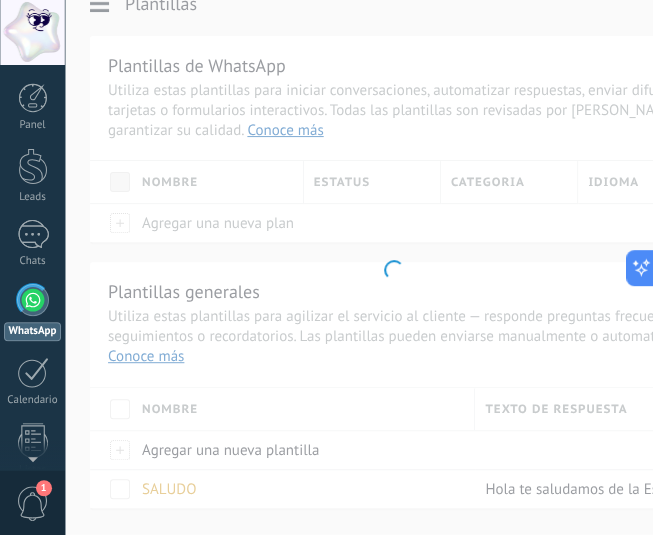 scroll, scrollTop: 57, scrollLeft: 0, axis: vertical 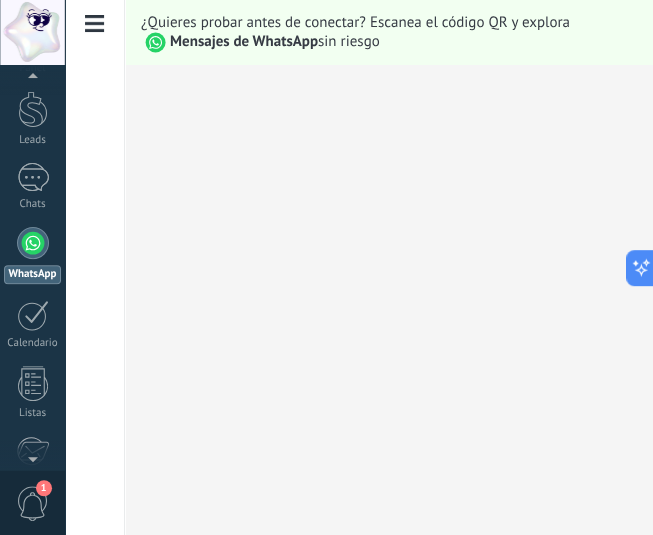 click at bounding box center [95, 24] 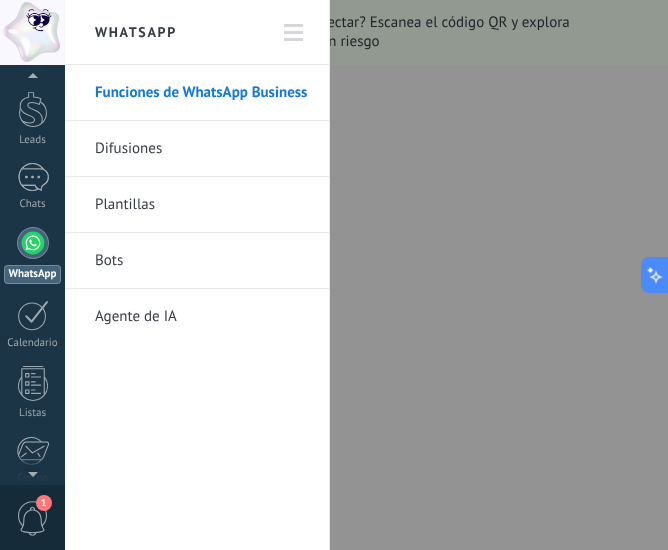 click on "Plantillas" at bounding box center (202, 205) 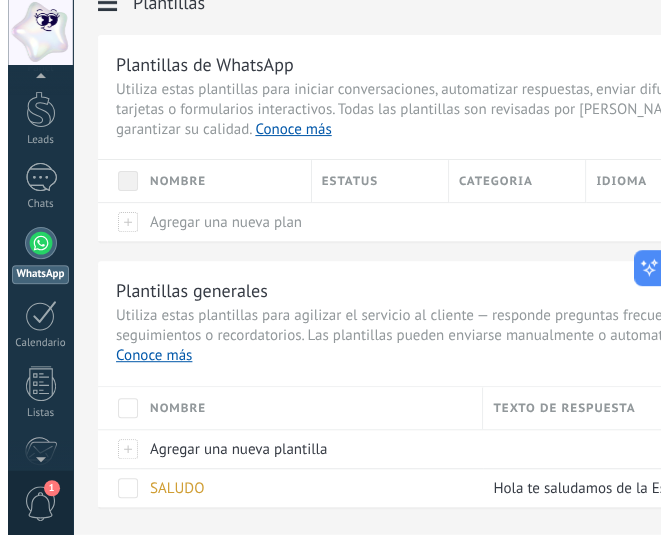 scroll, scrollTop: 0, scrollLeft: 0, axis: both 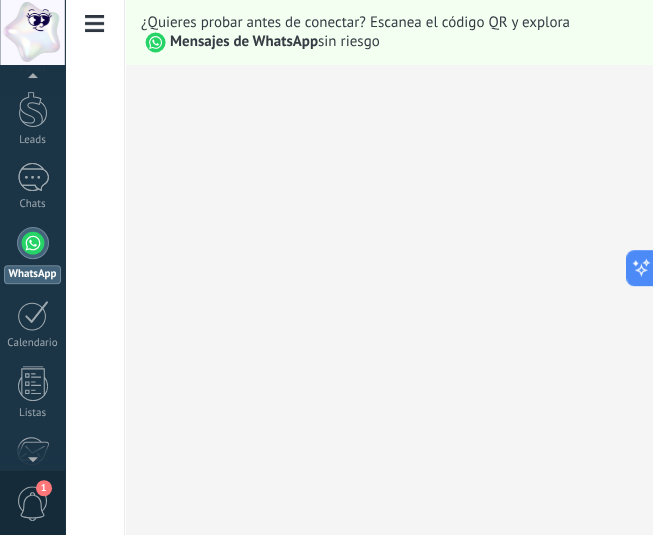 click at bounding box center (95, 24) 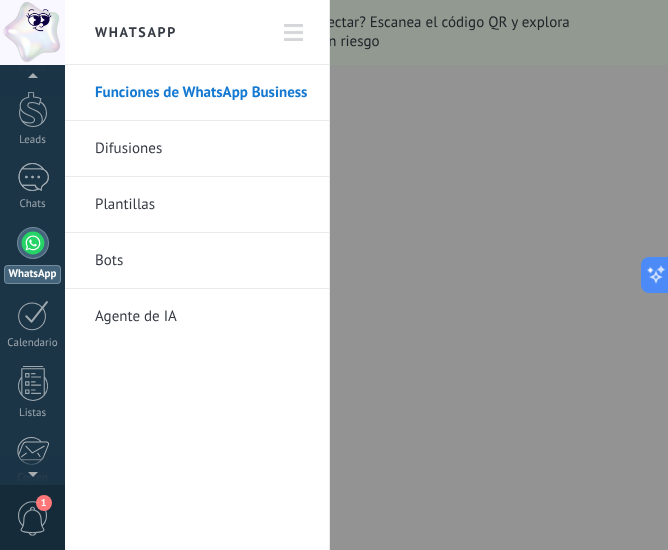 click on "Funciones de WhatsApp Business" at bounding box center (202, 93) 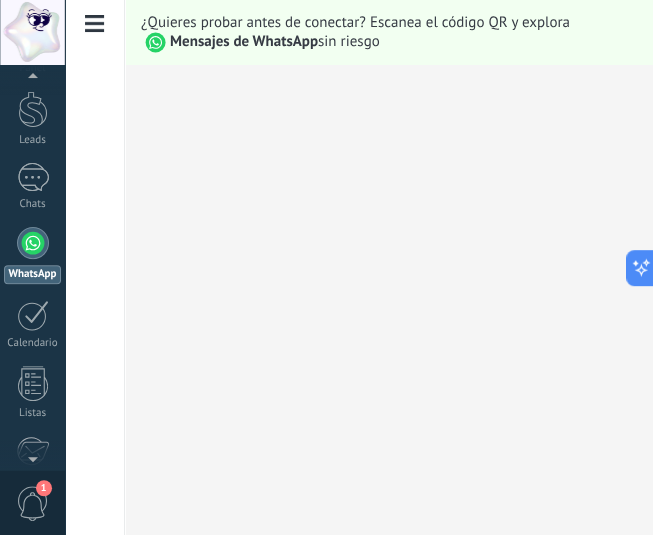 click at bounding box center (95, 24) 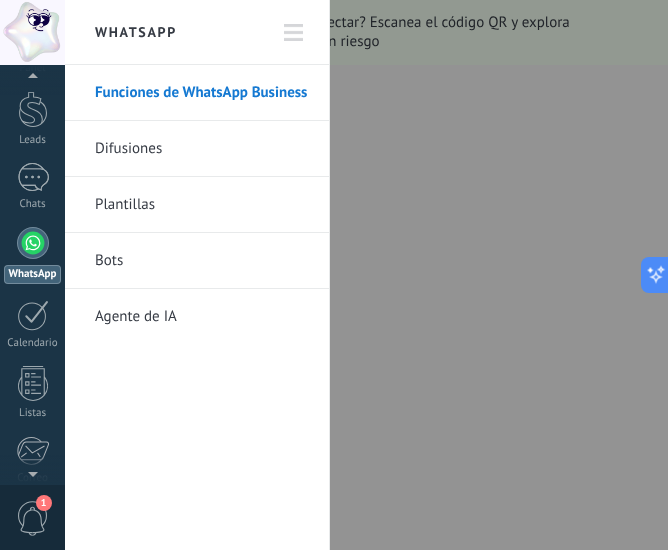 click on "Difusiones" at bounding box center (202, 149) 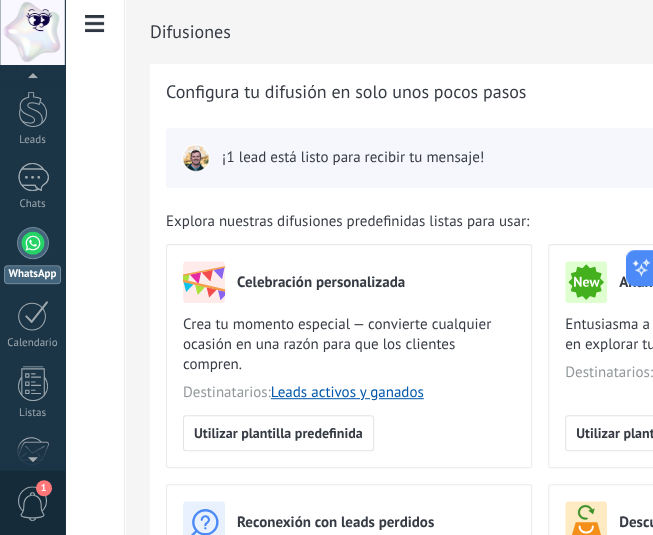 click at bounding box center (95, 24) 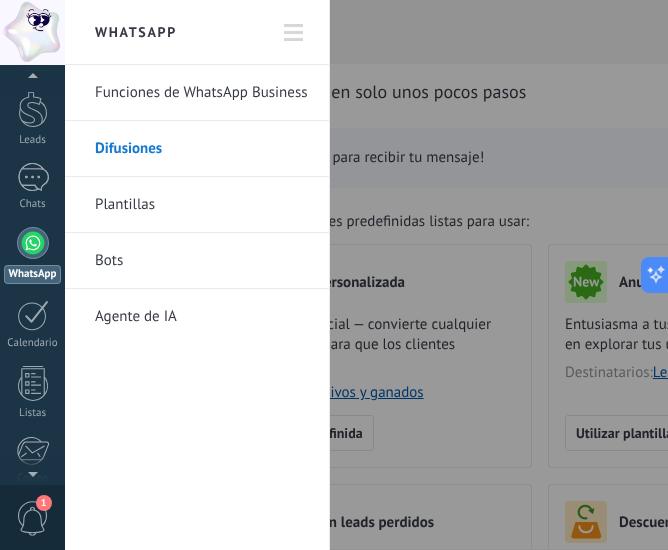 click on "Plantillas" at bounding box center [202, 205] 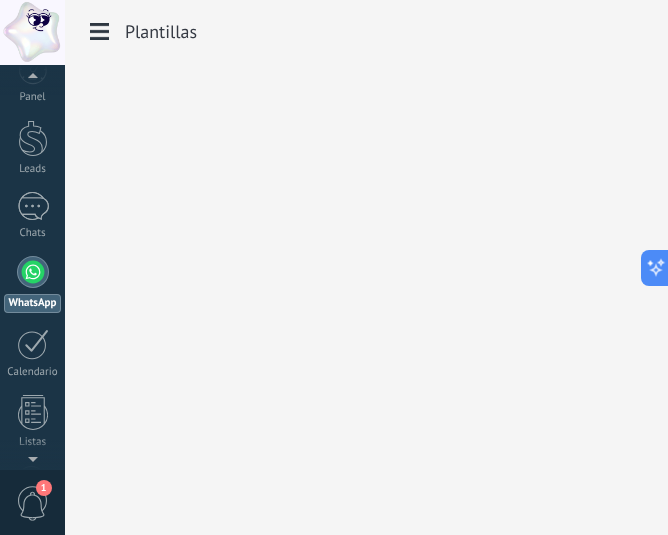 scroll, scrollTop: 57, scrollLeft: 0, axis: vertical 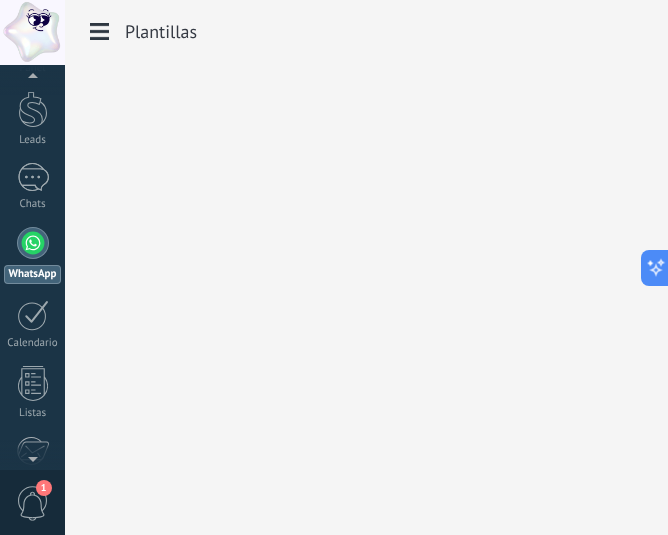 click at bounding box center (100, 32) 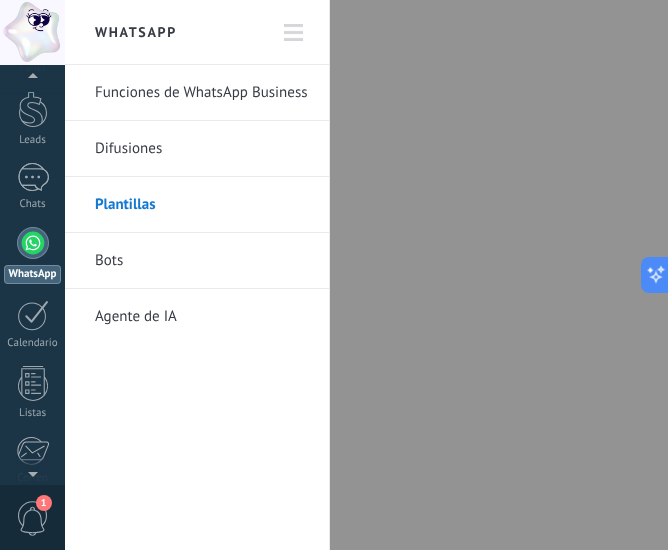 click on "Bots" at bounding box center [202, 261] 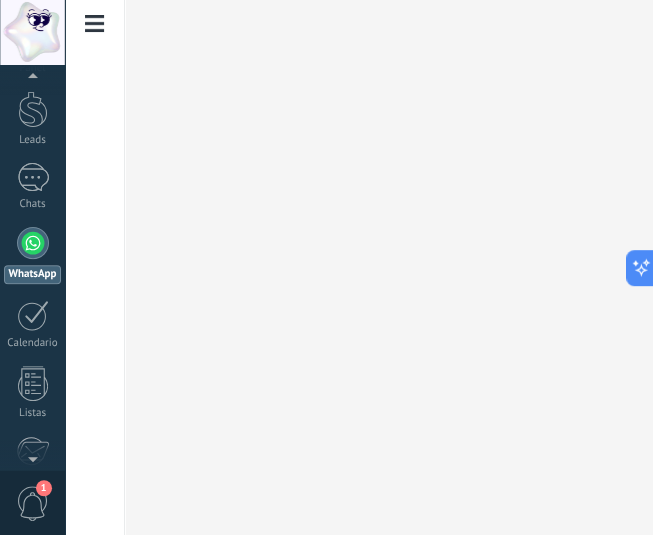 click at bounding box center (95, 24) 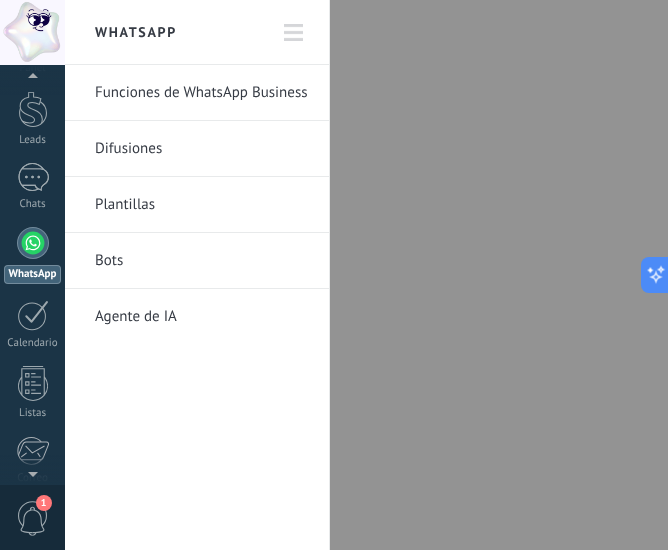 click on "WhatsApp Funciones de WhatsApp Business Difusiones Plantillas Bots Agente de IA" at bounding box center [197, 275] 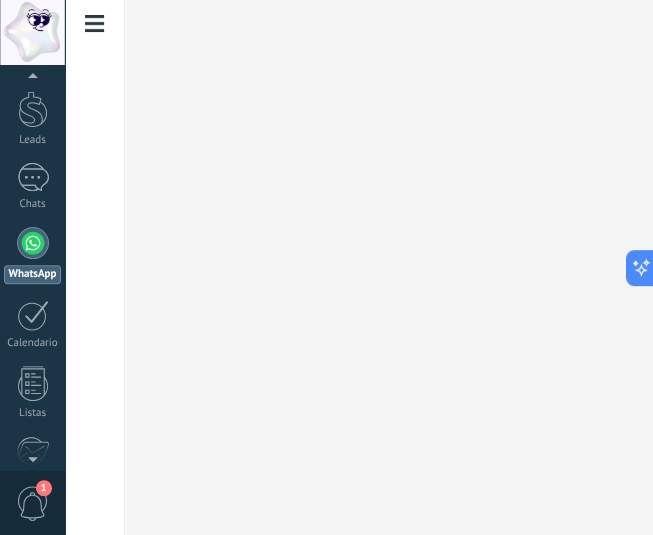 scroll, scrollTop: 14, scrollLeft: 0, axis: vertical 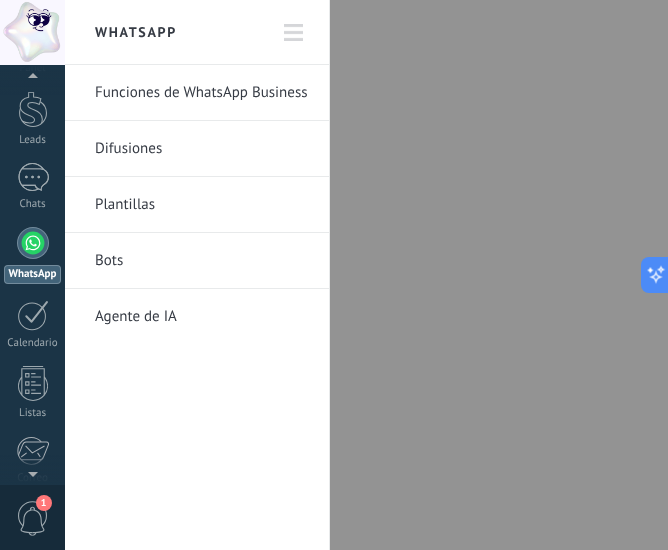 click at bounding box center [294, 33] 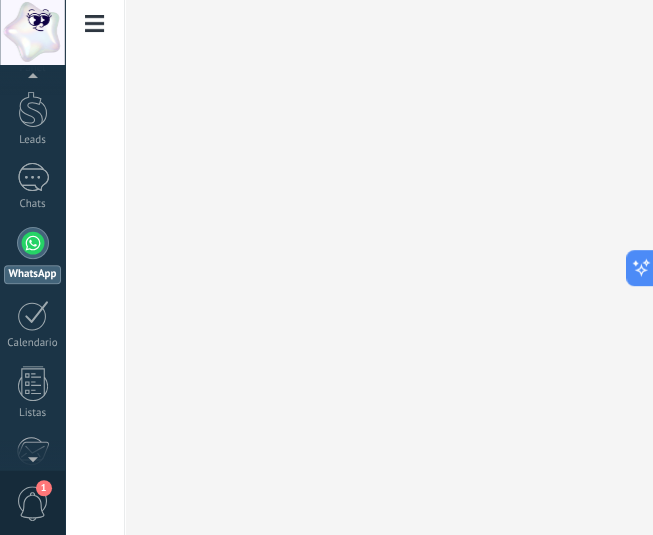 scroll, scrollTop: 0, scrollLeft: 0, axis: both 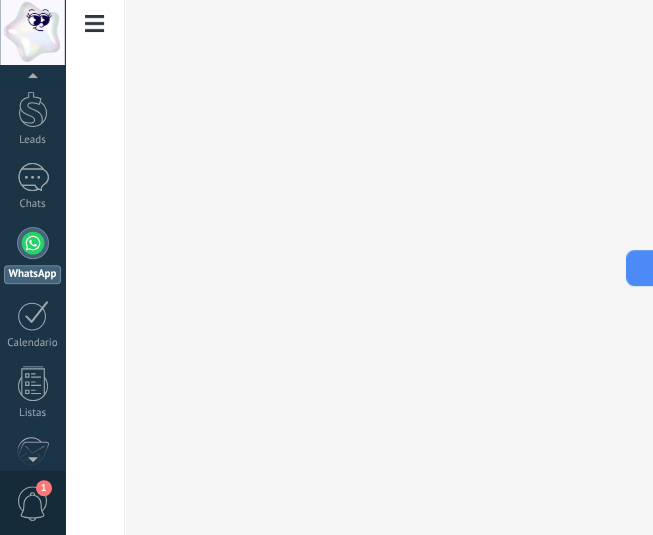 click at bounding box center [95, 24] 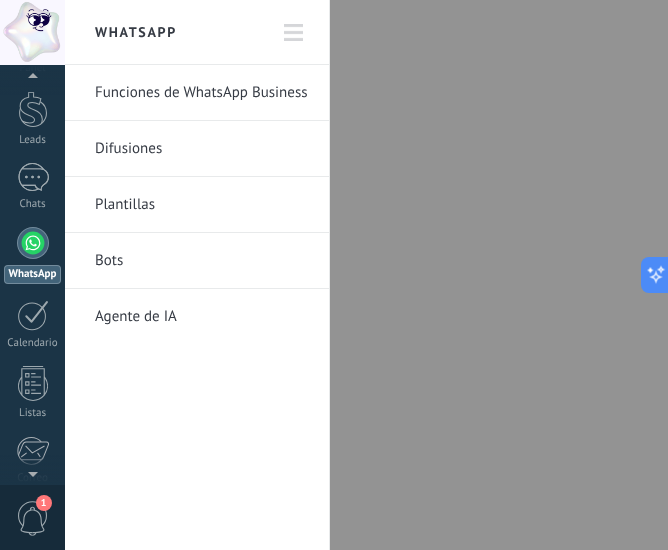 click on "Difusiones" at bounding box center (202, 149) 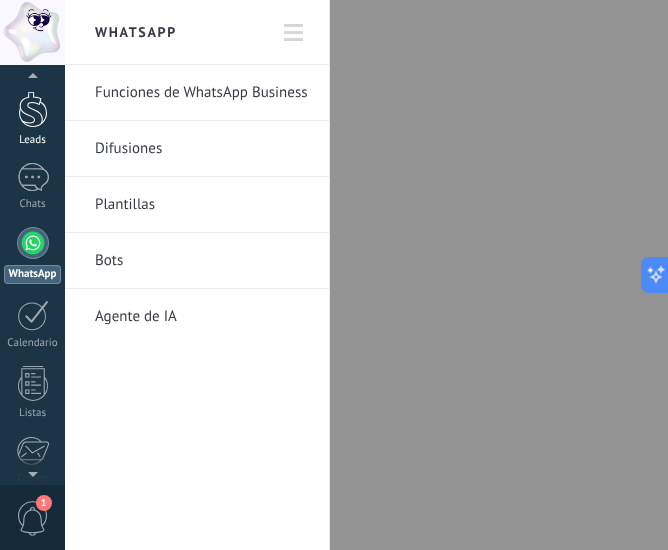 click on "Leads" at bounding box center [32, 119] 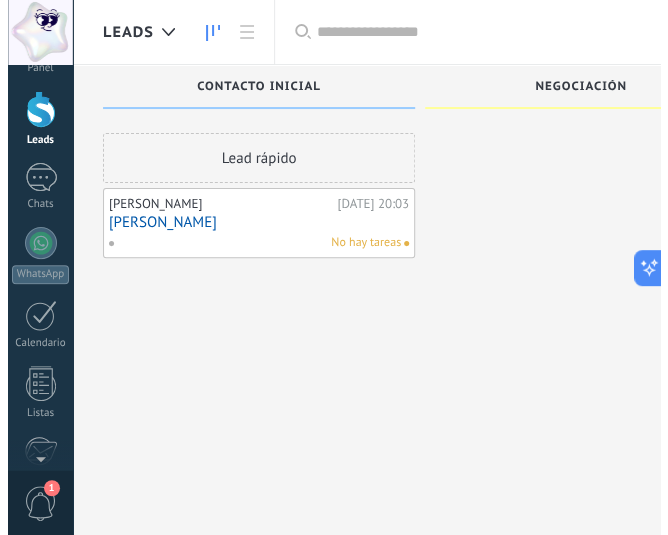 scroll, scrollTop: 0, scrollLeft: 0, axis: both 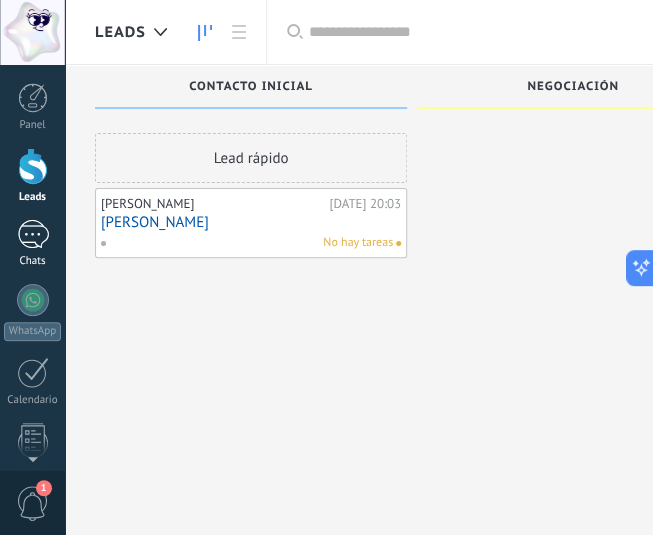 click at bounding box center (33, 234) 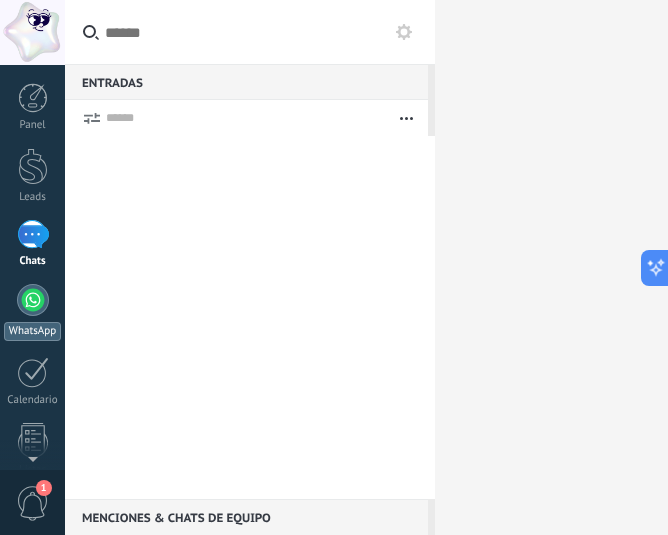 click at bounding box center [33, 300] 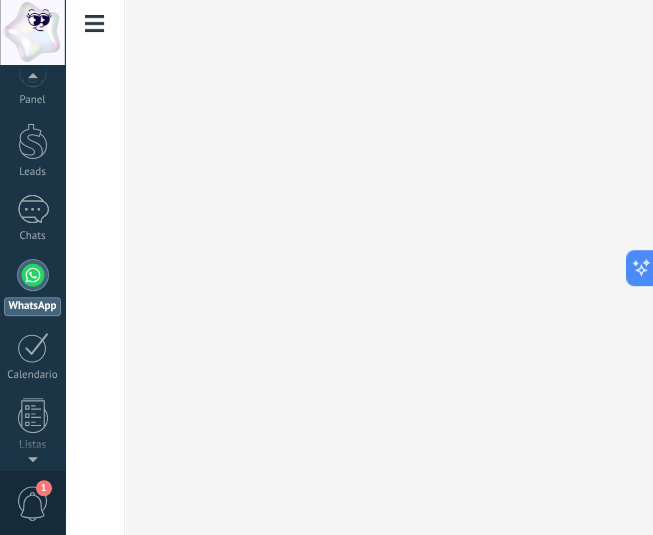 scroll, scrollTop: 57, scrollLeft: 0, axis: vertical 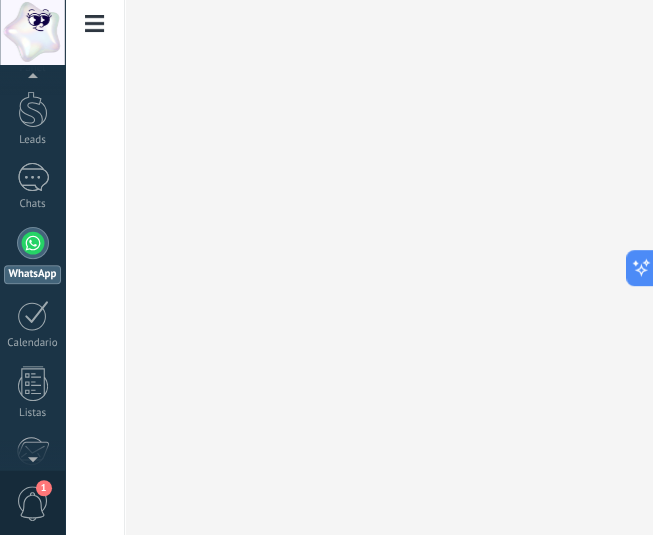 click at bounding box center (95, 24) 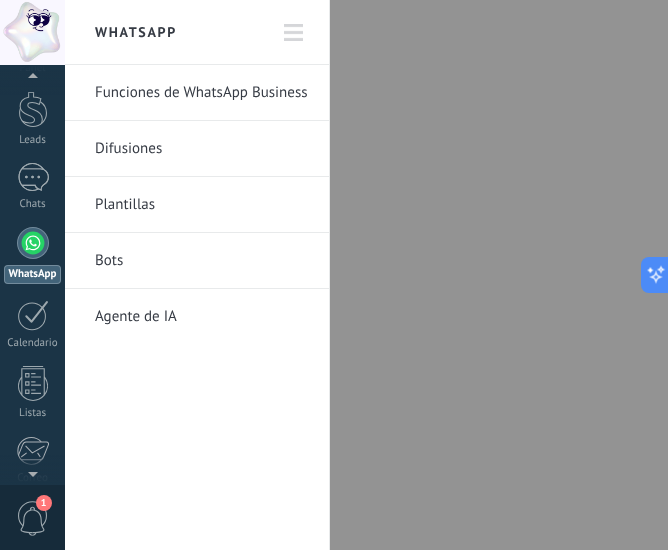 click on "Plantillas" at bounding box center (202, 205) 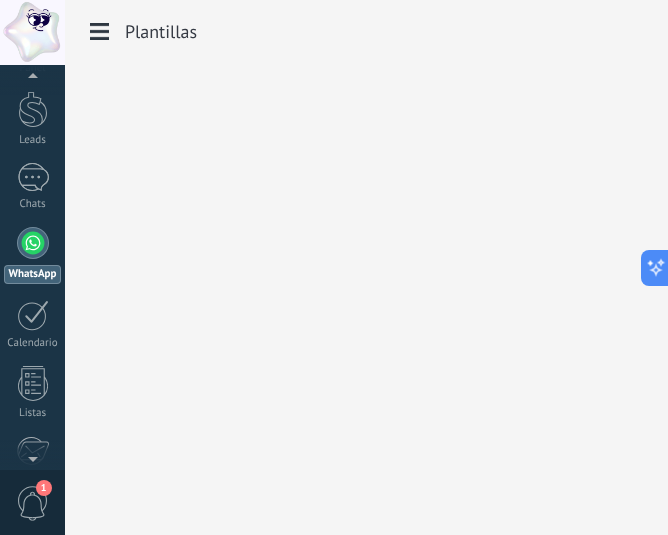 click at bounding box center [100, 32] 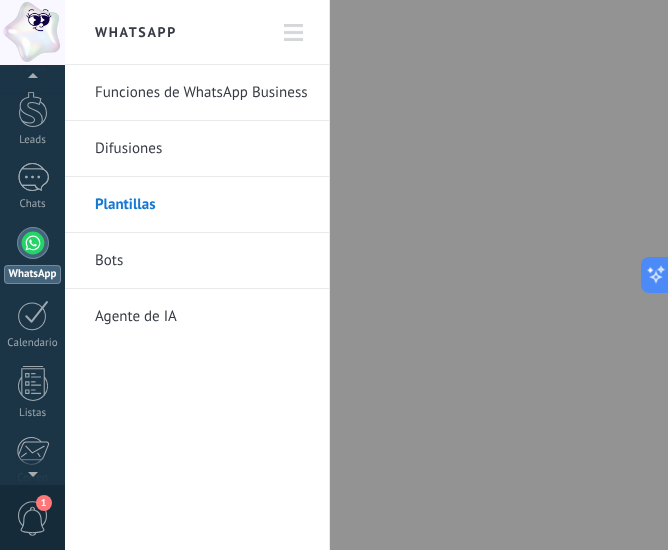click at bounding box center [294, 33] 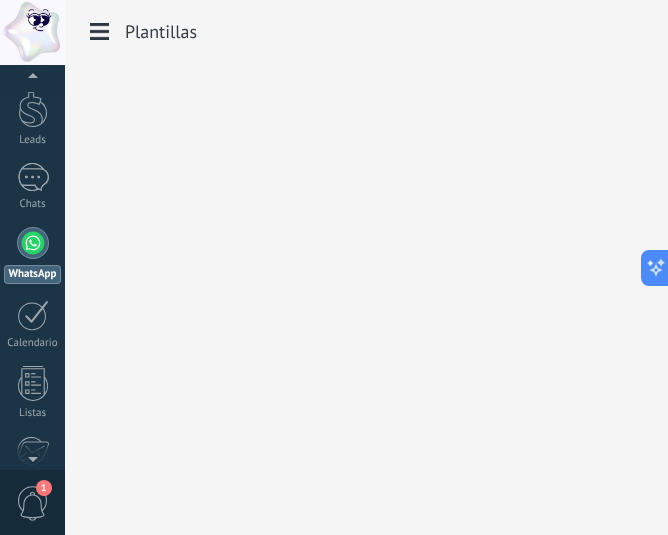 click at bounding box center [100, 32] 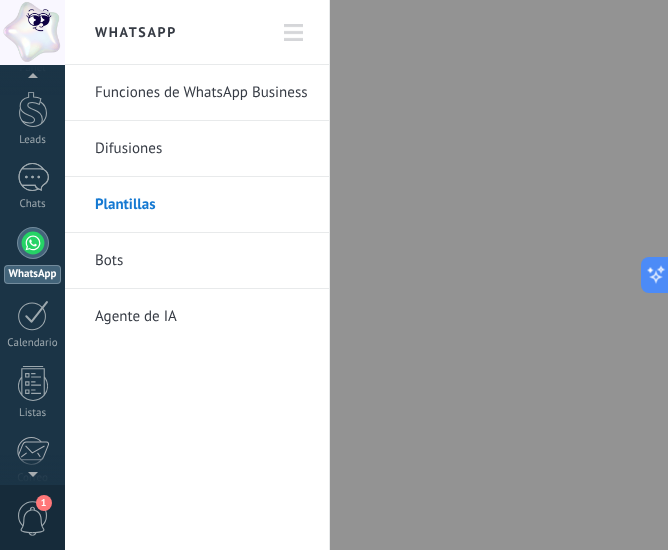 click on "Difusiones" at bounding box center [202, 149] 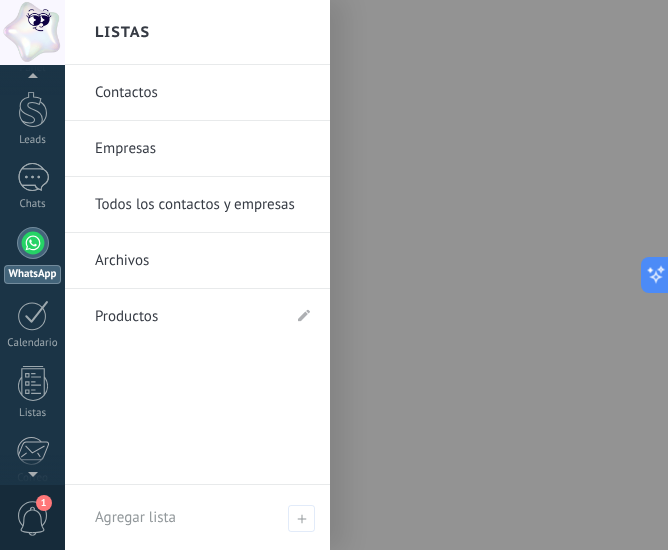 click on "Archivos" at bounding box center [202, 261] 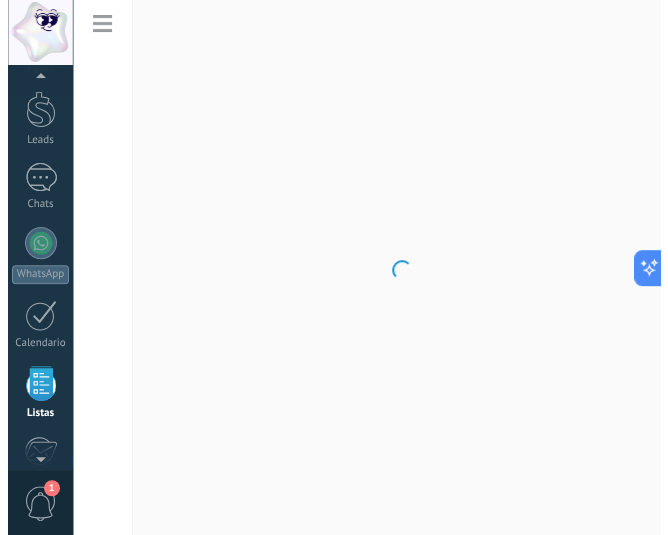 scroll, scrollTop: 195, scrollLeft: 0, axis: vertical 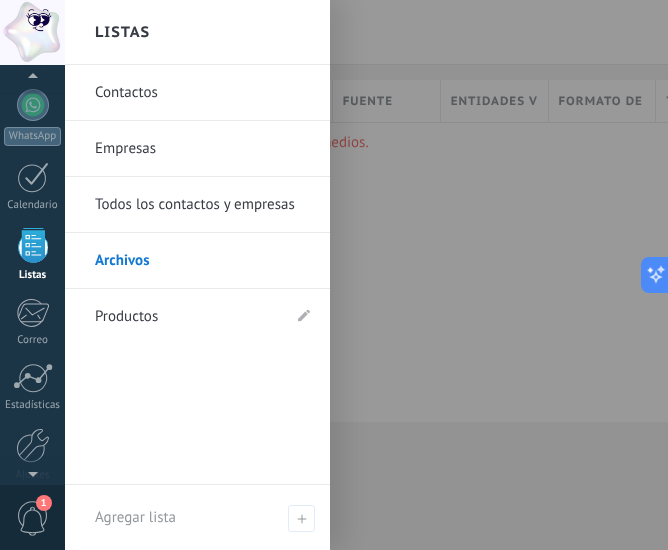 click on "Contactos" at bounding box center (202, 93) 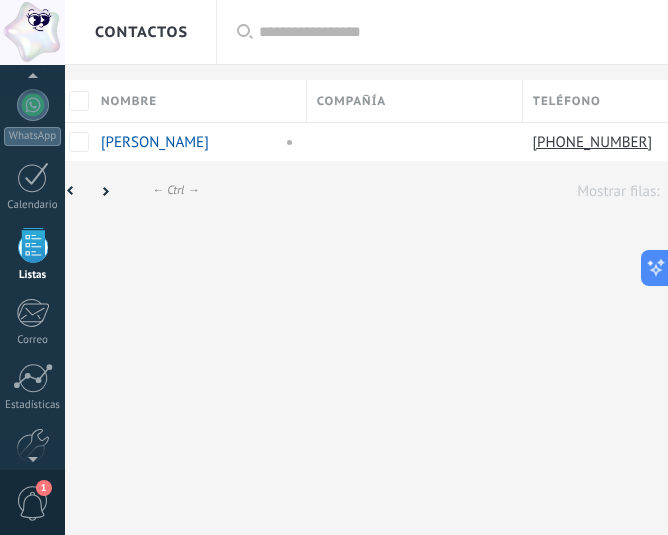 scroll, scrollTop: 0, scrollLeft: 0, axis: both 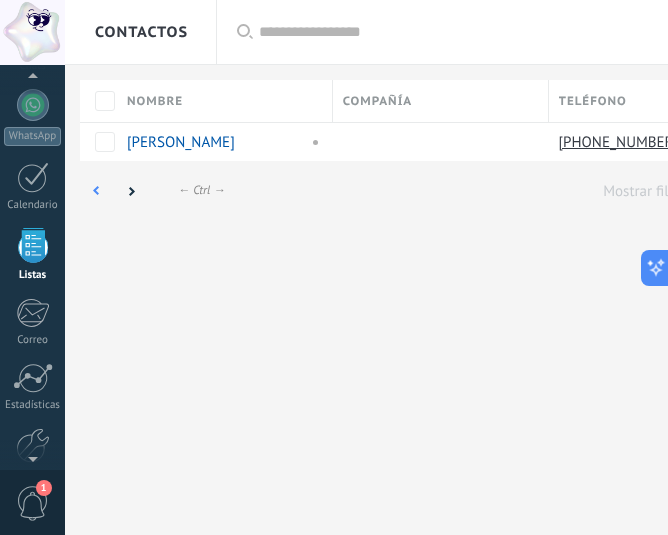 click 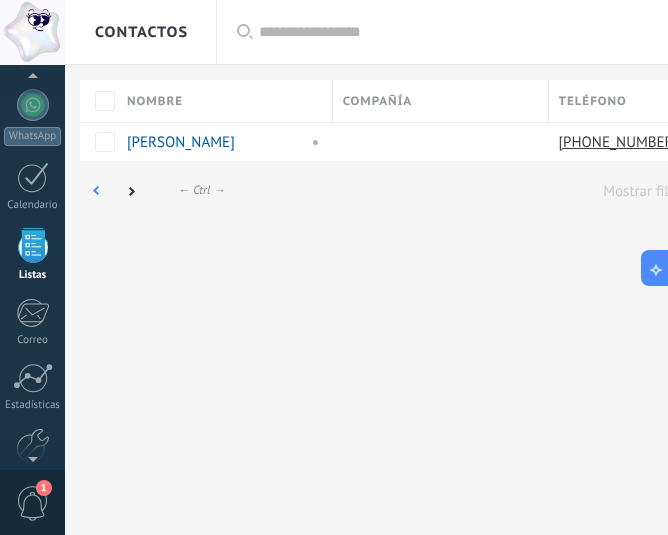 click 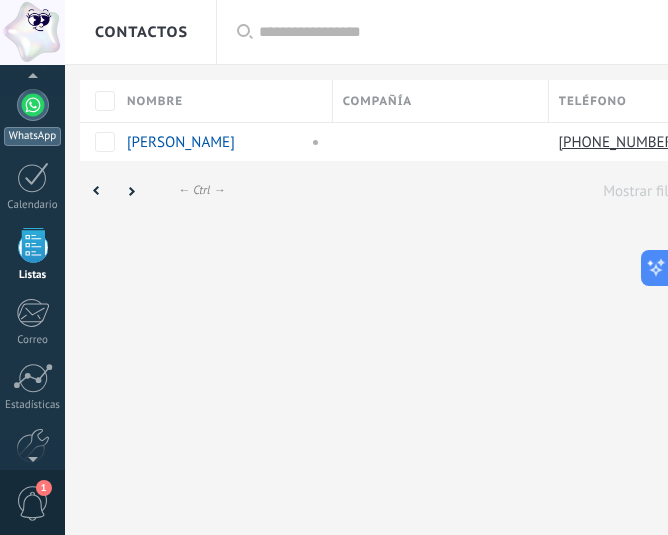 click at bounding box center [33, 105] 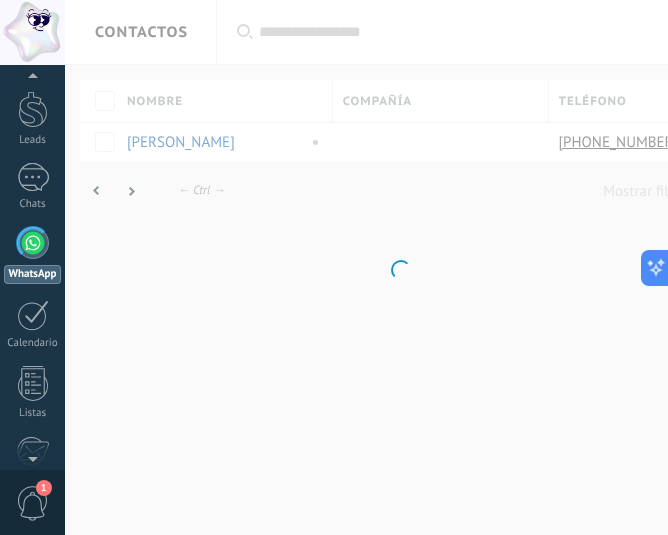 scroll, scrollTop: 57, scrollLeft: 0, axis: vertical 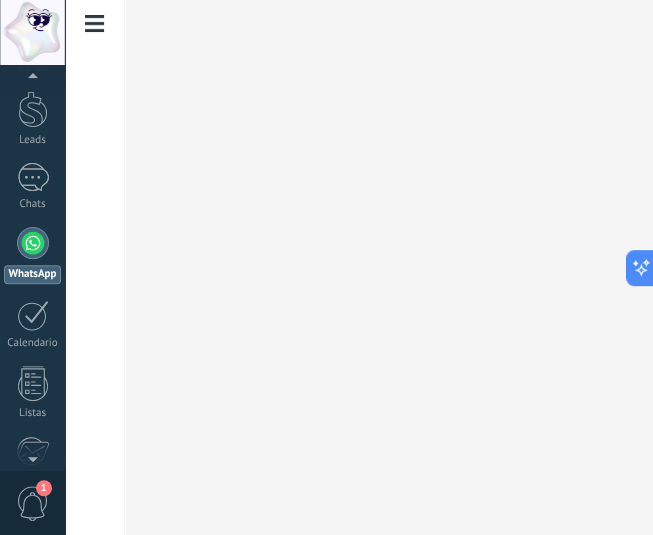 click at bounding box center (95, 24) 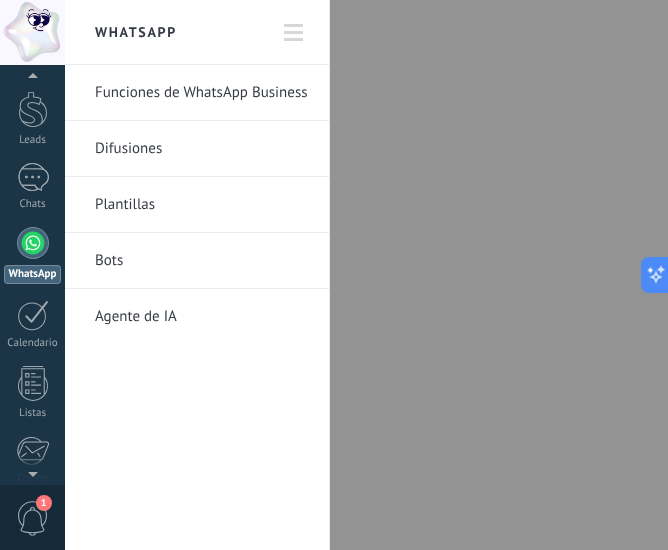 click on "Difusiones" at bounding box center [202, 149] 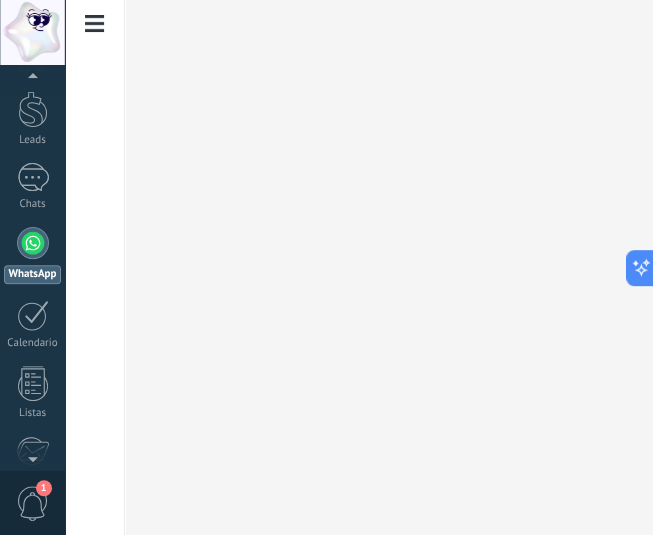 click at bounding box center [33, 243] 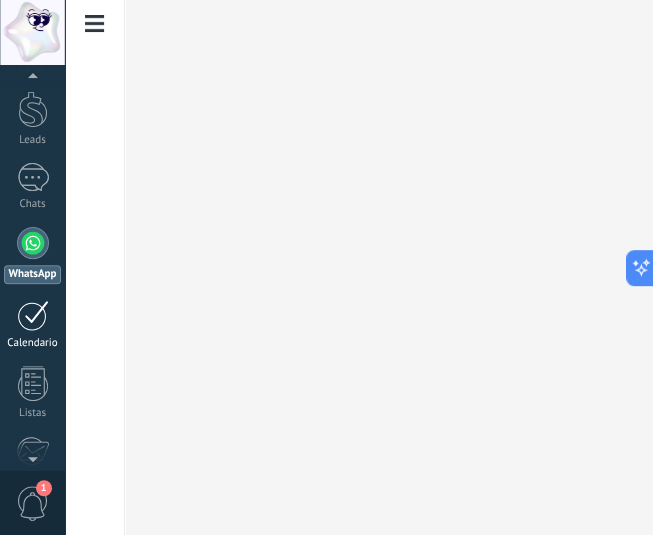 click at bounding box center [33, 315] 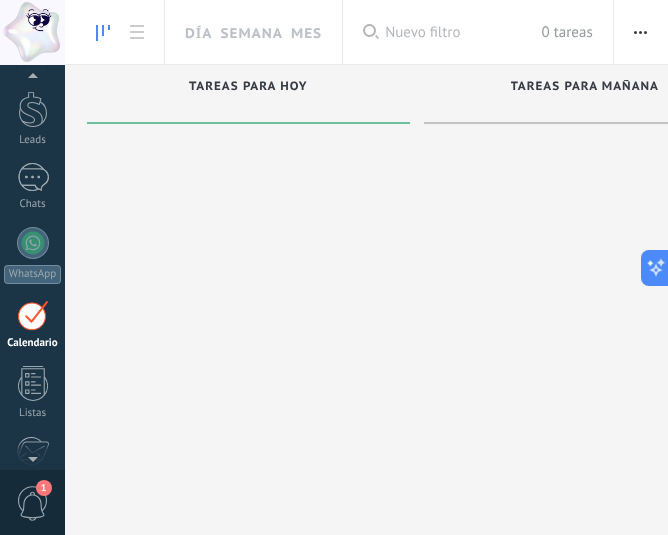 scroll, scrollTop: 129, scrollLeft: 0, axis: vertical 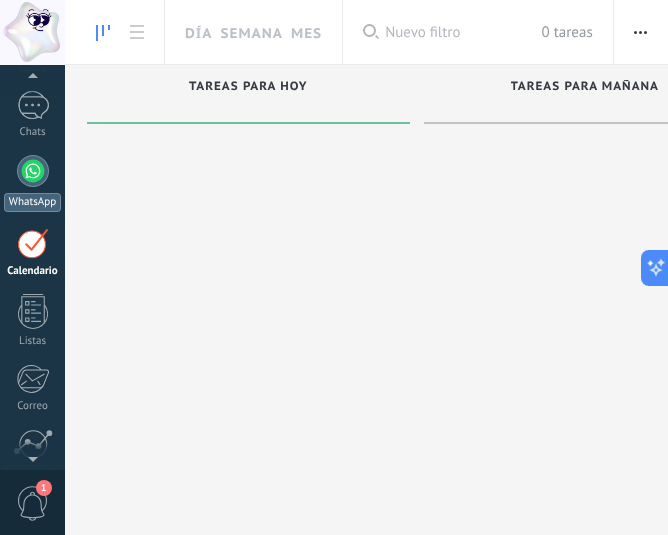 click at bounding box center [33, 171] 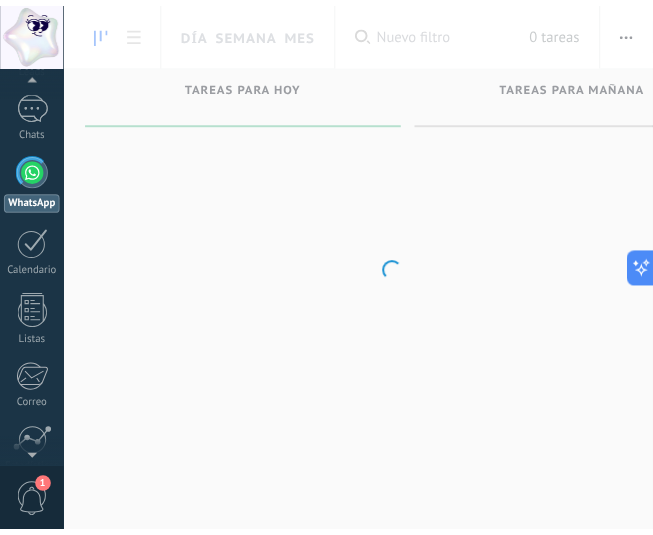 scroll, scrollTop: 57, scrollLeft: 0, axis: vertical 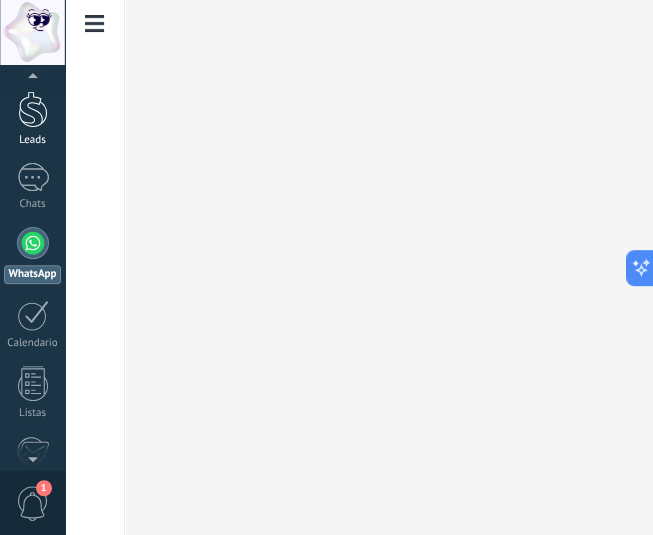 click at bounding box center (33, 109) 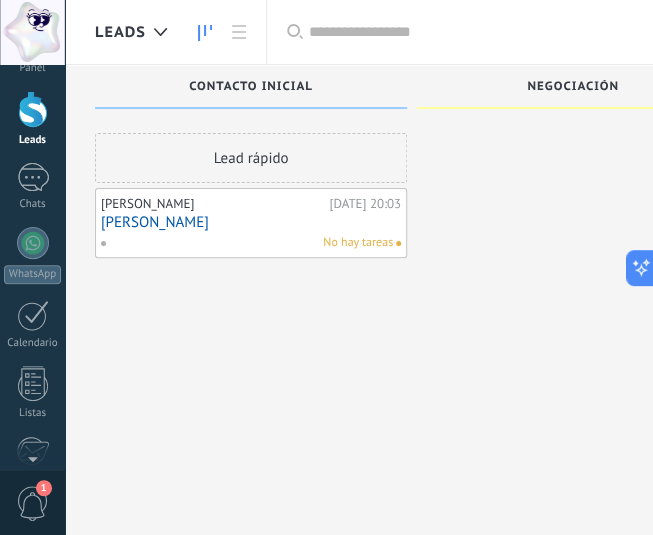 scroll, scrollTop: 0, scrollLeft: 0, axis: both 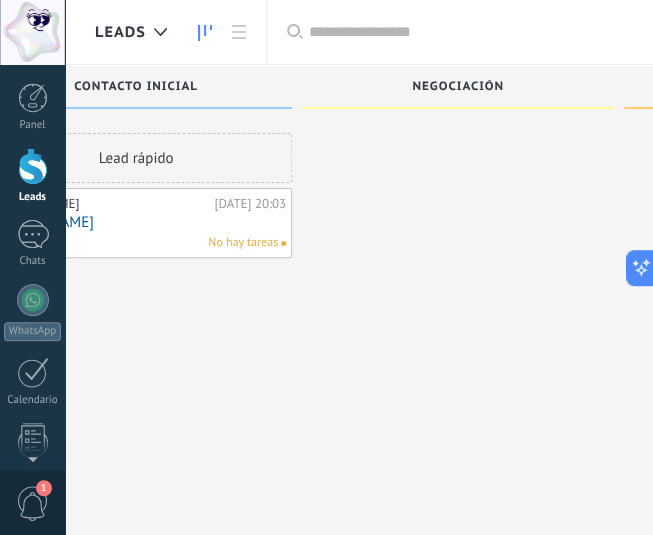 click on "Negociación" at bounding box center (458, 88) 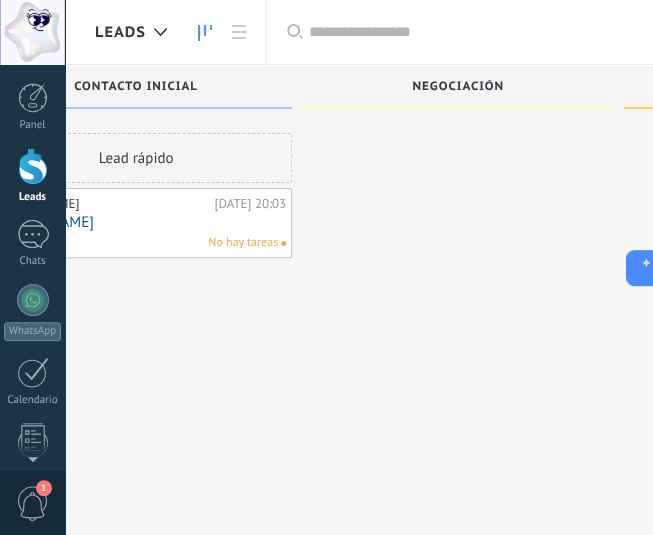 click on "Negociación" at bounding box center (458, 87) 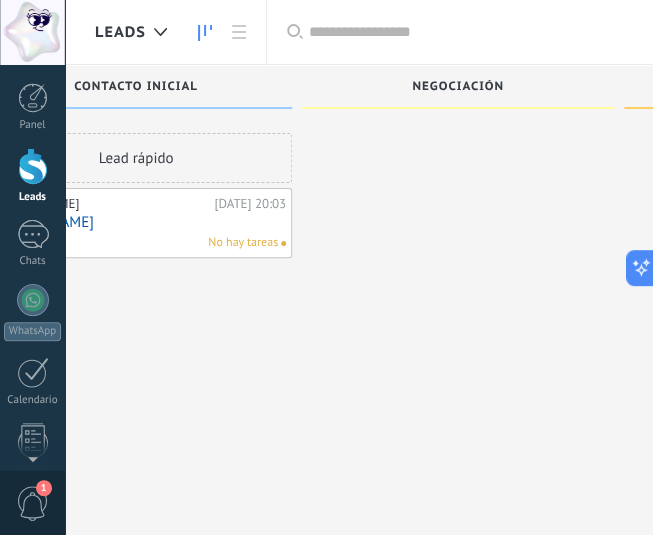 click on "Contacto inicial" at bounding box center [136, 87] 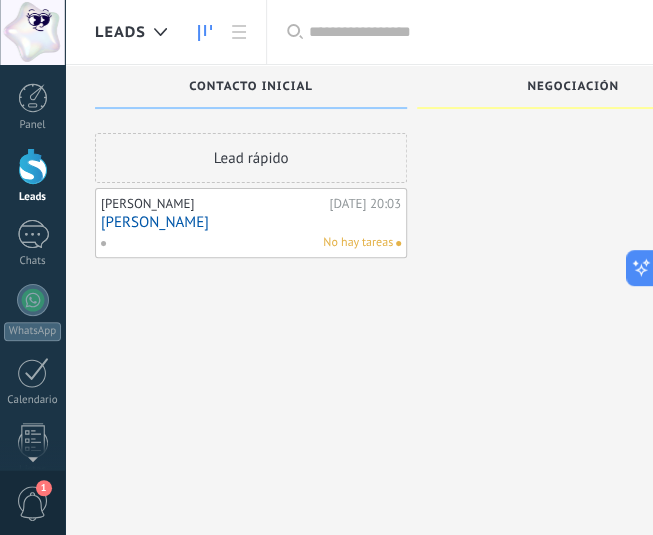 click at bounding box center [33, 166] 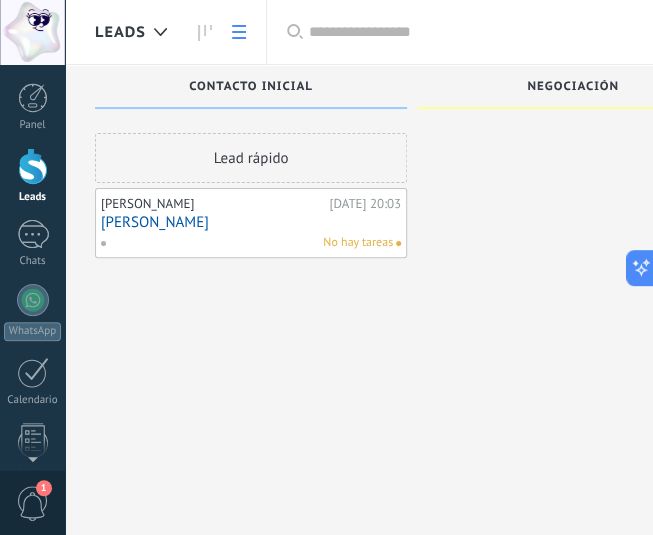 click at bounding box center (239, 32) 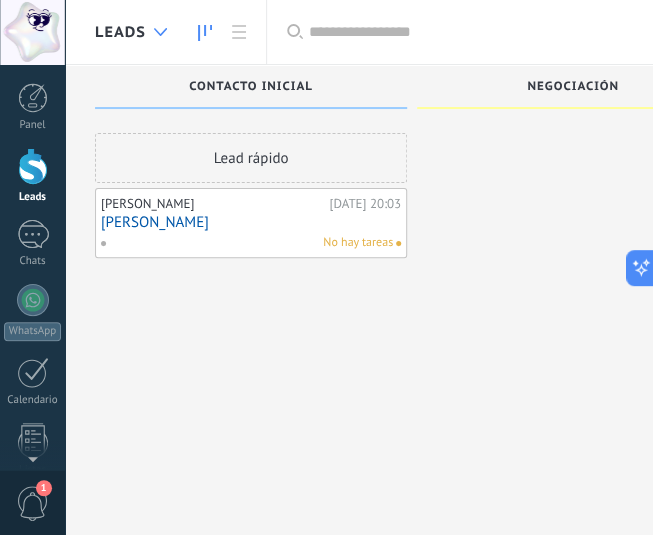 click 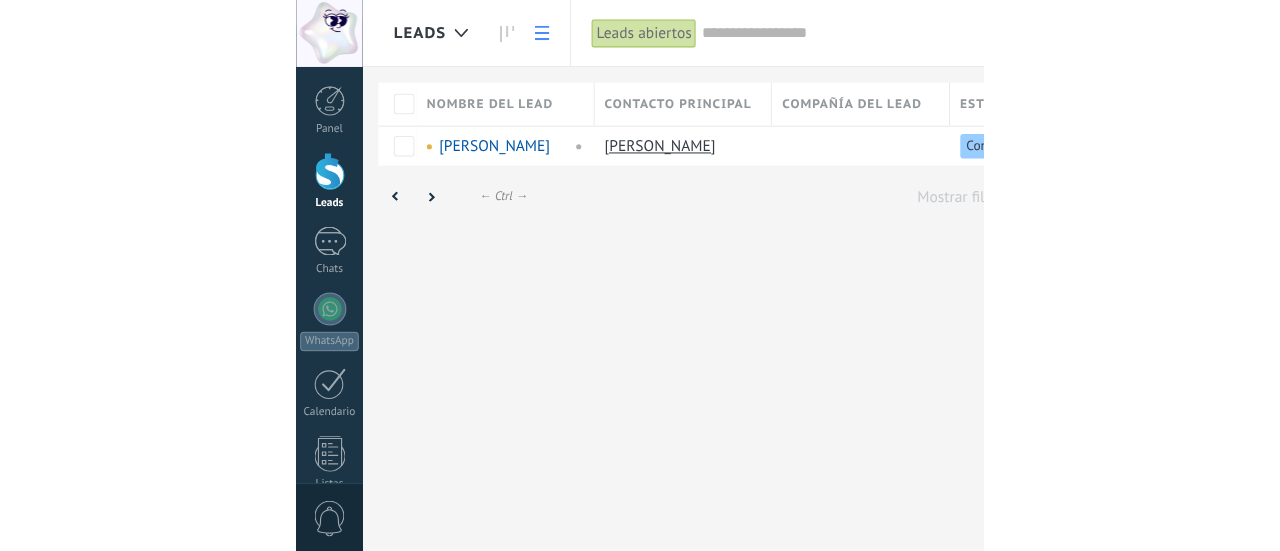 scroll, scrollTop: 0, scrollLeft: 0, axis: both 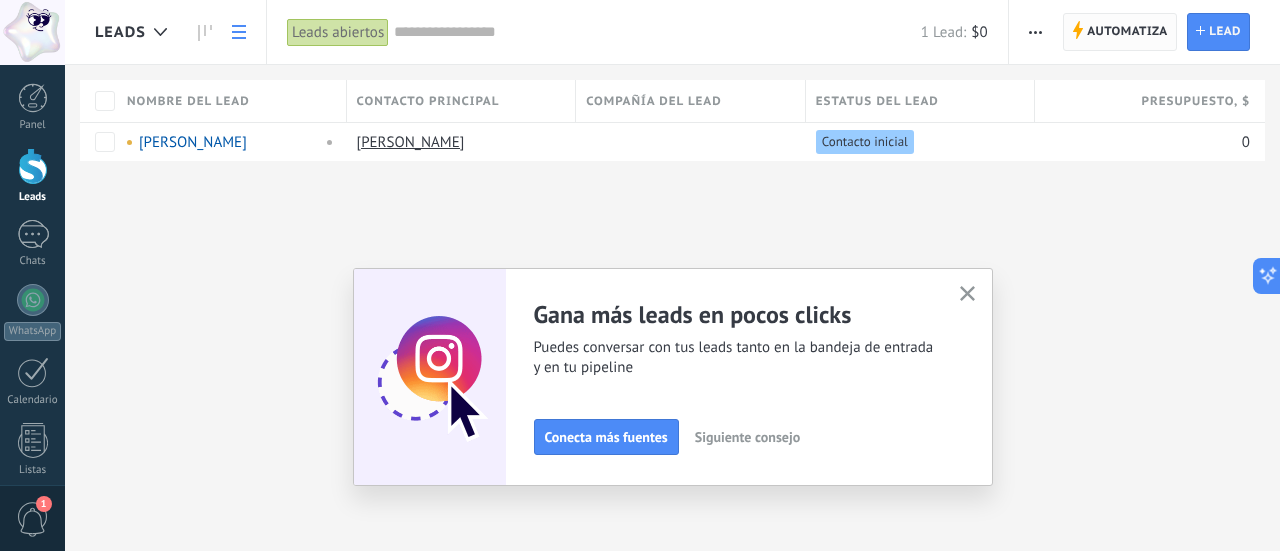 click on "Automatiza" at bounding box center (1127, 32) 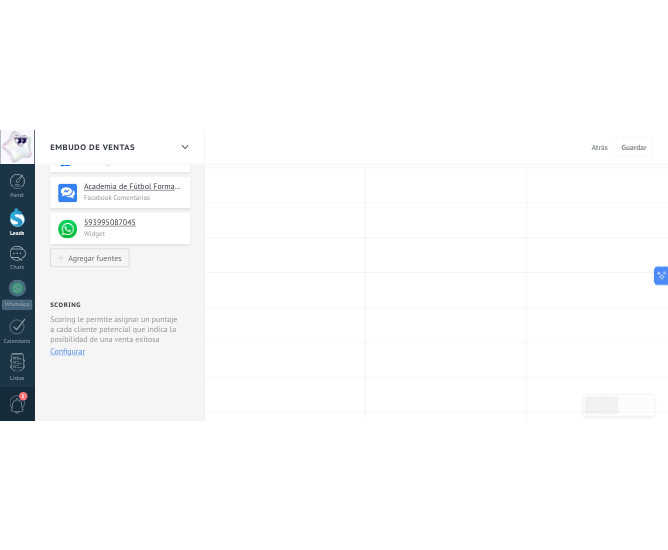 scroll, scrollTop: 500, scrollLeft: 0, axis: vertical 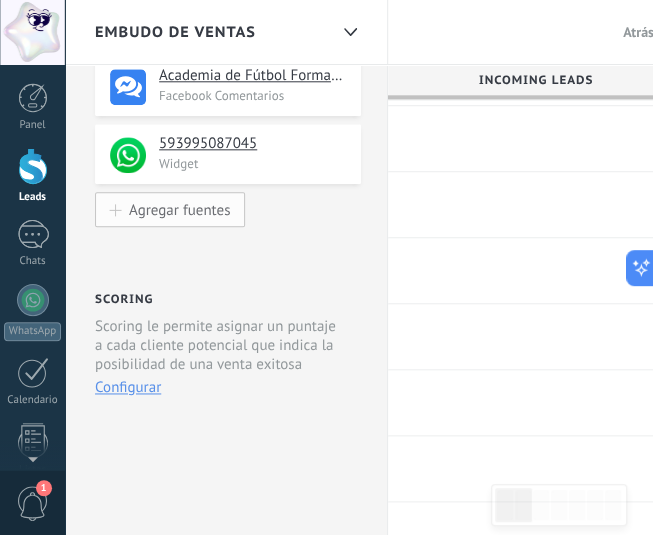 click on "Agregar fuentes" at bounding box center [179, 209] 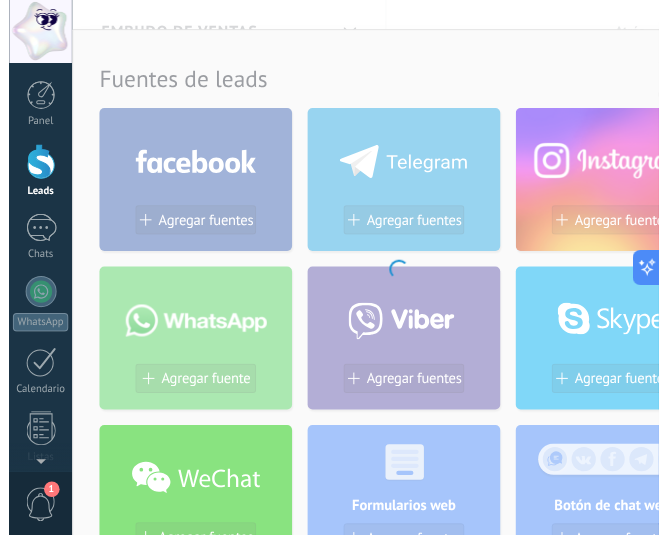 scroll, scrollTop: 0, scrollLeft: 0, axis: both 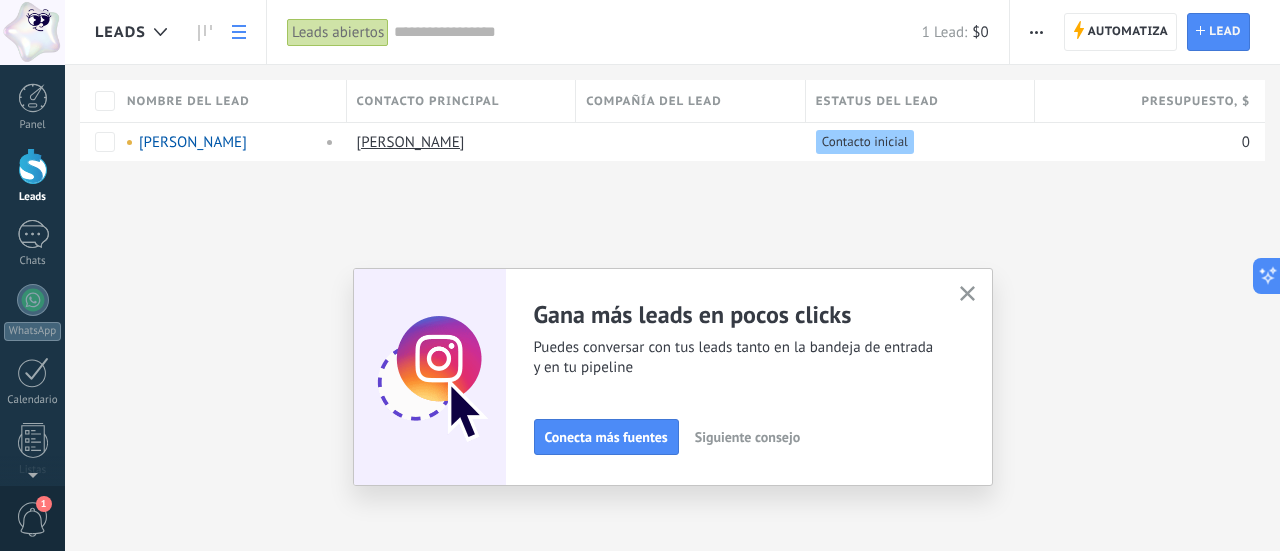 click 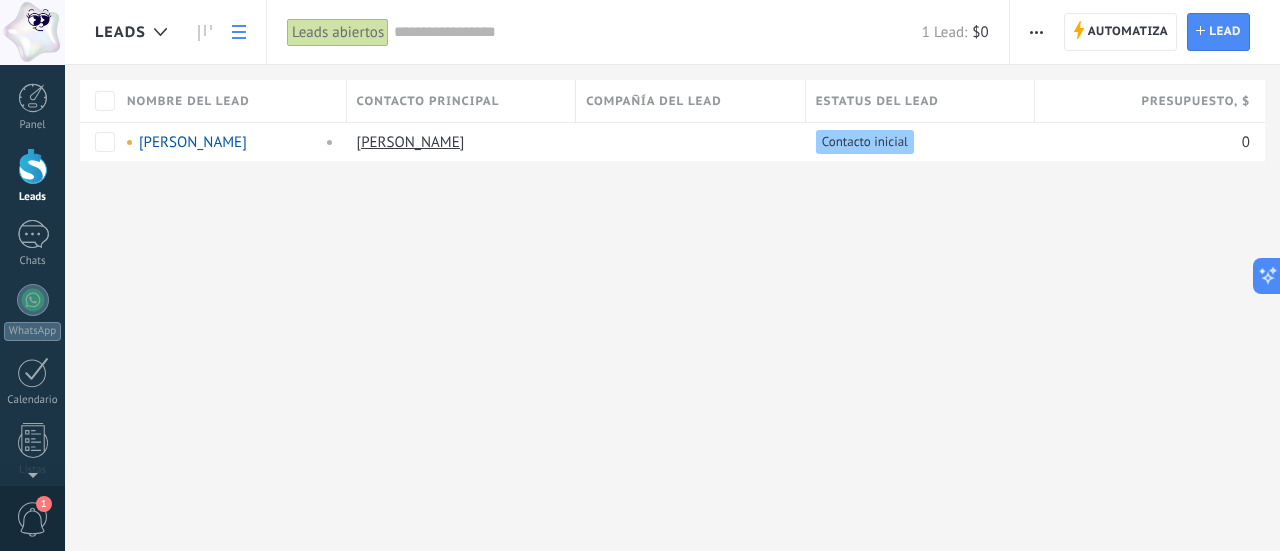 click 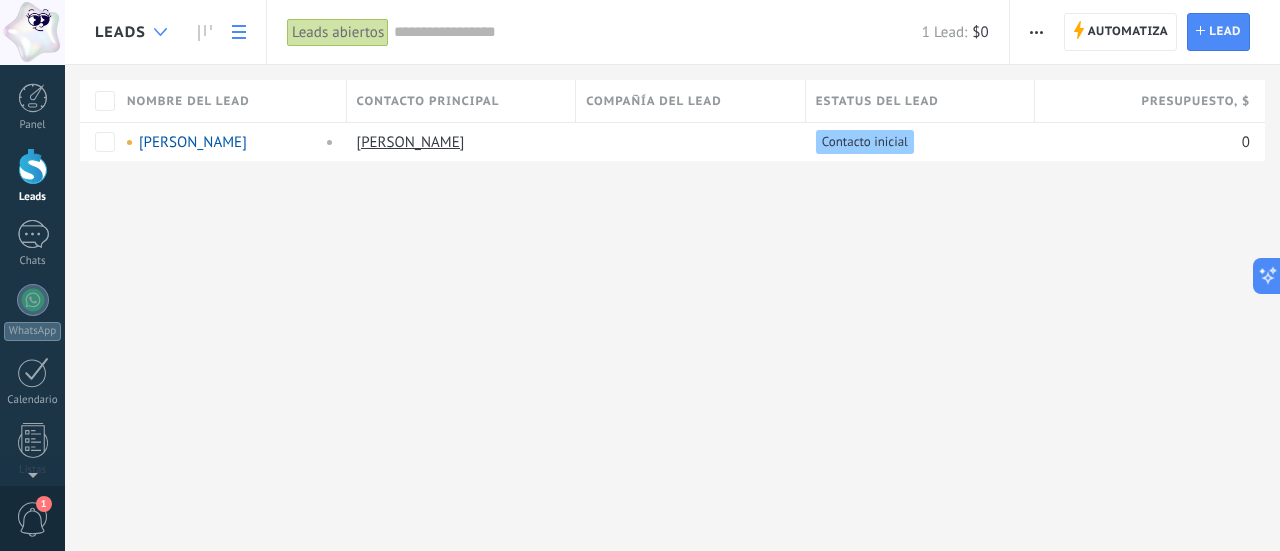 click 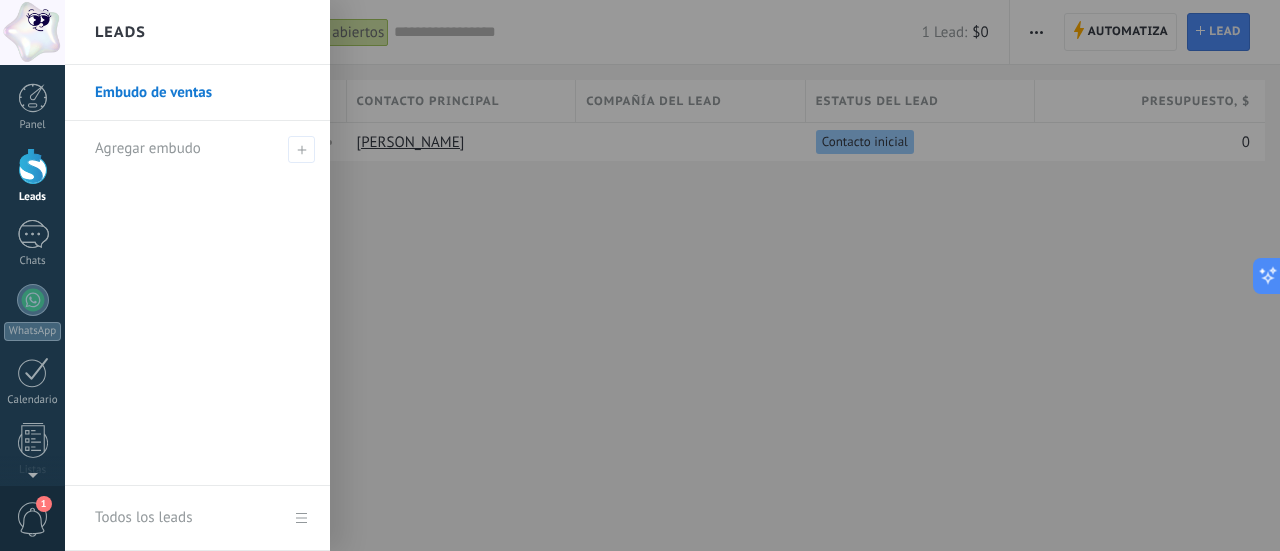 click on "Embudo de ventas" at bounding box center (202, 93) 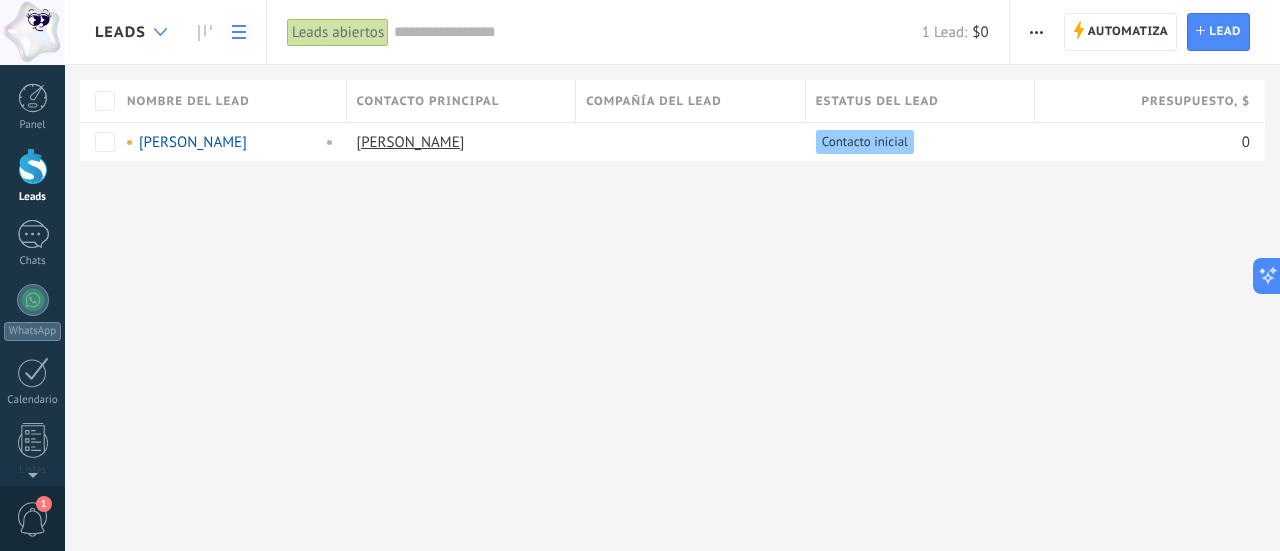 click 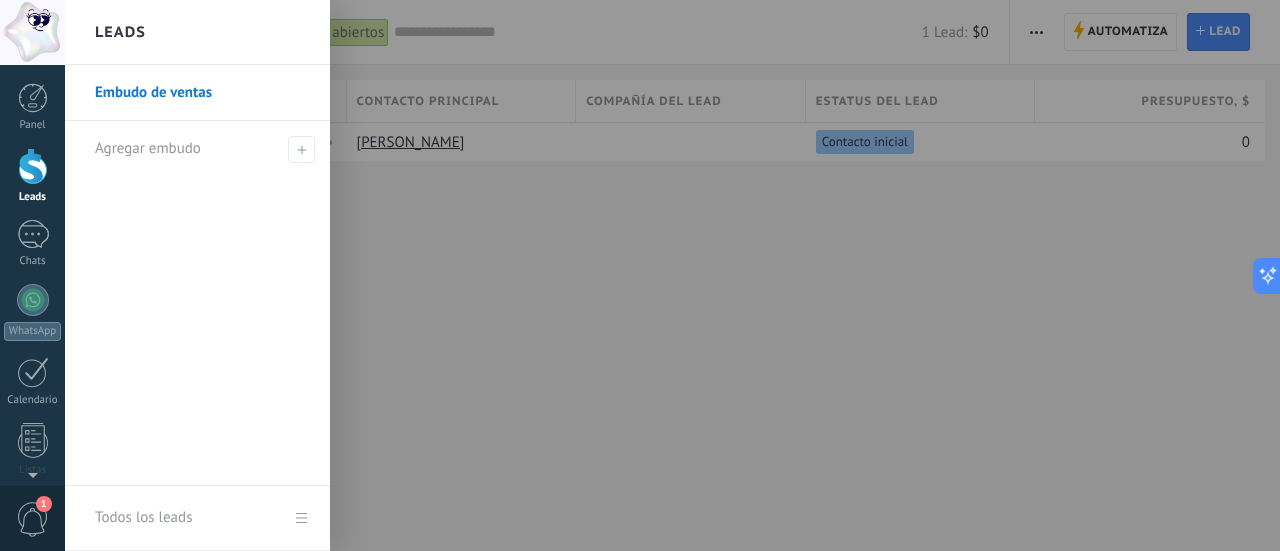click on "Embudo de ventas" at bounding box center [202, 93] 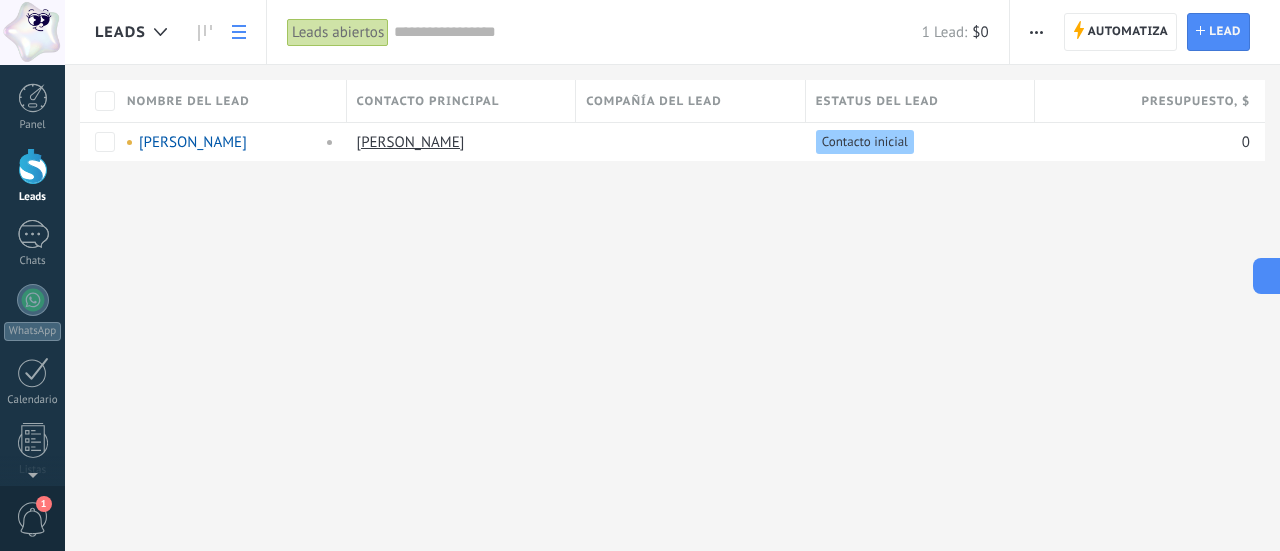 click 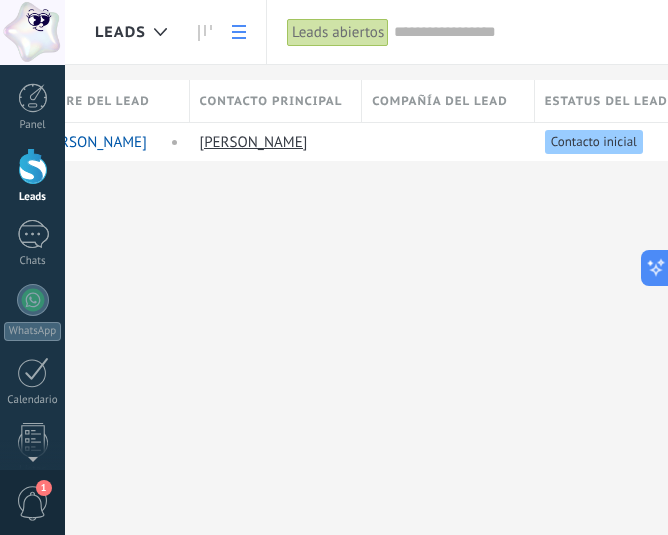 scroll, scrollTop: 0, scrollLeft: 0, axis: both 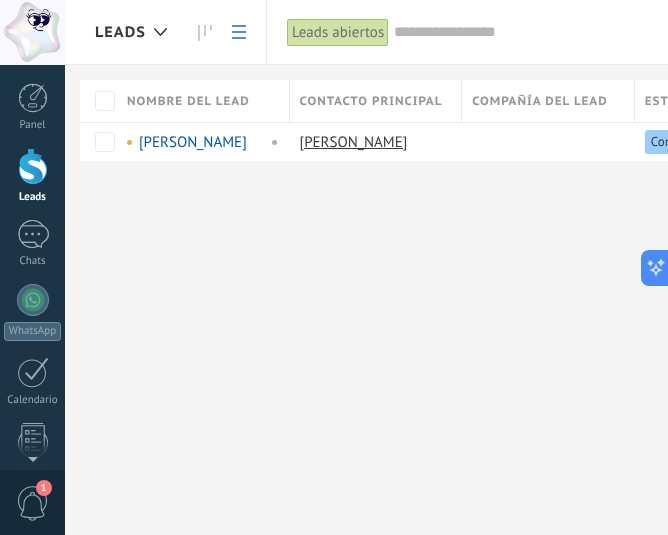 click 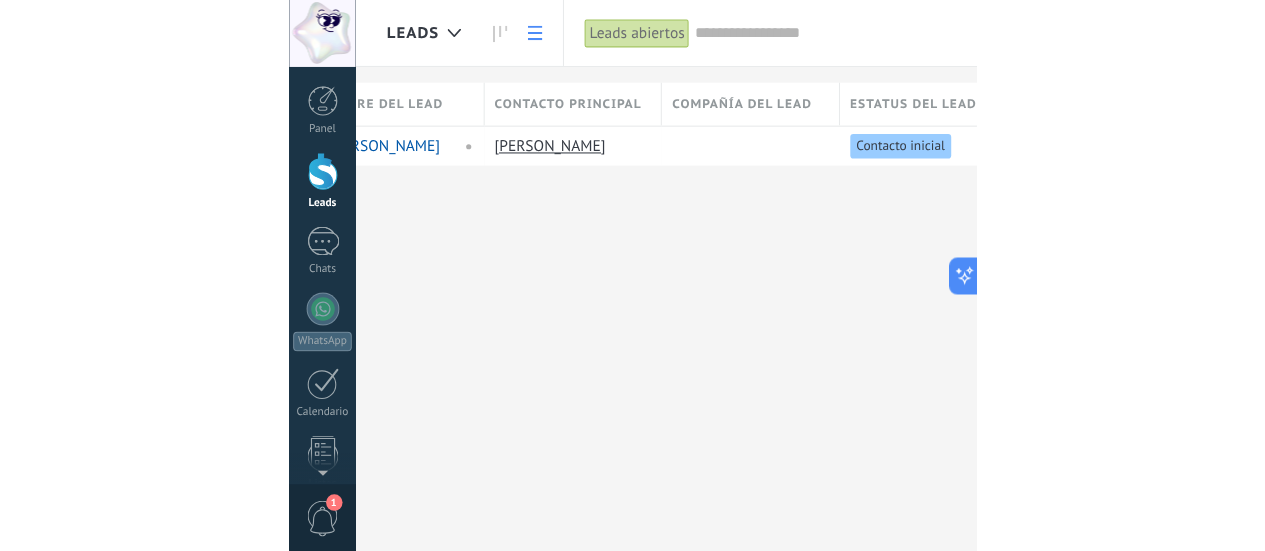 scroll, scrollTop: 0, scrollLeft: 0, axis: both 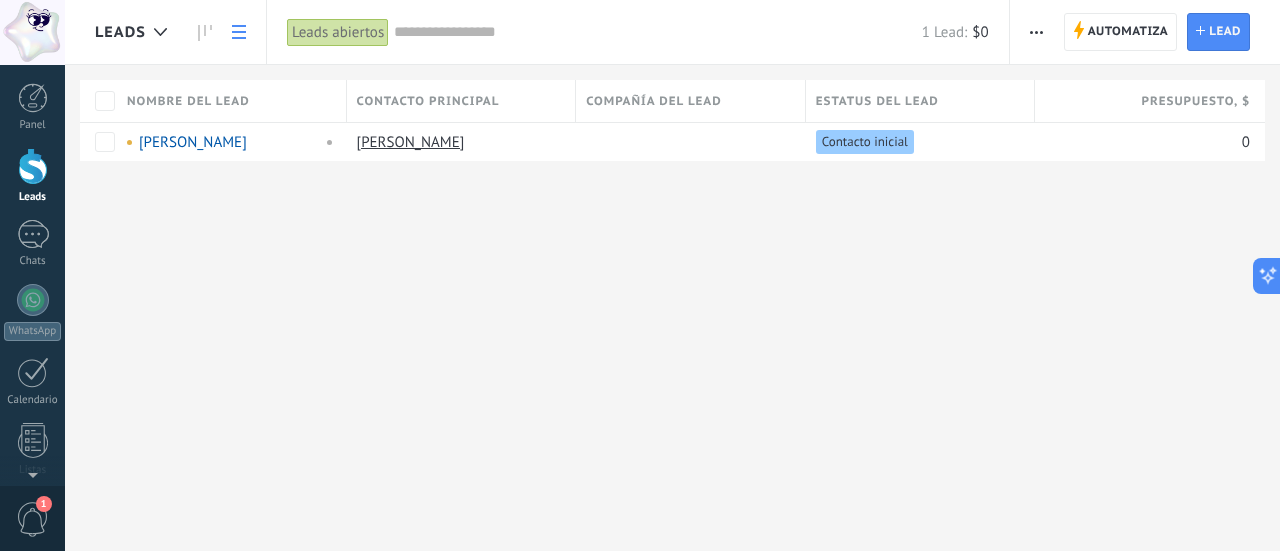 click on "Automatiza" at bounding box center (1128, 32) 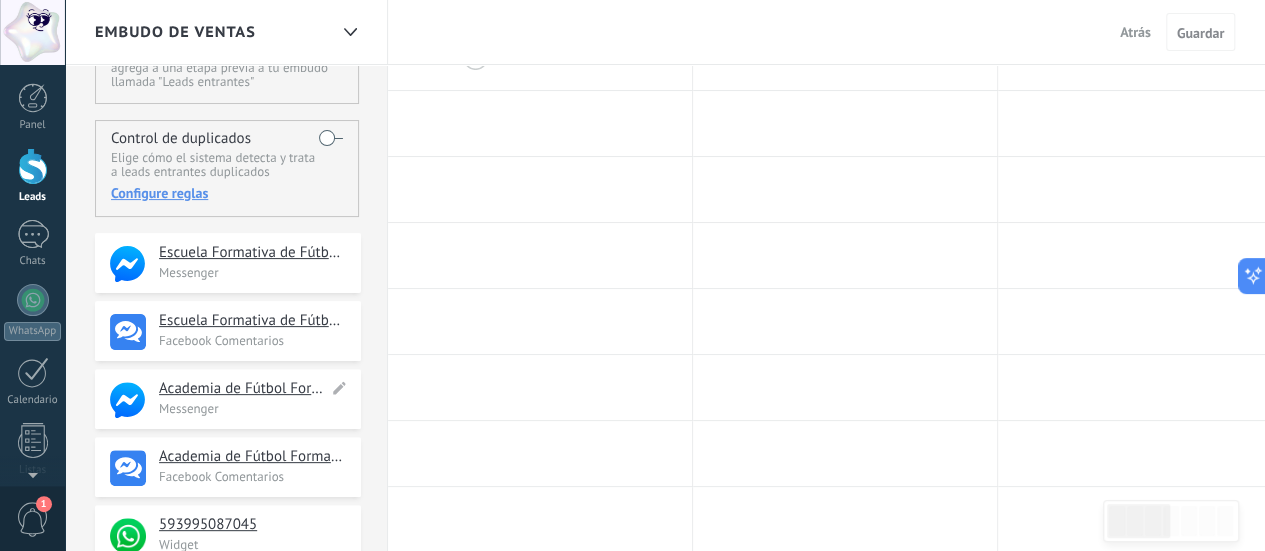 scroll, scrollTop: 0, scrollLeft: 0, axis: both 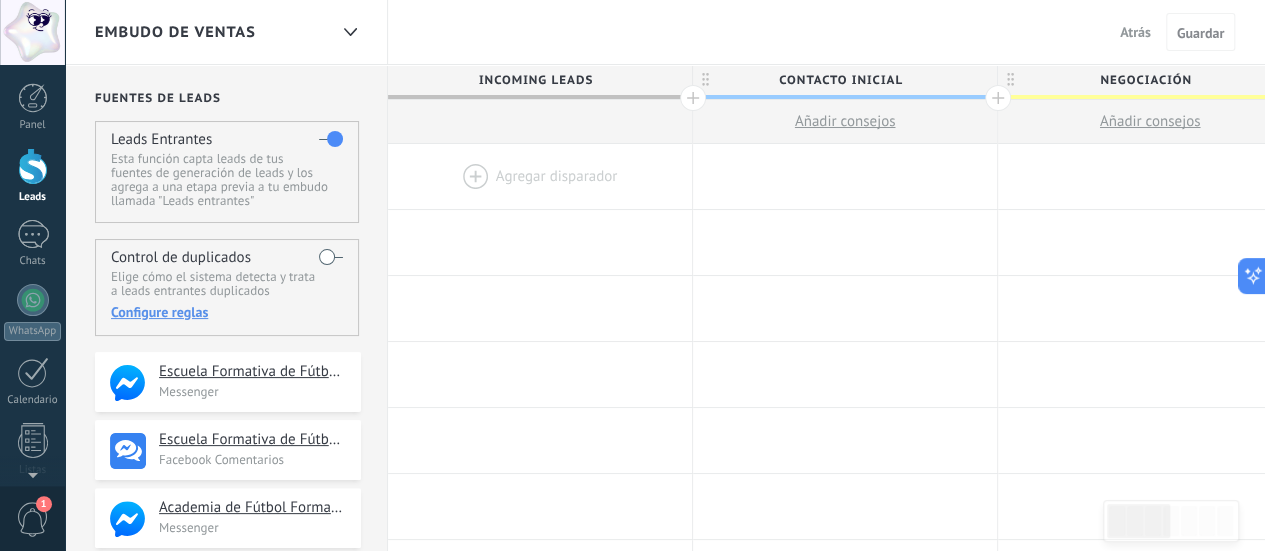 click on "Configure reglas" at bounding box center (226, 312) 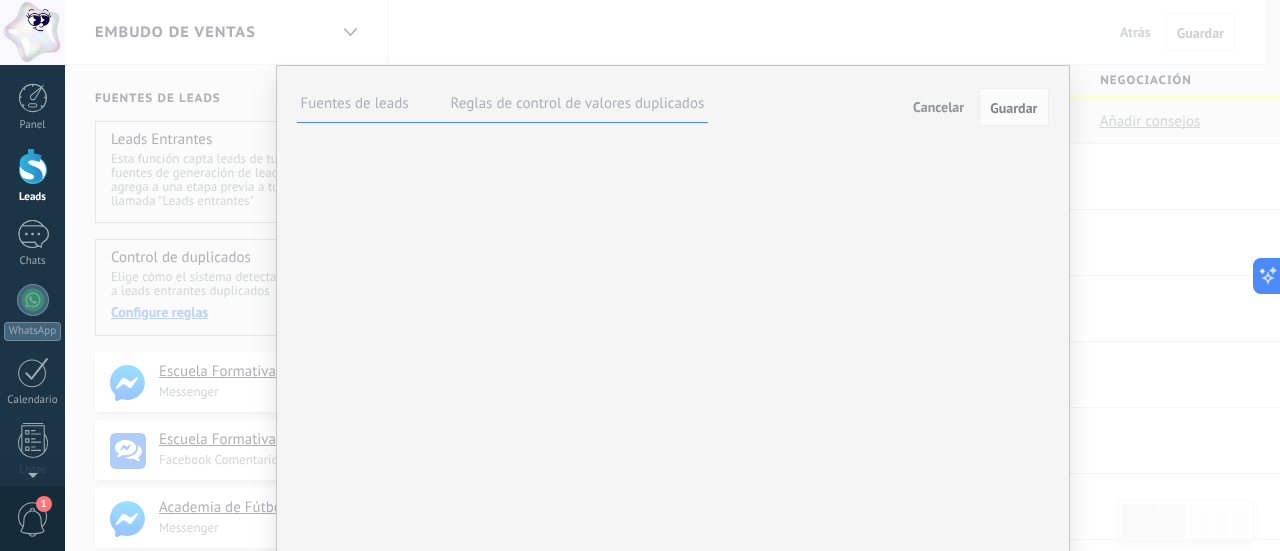 click on "Cancelar" at bounding box center [938, 107] 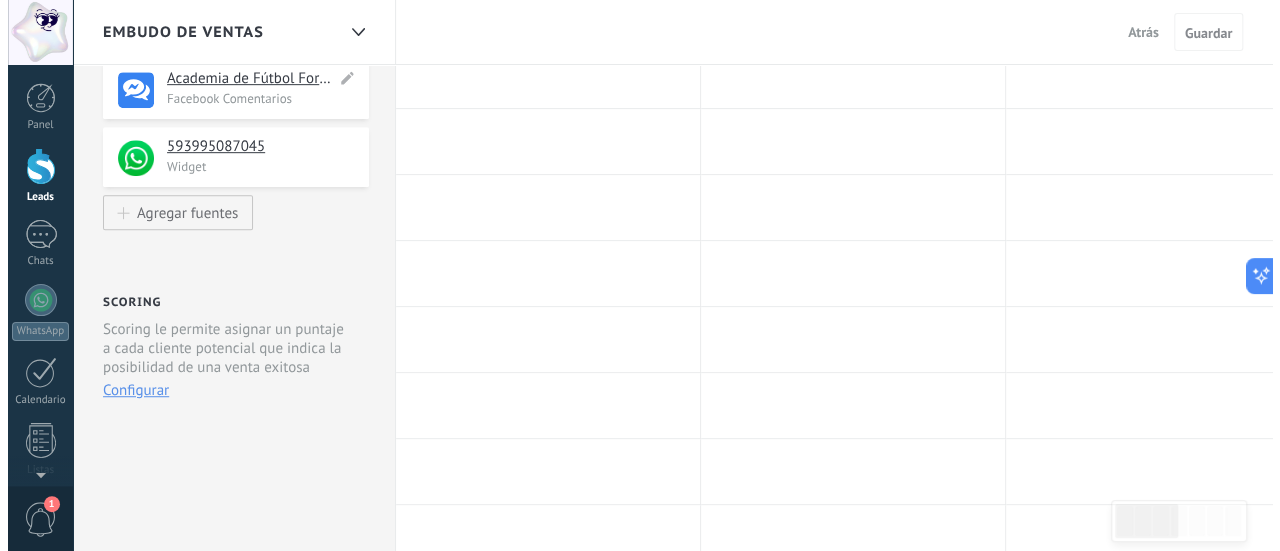 scroll, scrollTop: 500, scrollLeft: 0, axis: vertical 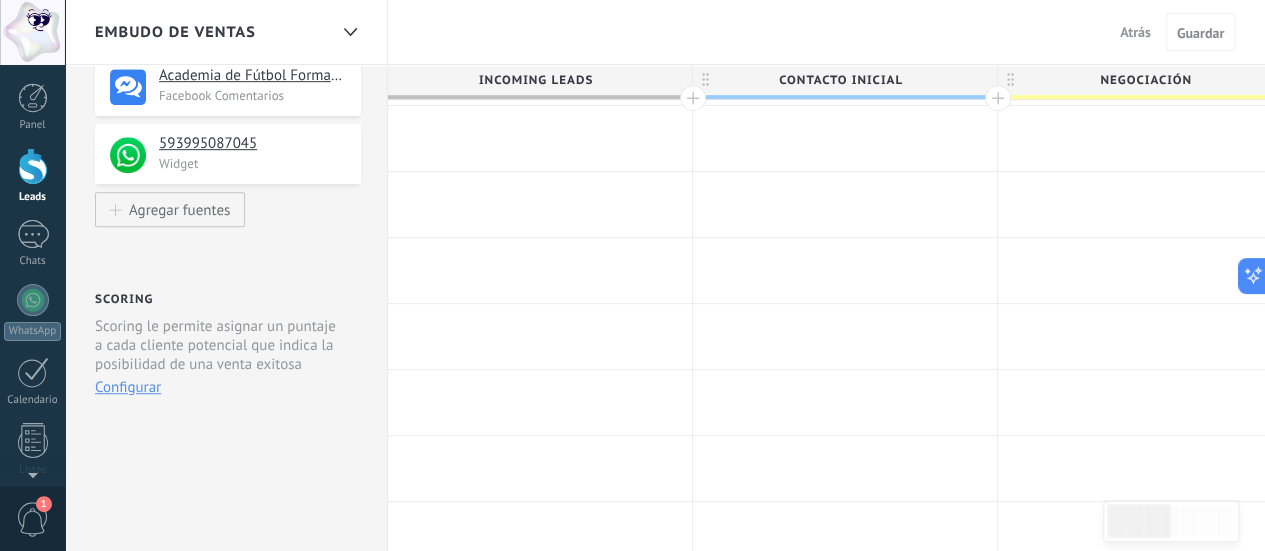 click on "Configurar" at bounding box center (128, 387) 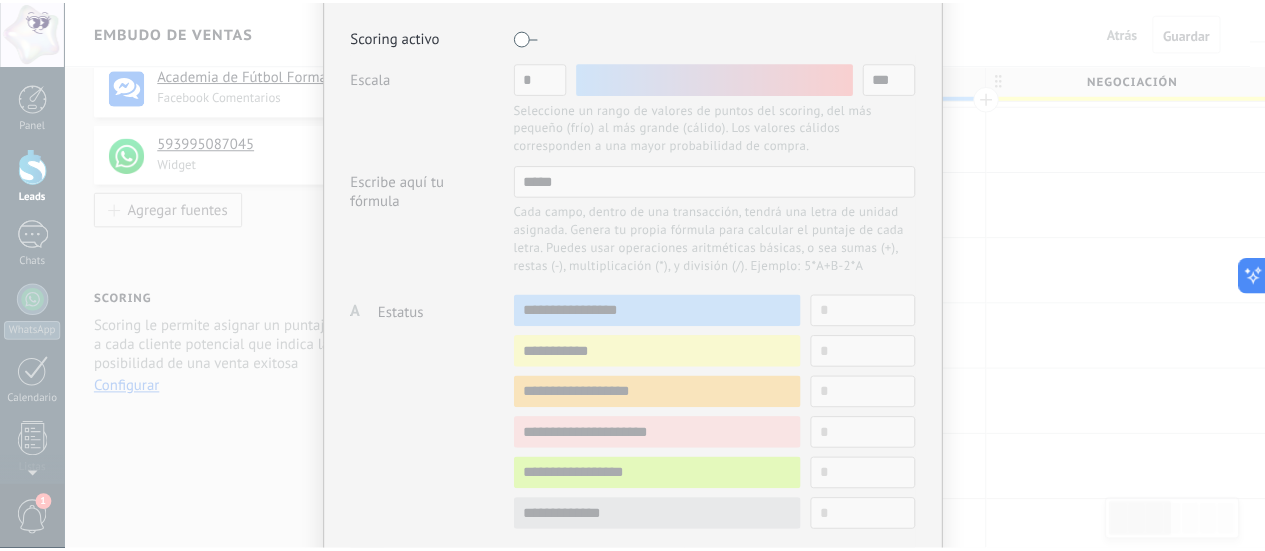 scroll, scrollTop: 0, scrollLeft: 0, axis: both 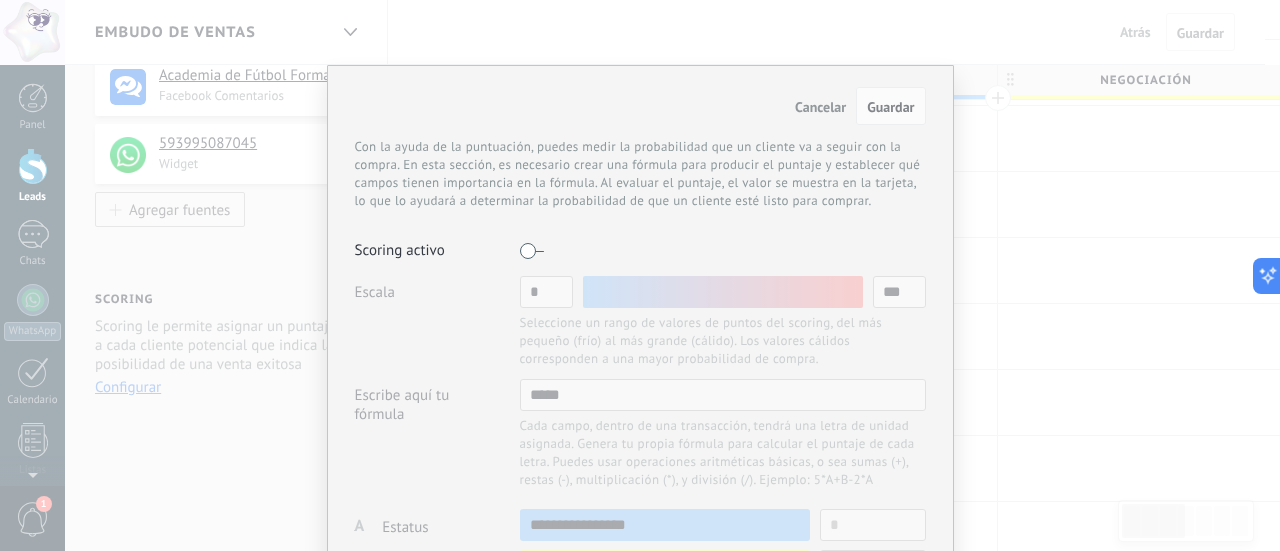 click on "Cancelar" at bounding box center [820, 107] 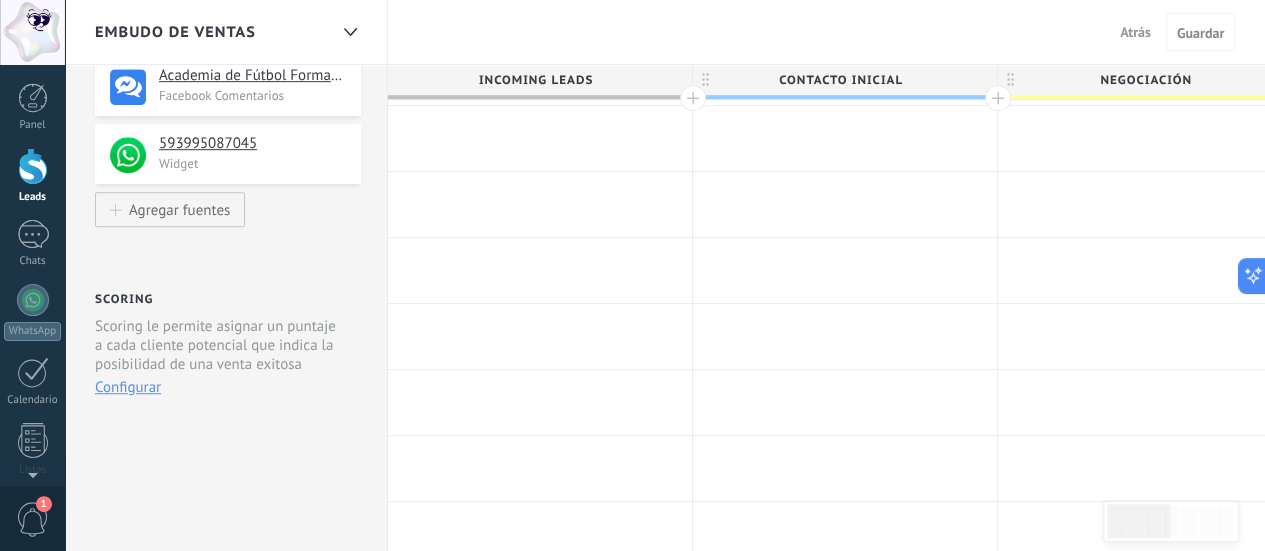 click at bounding box center [998, 98] 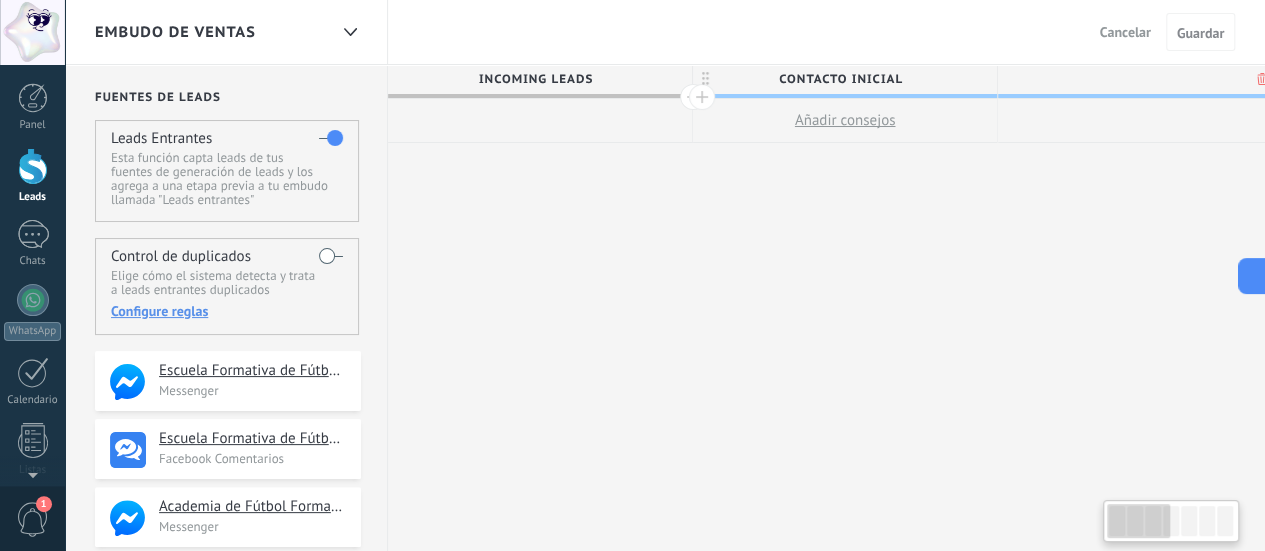 scroll, scrollTop: 1, scrollLeft: 0, axis: vertical 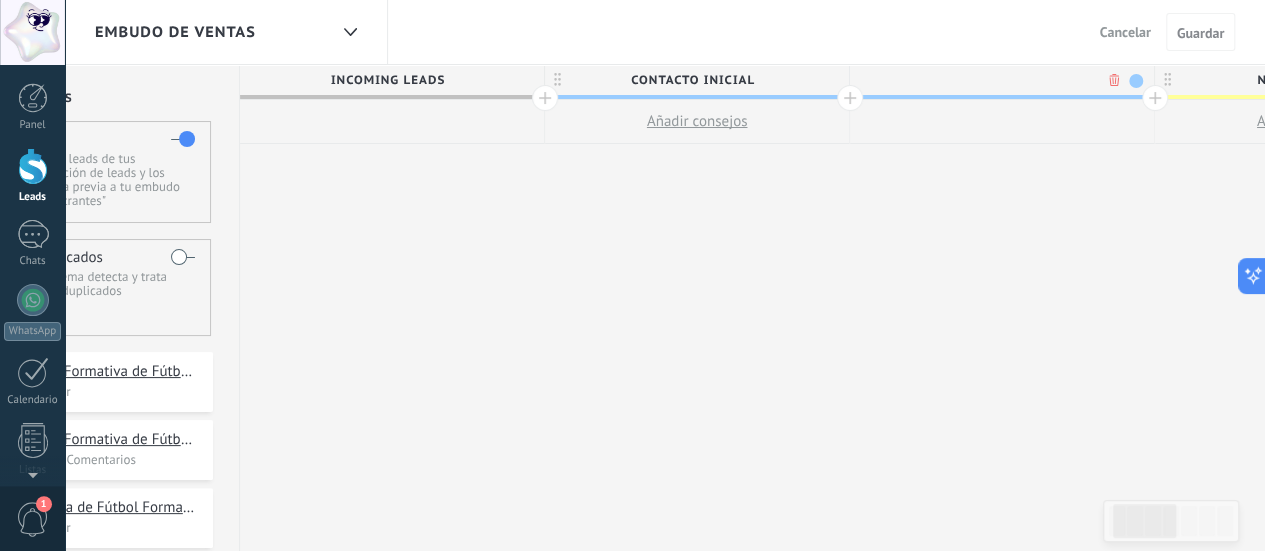 click on "Añadir consejos" at bounding box center (697, 121) 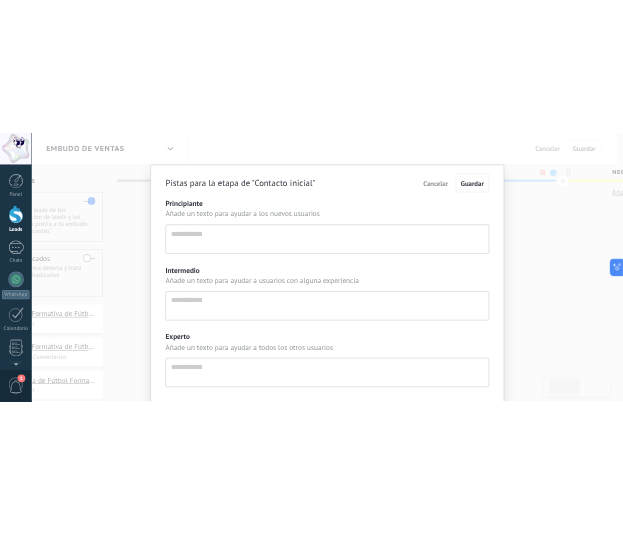 scroll, scrollTop: 19, scrollLeft: 0, axis: vertical 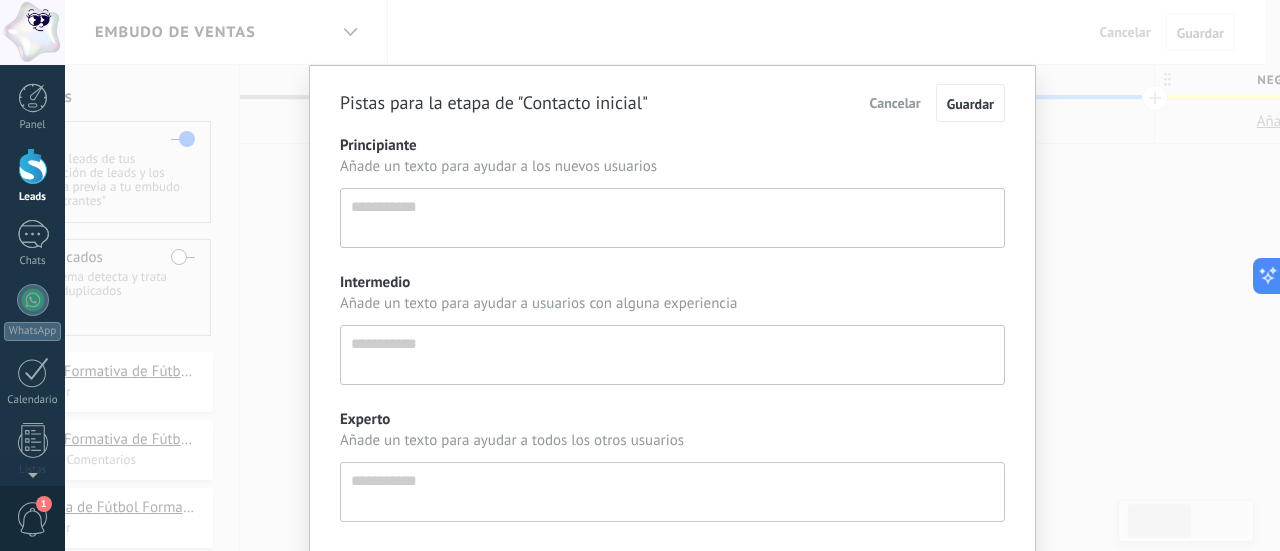click on "Cancelar" at bounding box center [895, 103] 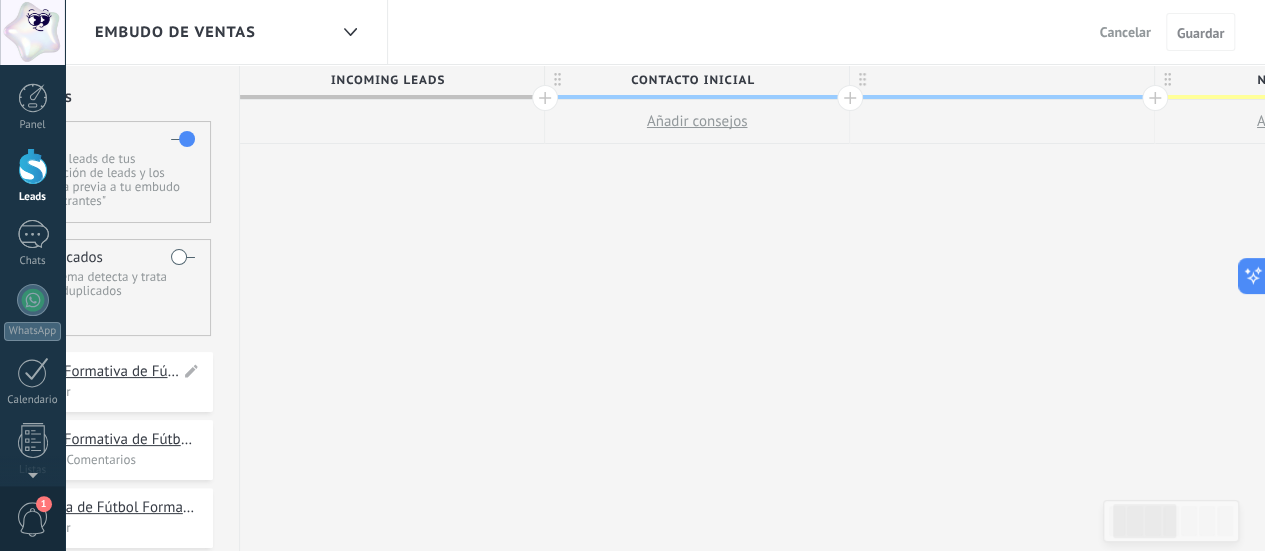 type on "**********" 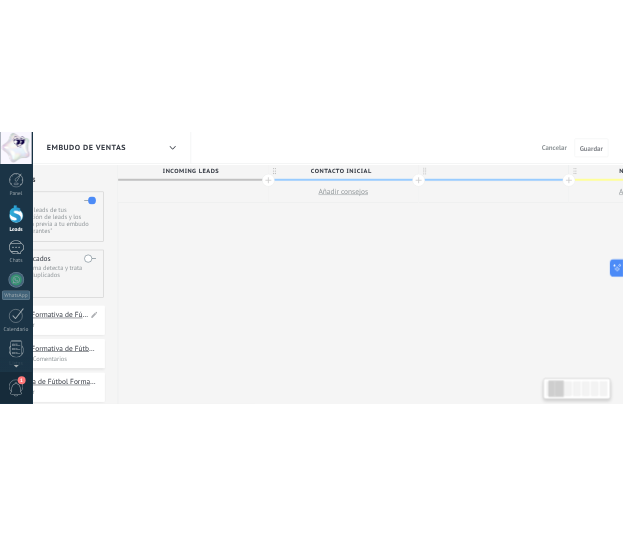 scroll, scrollTop: 19, scrollLeft: 0, axis: vertical 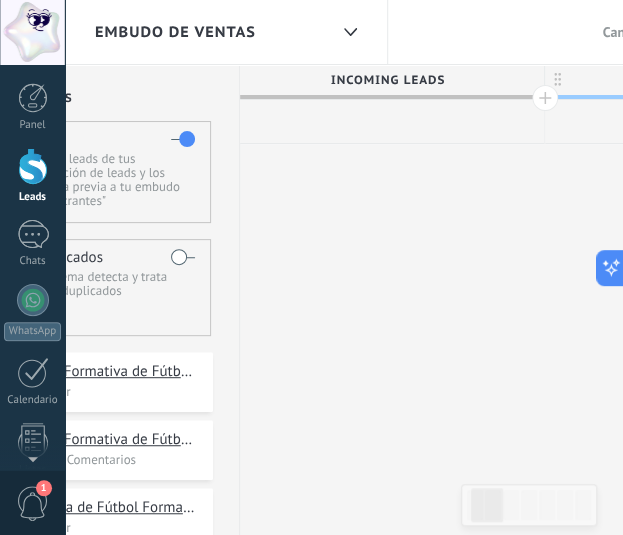 click at bounding box center (545, 98) 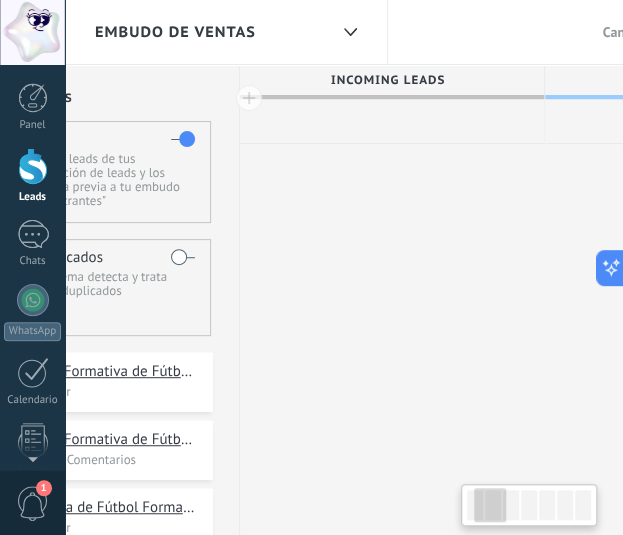 scroll, scrollTop: 0, scrollLeft: 145, axis: horizontal 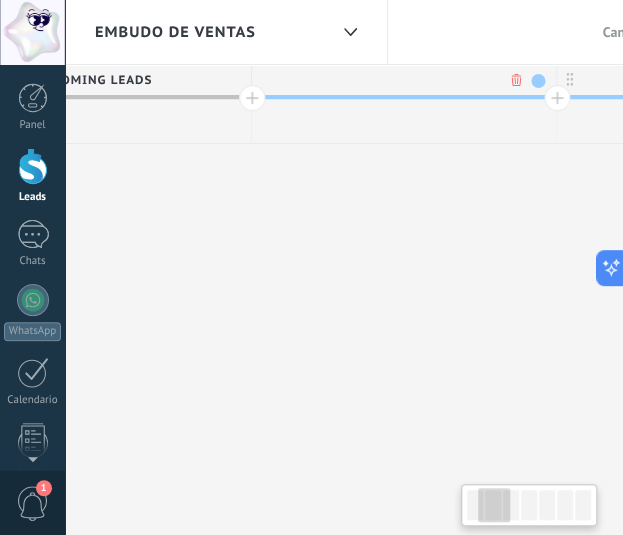 click at bounding box center [557, 98] 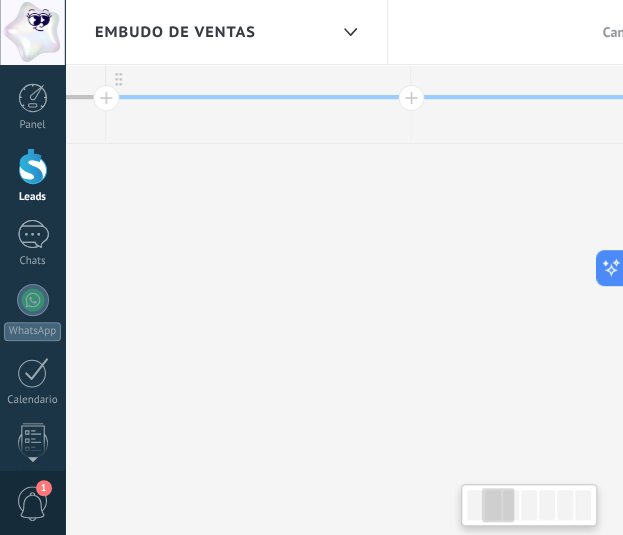 scroll, scrollTop: 0, scrollLeft: 443, axis: horizontal 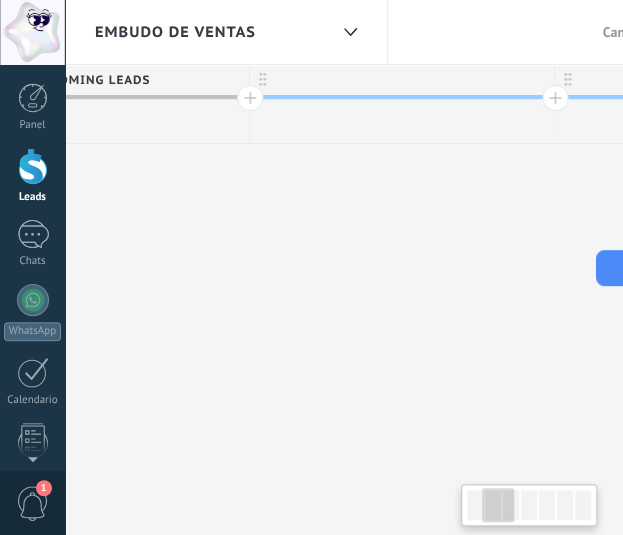 drag, startPoint x: 150, startPoint y: 106, endPoint x: 133, endPoint y: 143, distance: 40.718548 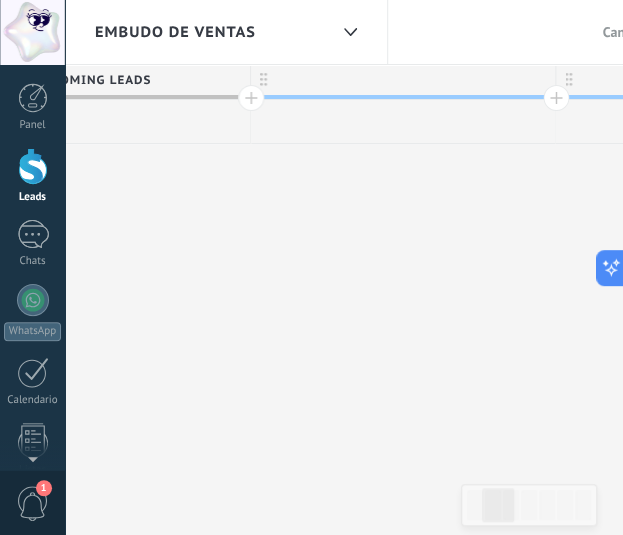 scroll, scrollTop: 16, scrollLeft: 0, axis: vertical 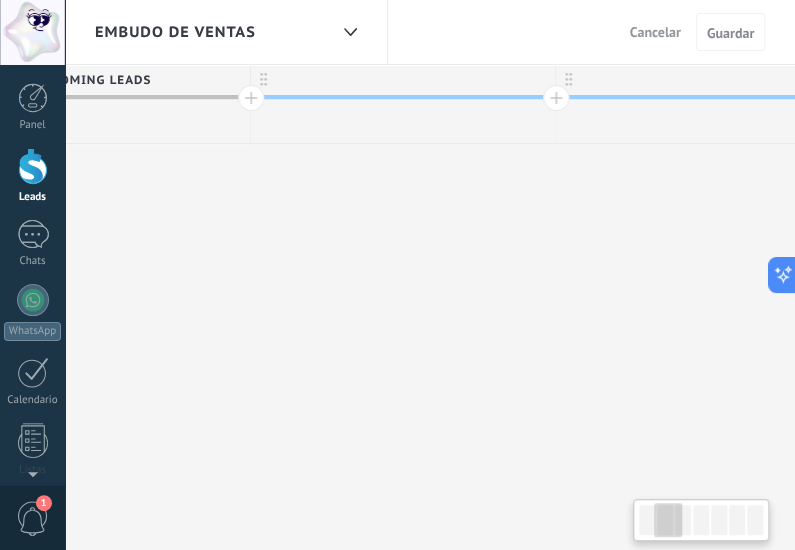 click on "**********" at bounding box center (1471, 308) 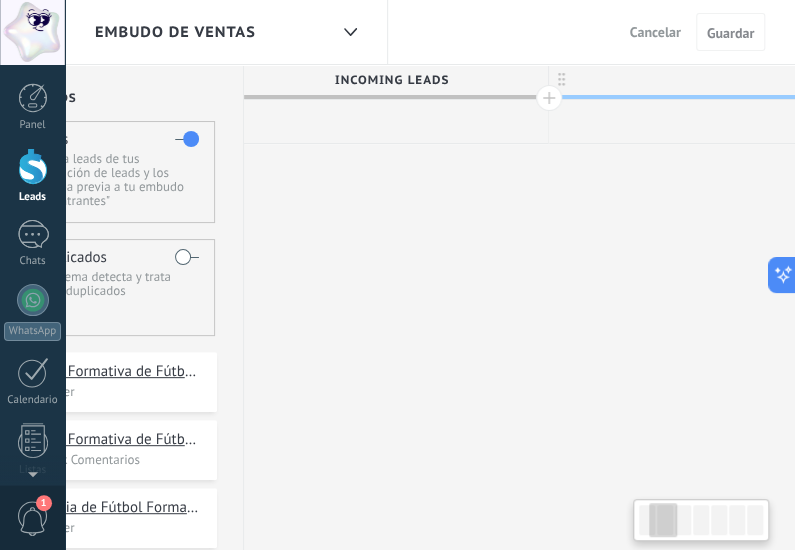 scroll, scrollTop: 0, scrollLeft: 0, axis: both 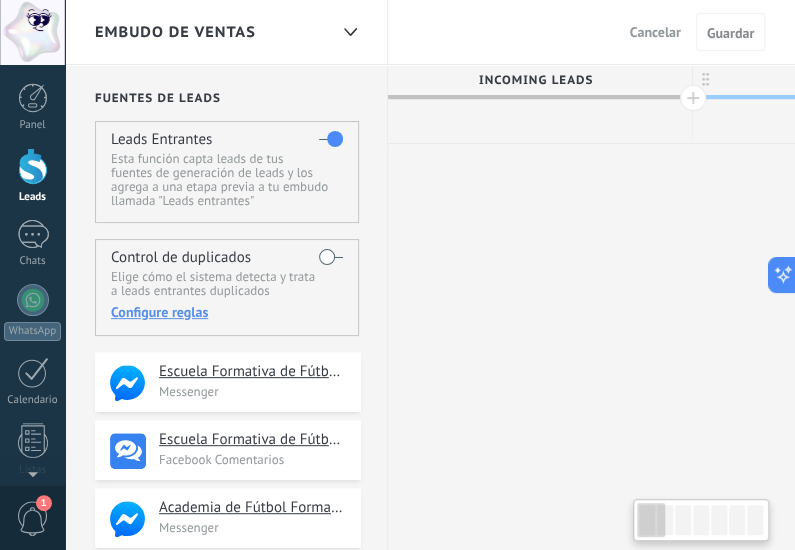 drag, startPoint x: 160, startPoint y: 133, endPoint x: 810, endPoint y: 163, distance: 650.69196 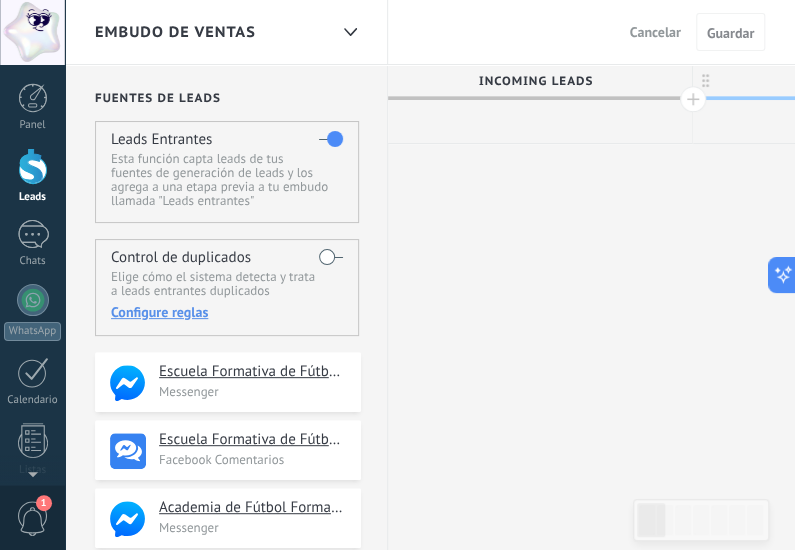 scroll, scrollTop: 0, scrollLeft: 0, axis: both 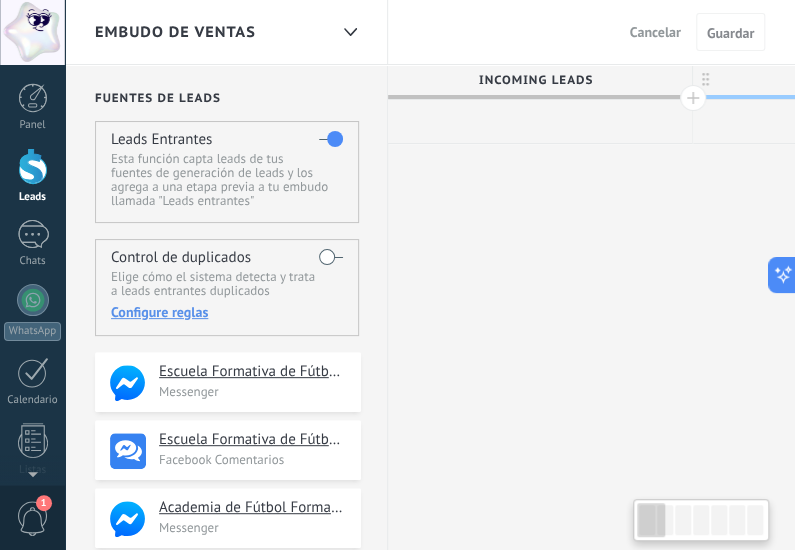drag, startPoint x: 713, startPoint y: 517, endPoint x: 584, endPoint y: 521, distance: 129.062 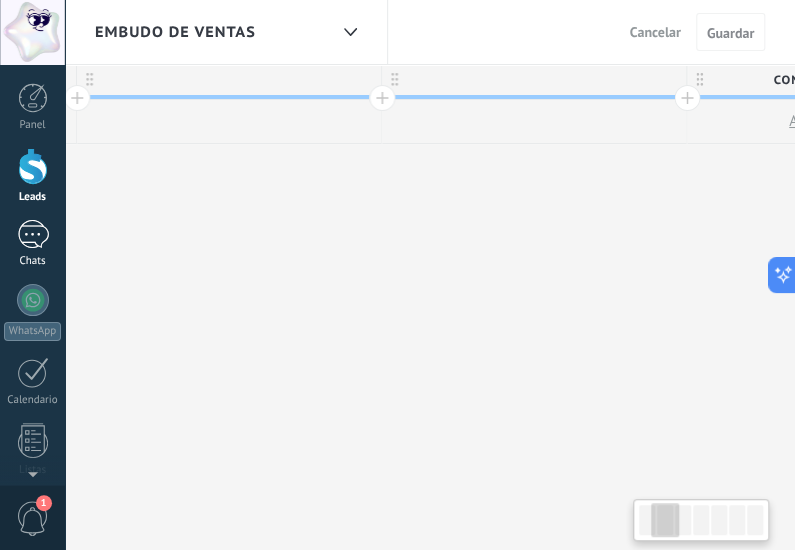 drag, startPoint x: 683, startPoint y: 251, endPoint x: 45, endPoint y: 238, distance: 638.13245 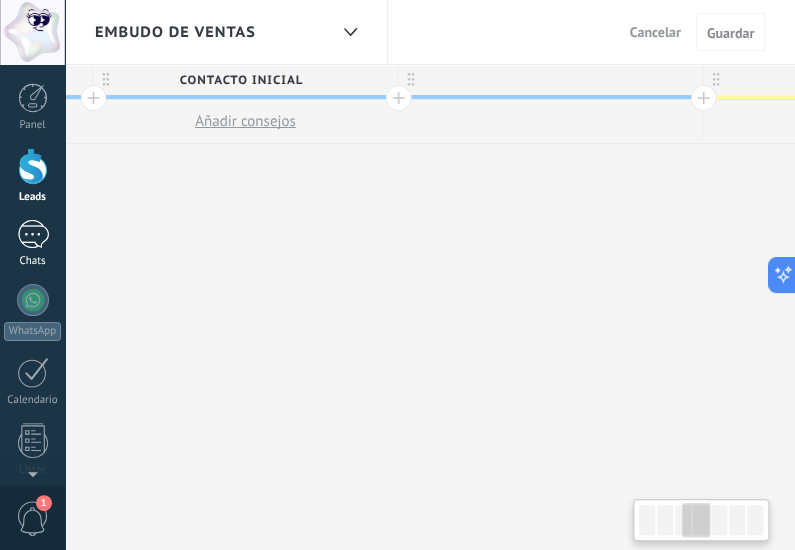 drag, startPoint x: 652, startPoint y: 251, endPoint x: 4, endPoint y: 239, distance: 648.1111 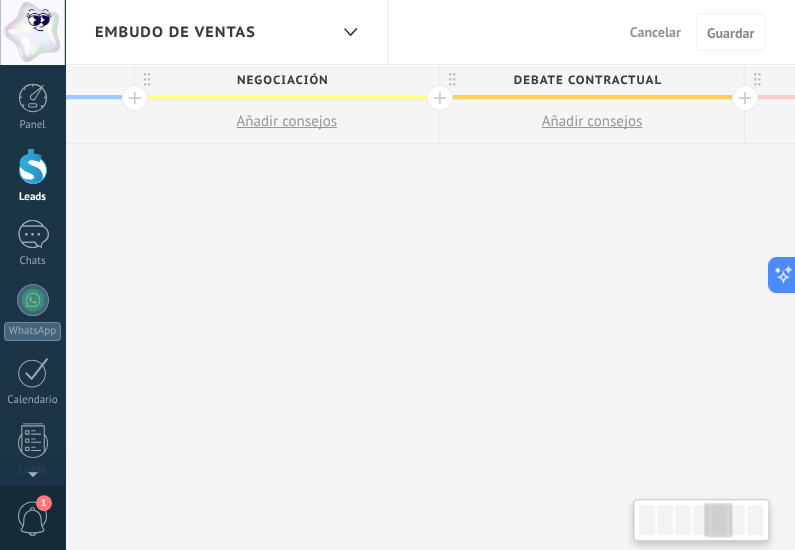scroll, scrollTop: 0, scrollLeft: 1807, axis: horizontal 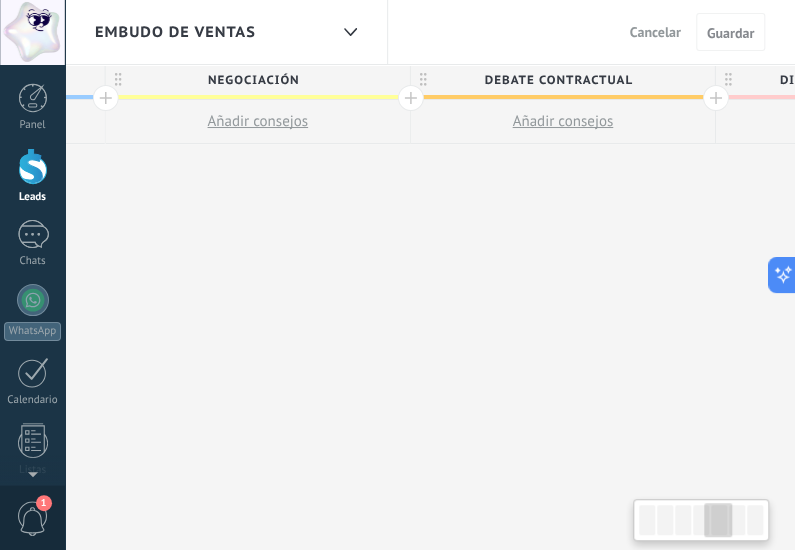 drag, startPoint x: 668, startPoint y: 283, endPoint x: 134, endPoint y: 292, distance: 534.07587 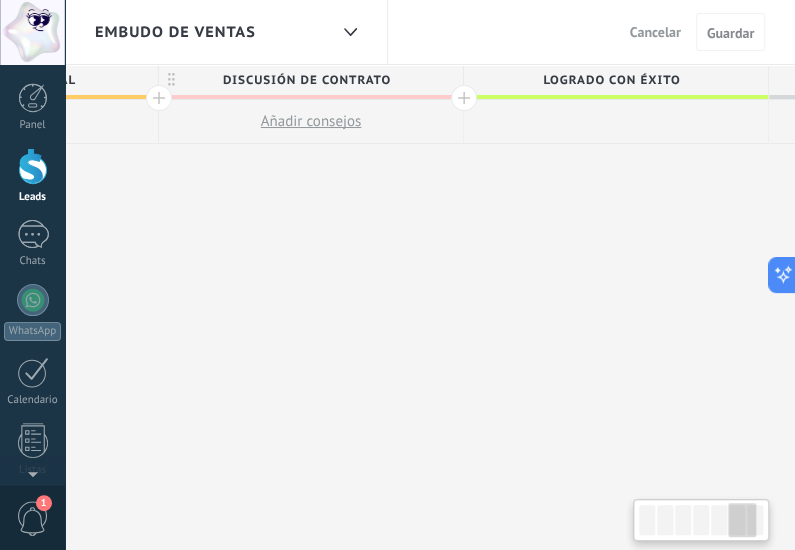 scroll, scrollTop: 0, scrollLeft: 2390, axis: horizontal 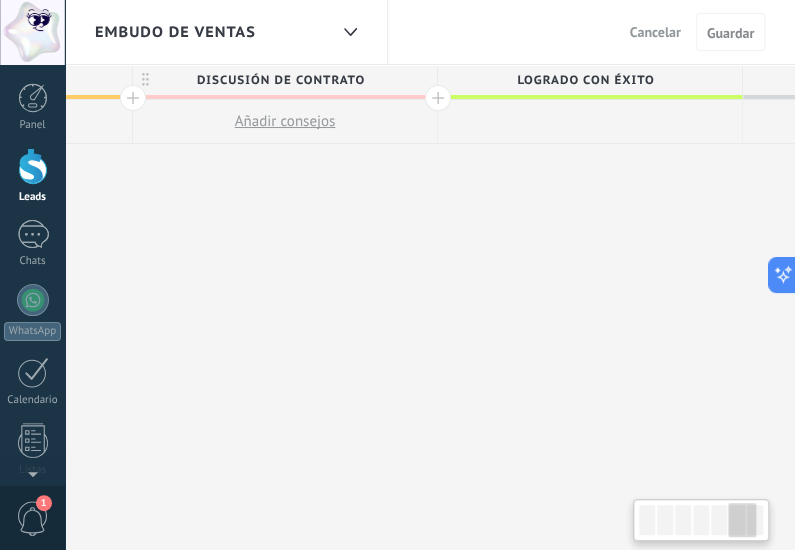 drag, startPoint x: 652, startPoint y: 298, endPoint x: 82, endPoint y: 313, distance: 570.1973 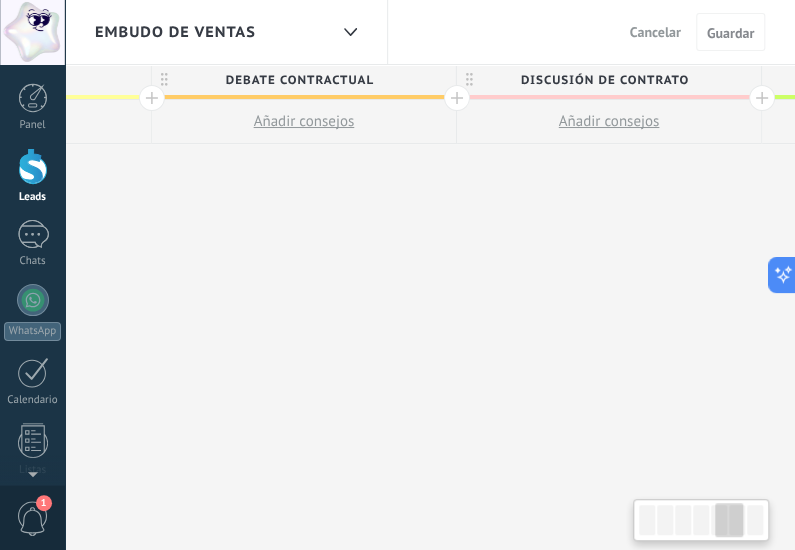 drag, startPoint x: 626, startPoint y: 307, endPoint x: 810, endPoint y: 320, distance: 184.45866 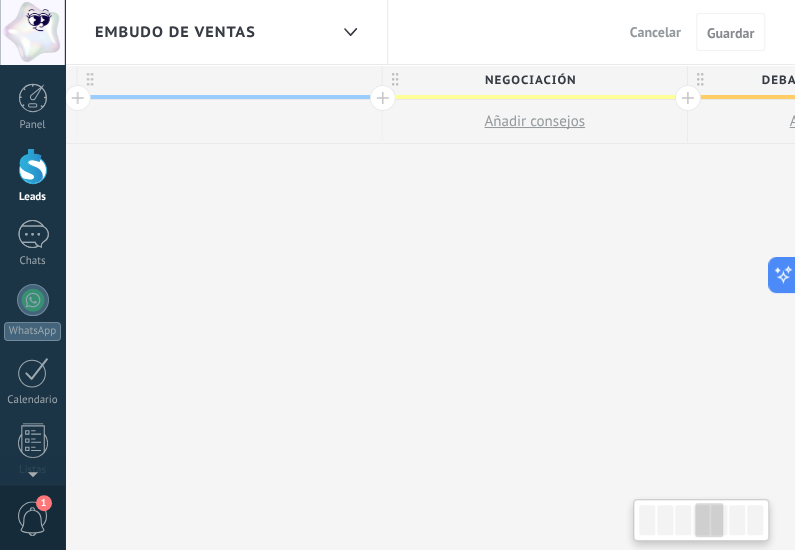 drag, startPoint x: 463, startPoint y: 286, endPoint x: 810, endPoint y: 305, distance: 347.51978 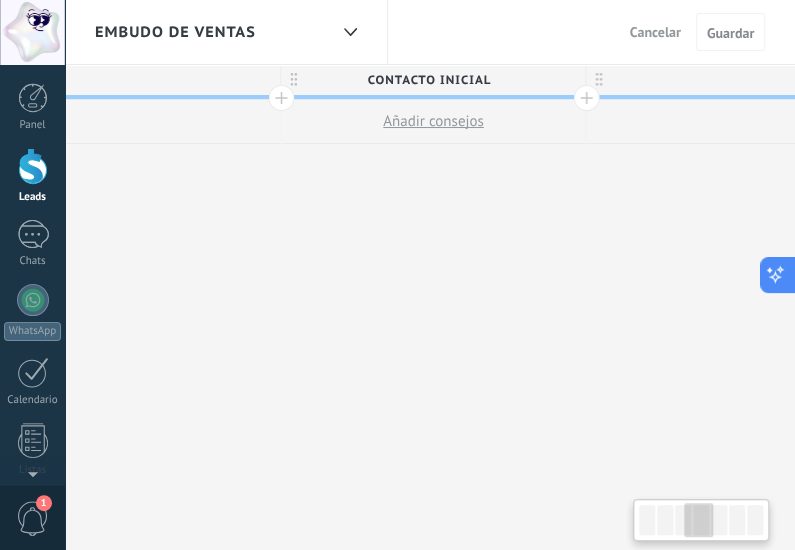 scroll, scrollTop: 0, scrollLeft: 1012, axis: horizontal 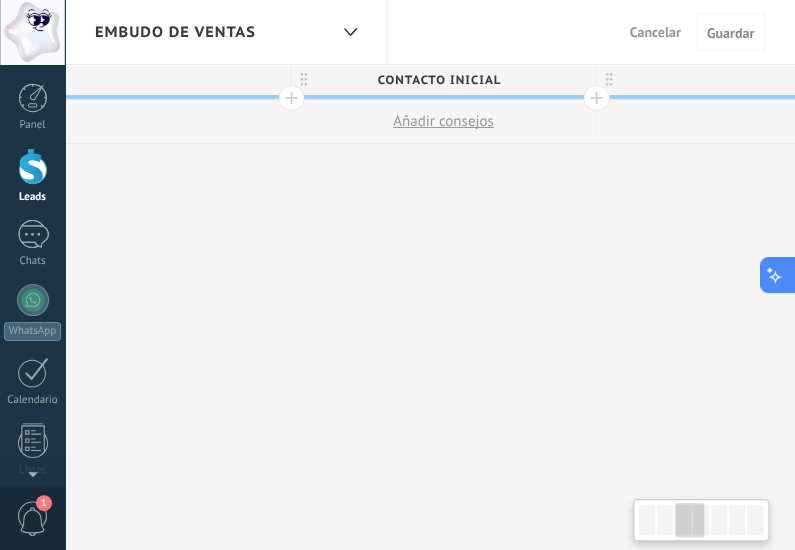 drag, startPoint x: 534, startPoint y: 280, endPoint x: 785, endPoint y: 280, distance: 251 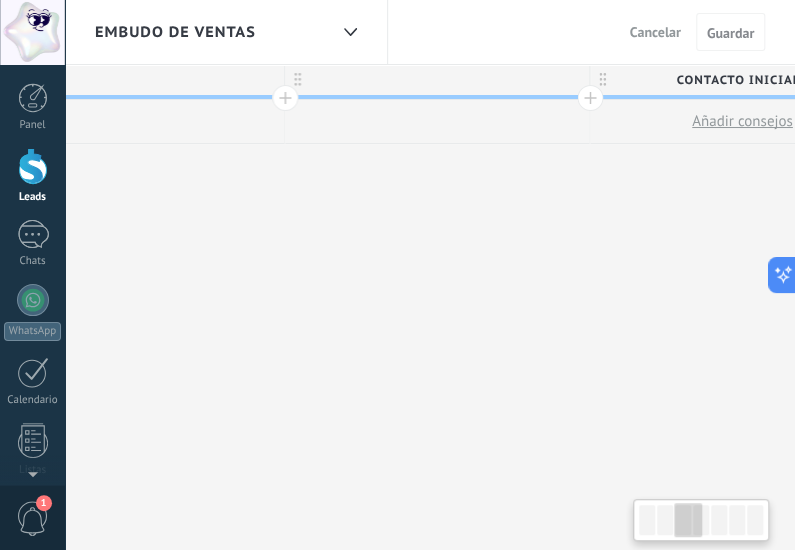 scroll, scrollTop: 0, scrollLeft: 474, axis: horizontal 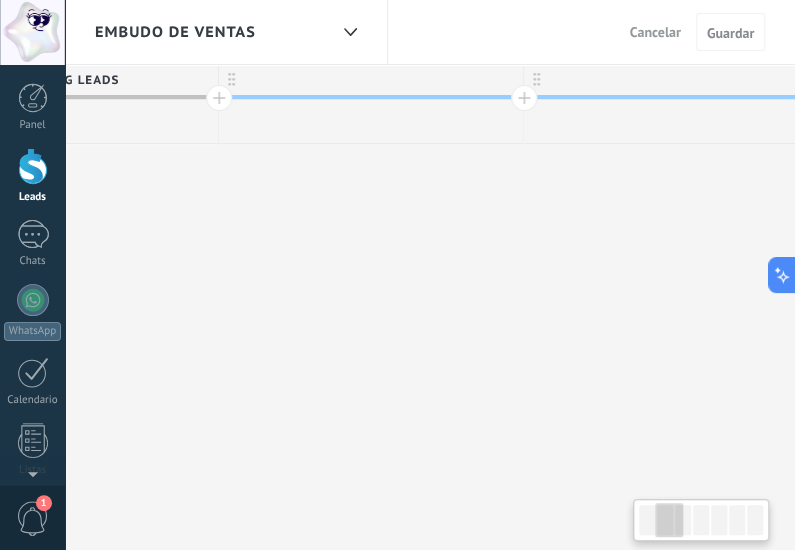 drag, startPoint x: 296, startPoint y: 239, endPoint x: 810, endPoint y: 296, distance: 517.1509 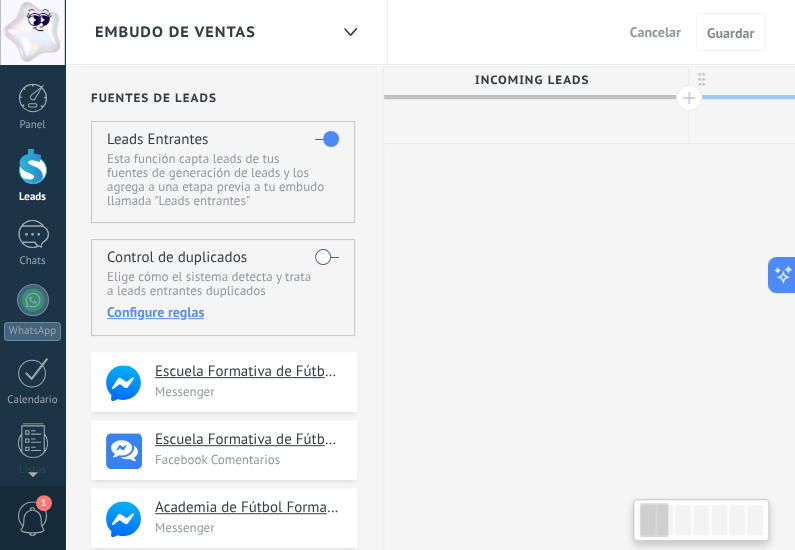 scroll, scrollTop: 0, scrollLeft: 0, axis: both 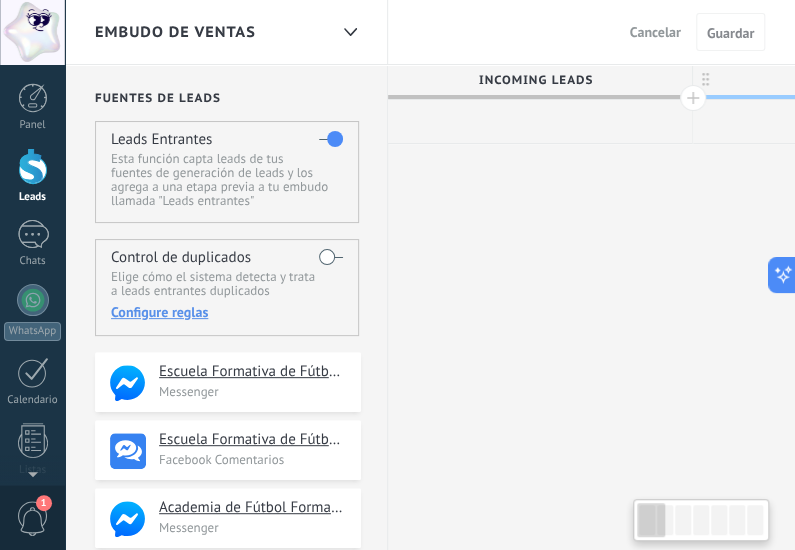 drag, startPoint x: 247, startPoint y: 249, endPoint x: 804, endPoint y: 321, distance: 561.6342 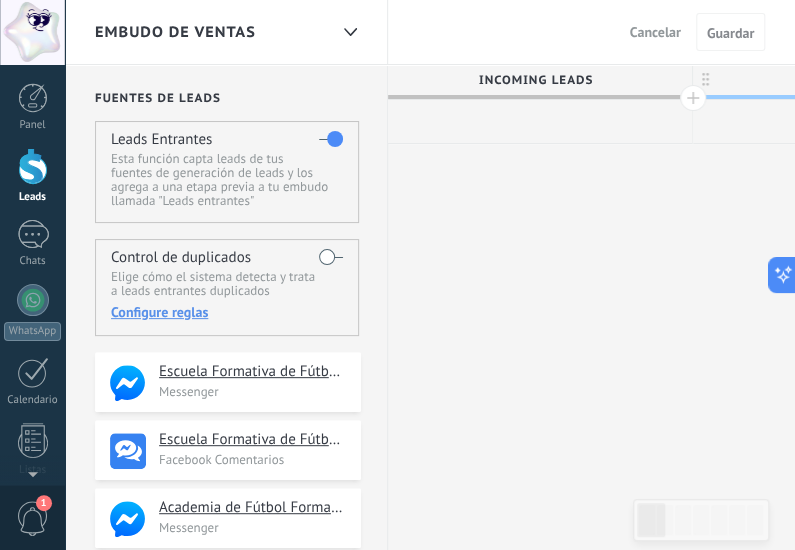 click at bounding box center [540, 122] 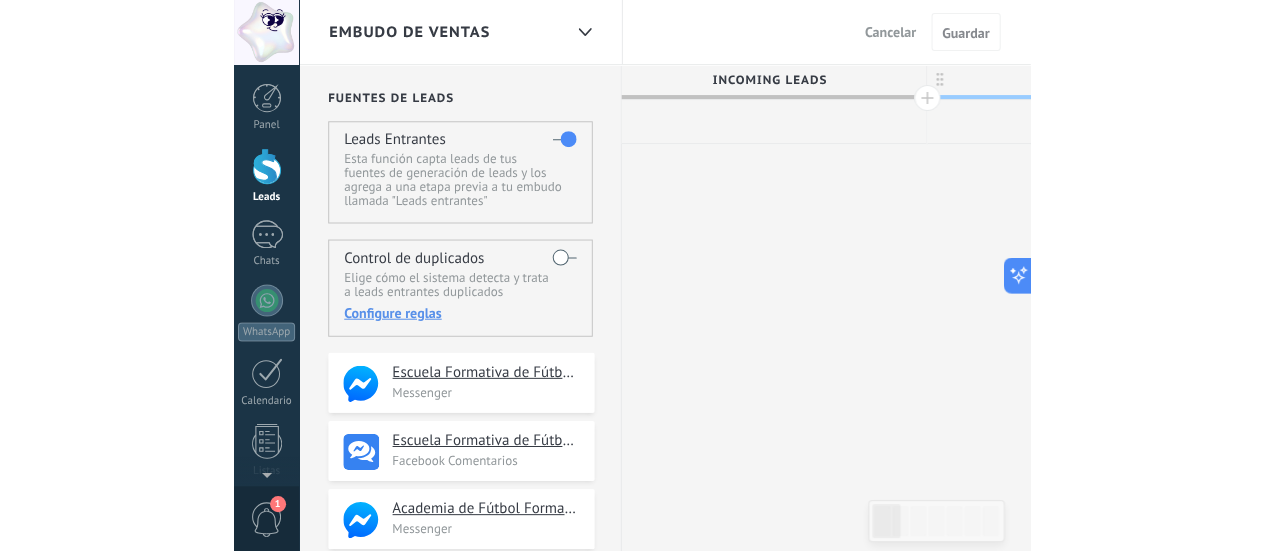 scroll, scrollTop: 1, scrollLeft: 0, axis: vertical 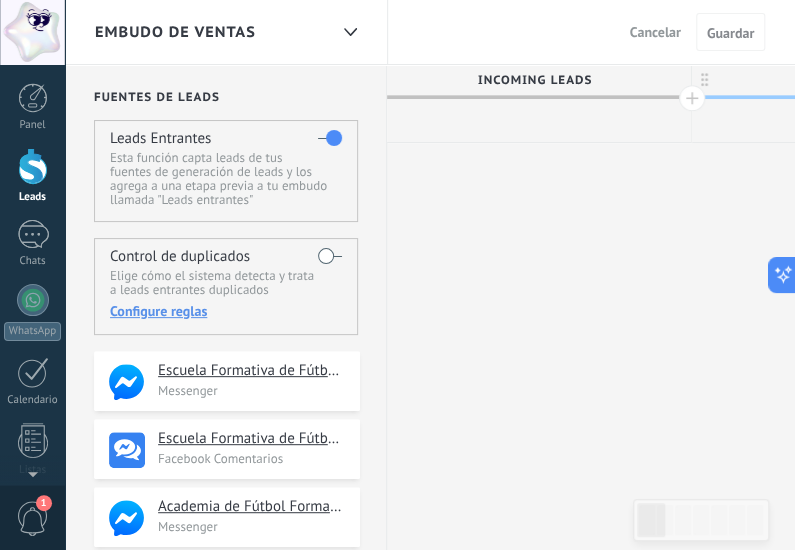 click on "**********" at bounding box center (1912, 307) 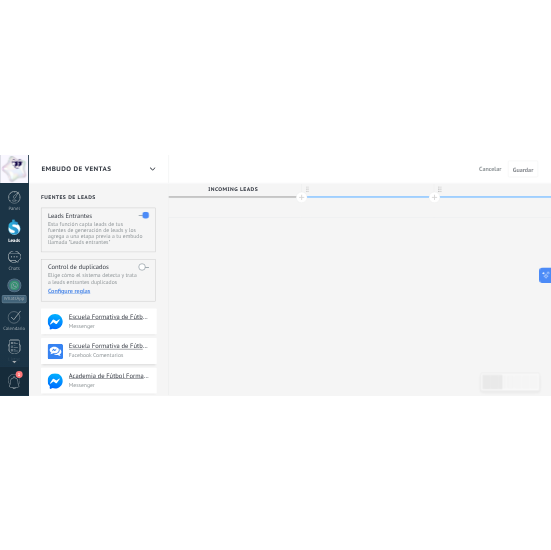 scroll, scrollTop: 0, scrollLeft: 0, axis: both 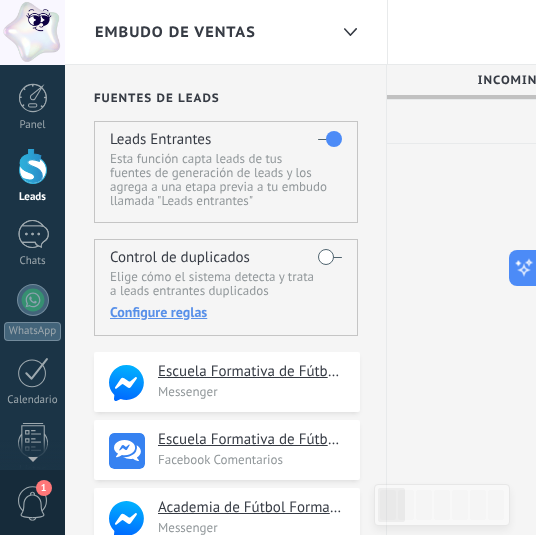 click at bounding box center [33, 166] 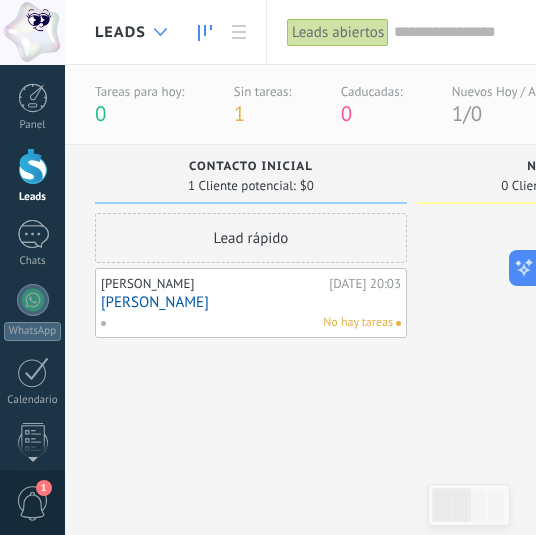 click 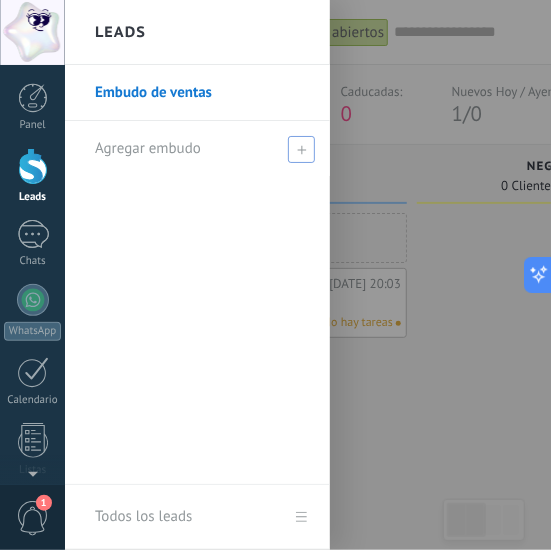 click 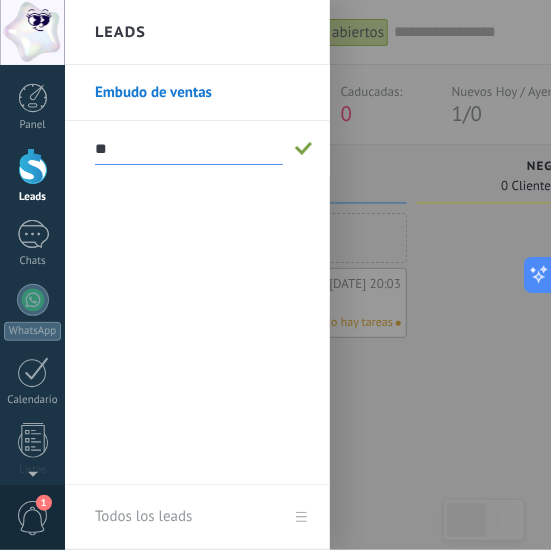 type on "*" 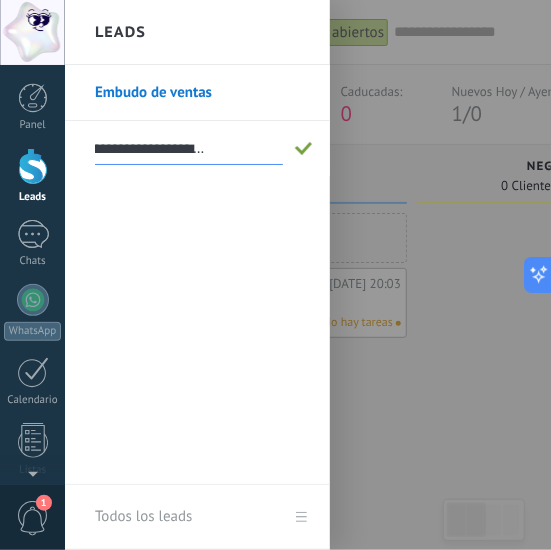 scroll, scrollTop: 0, scrollLeft: 104, axis: horizontal 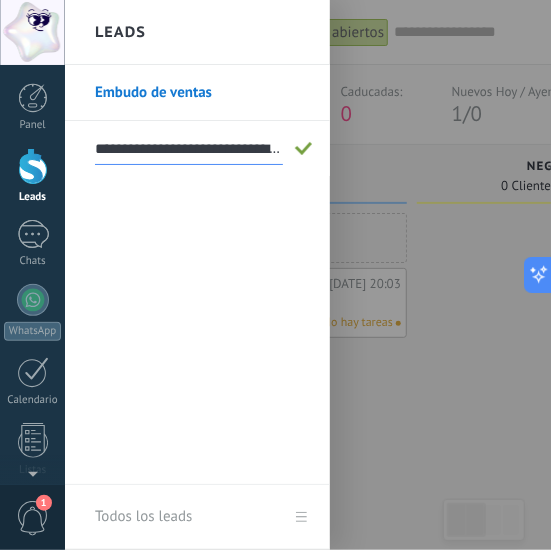 click at bounding box center [304, 149] 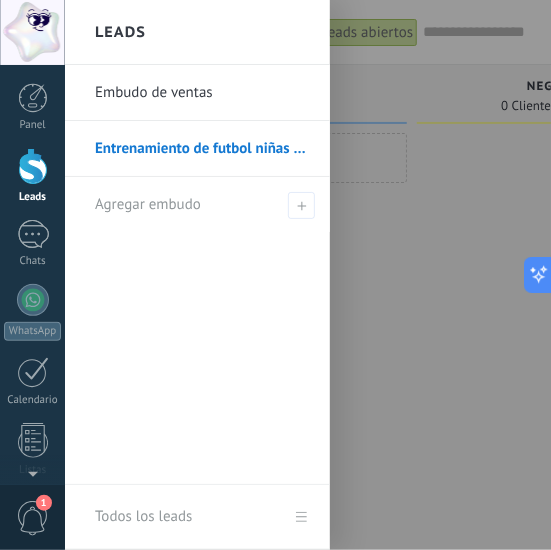 click on "Embudo de ventas" at bounding box center [202, 93] 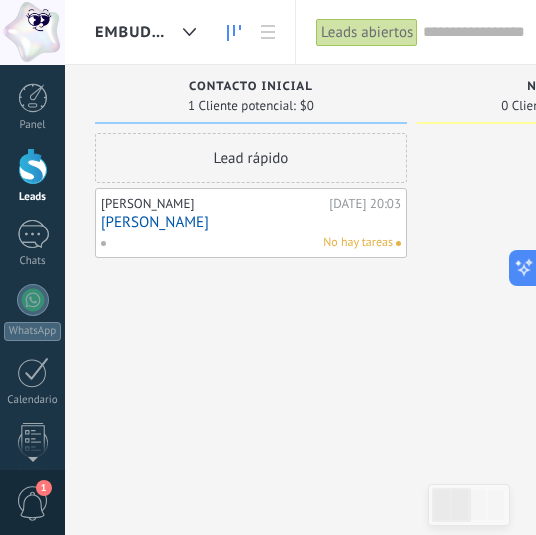 scroll, scrollTop: 0, scrollLeft: 232, axis: horizontal 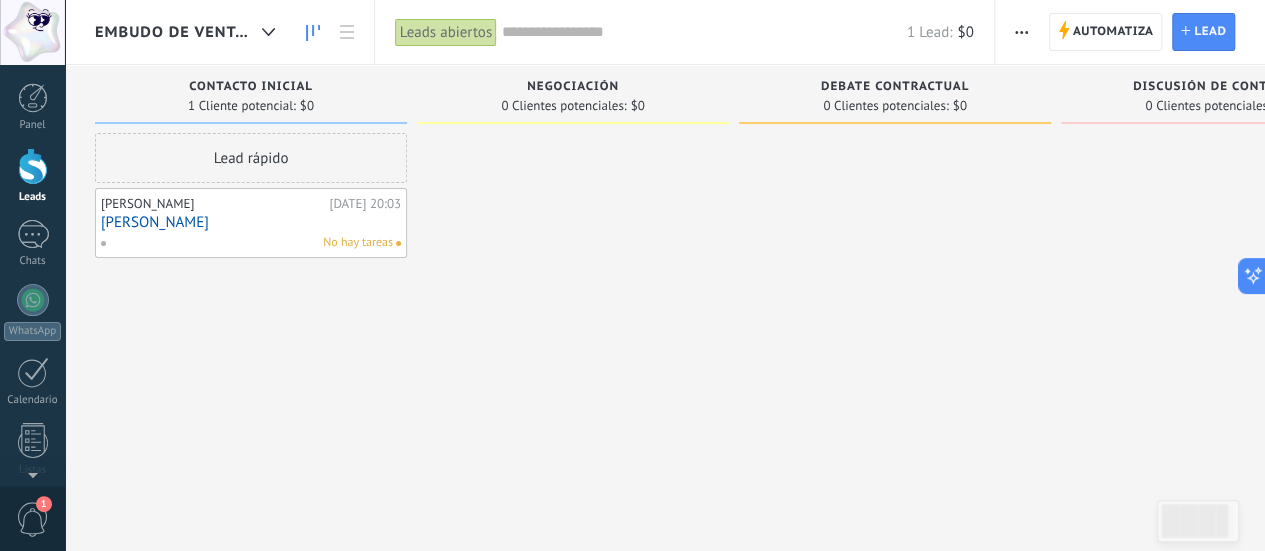 click on "Automatiza" at bounding box center (1113, 32) 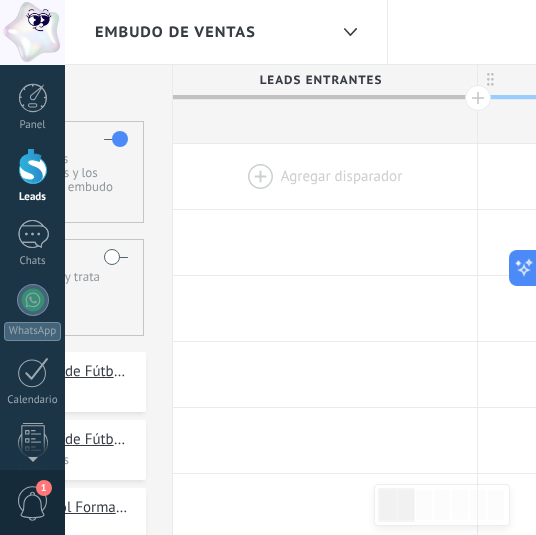 scroll, scrollTop: 0, scrollLeft: 232, axis: horizontal 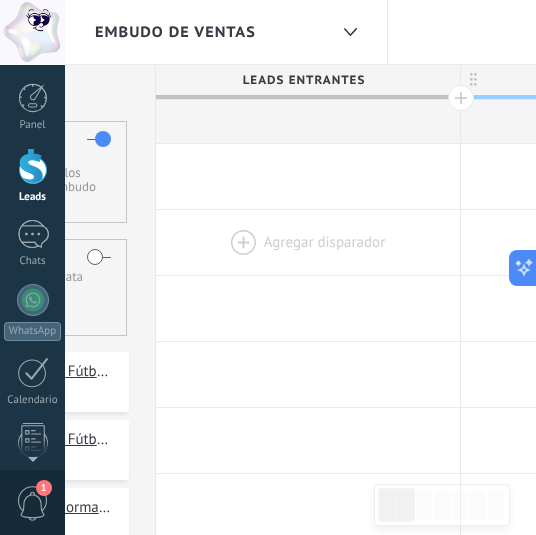 click at bounding box center (308, 242) 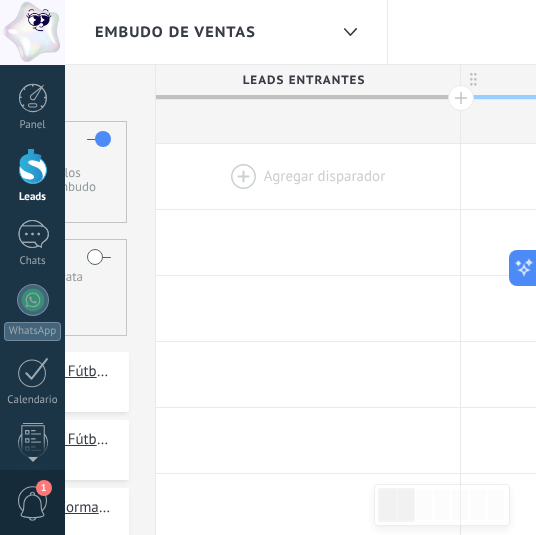 click on "Leads Entrantes" at bounding box center [303, 80] 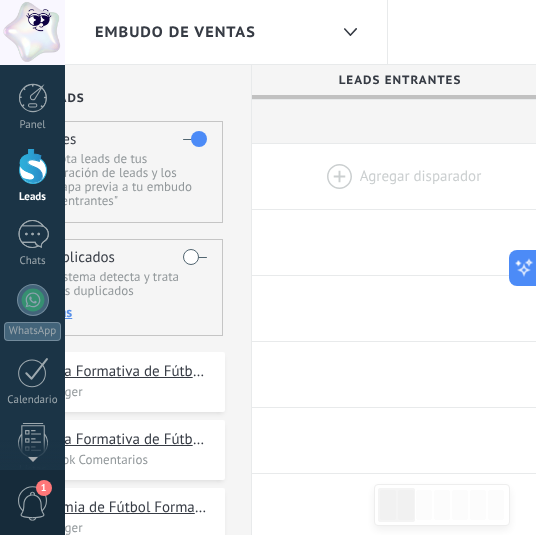 scroll, scrollTop: 0, scrollLeft: 232, axis: horizontal 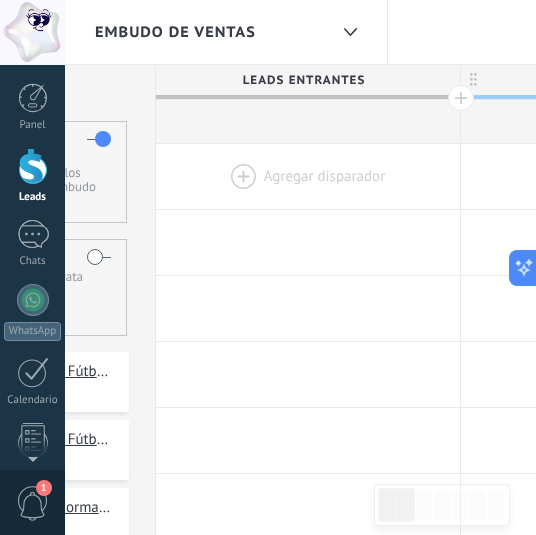 drag, startPoint x: 268, startPoint y: 75, endPoint x: 352, endPoint y: 71, distance: 84.095184 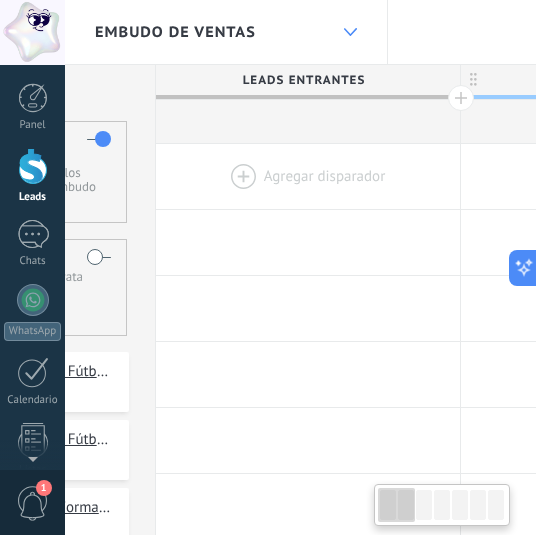 click at bounding box center [350, 32] 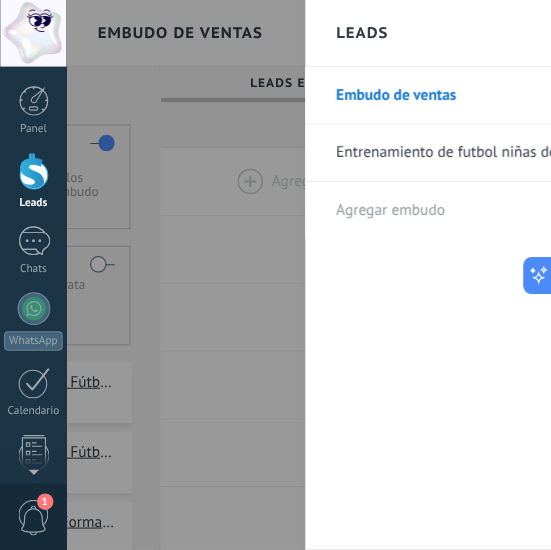 scroll, scrollTop: 0, scrollLeft: 216, axis: horizontal 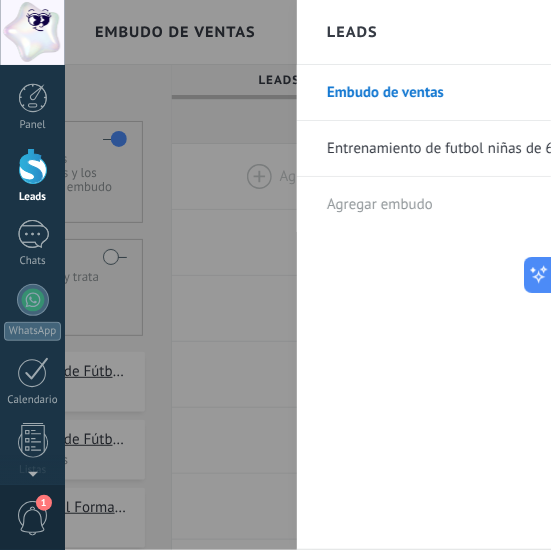 click on "Embudo de ventas Entrenamiento de futbol niñas de 6 a 10 años Agregar embudo" at bounding box center (458, 307) 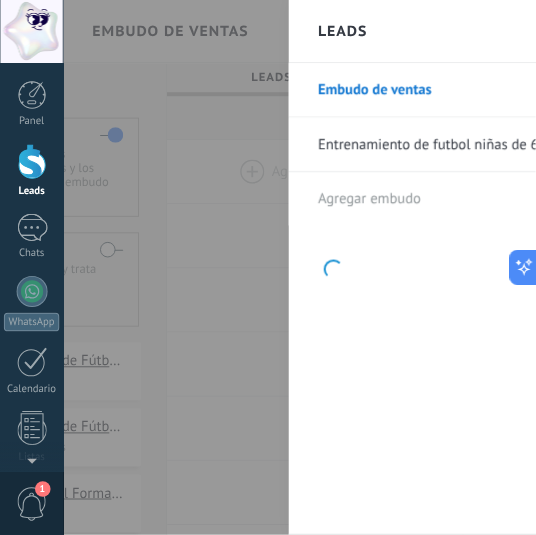 scroll, scrollTop: 0, scrollLeft: 0, axis: both 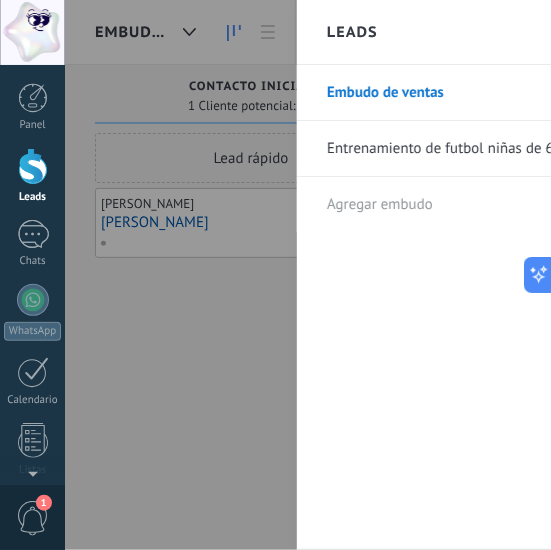 click on "Embudo de ventas Entrenamiento de futbol niñas de 6 a 10 años Agregar embudo" at bounding box center (458, 307) 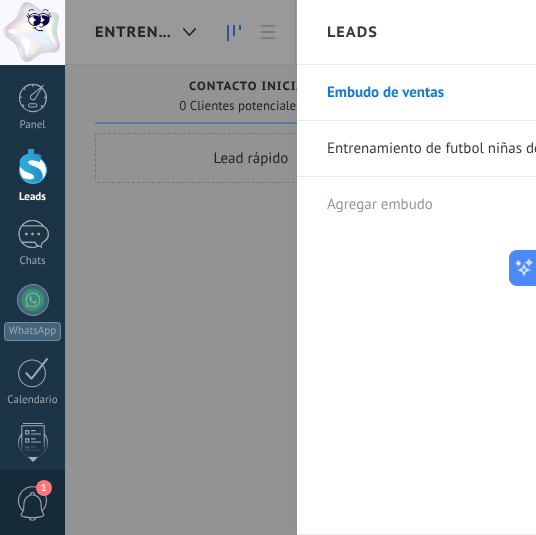 scroll, scrollTop: 0, scrollLeft: 232, axis: horizontal 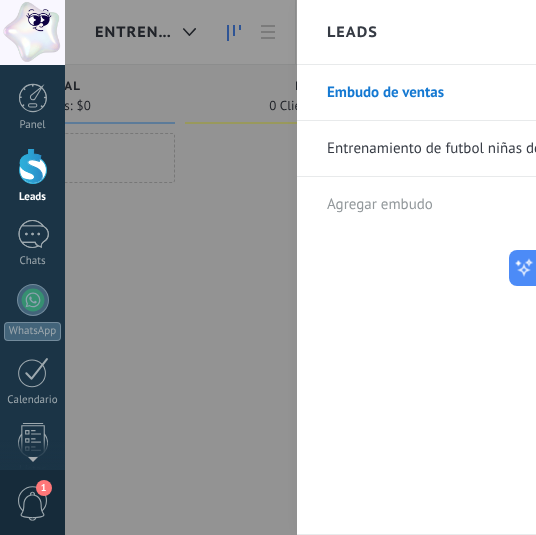 click at bounding box center (333, 267) 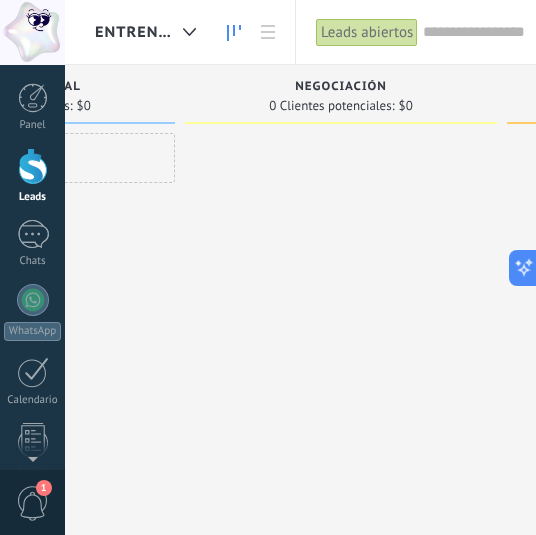 click 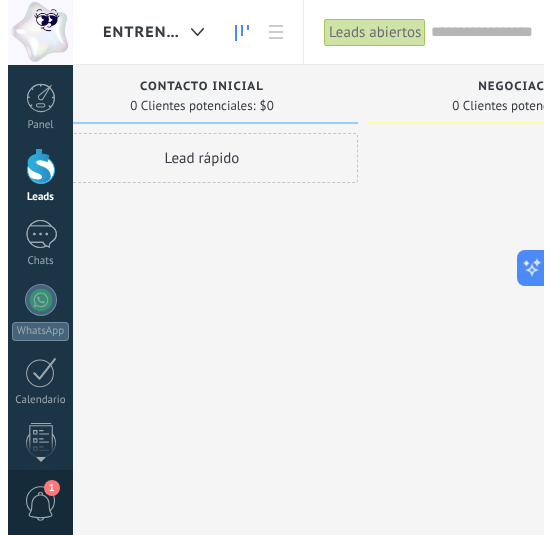 scroll, scrollTop: 0, scrollLeft: 0, axis: both 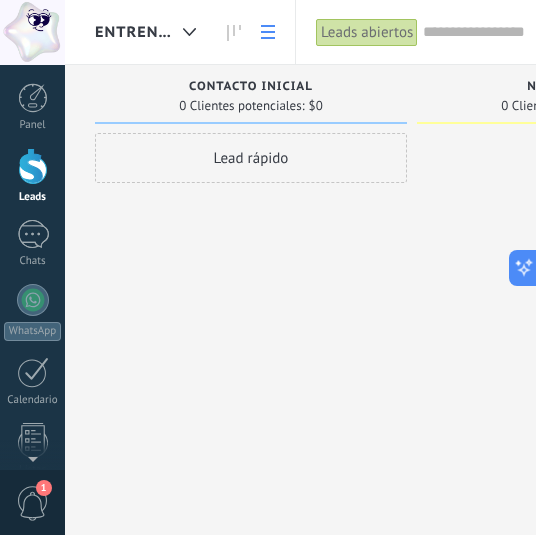 click at bounding box center [268, 32] 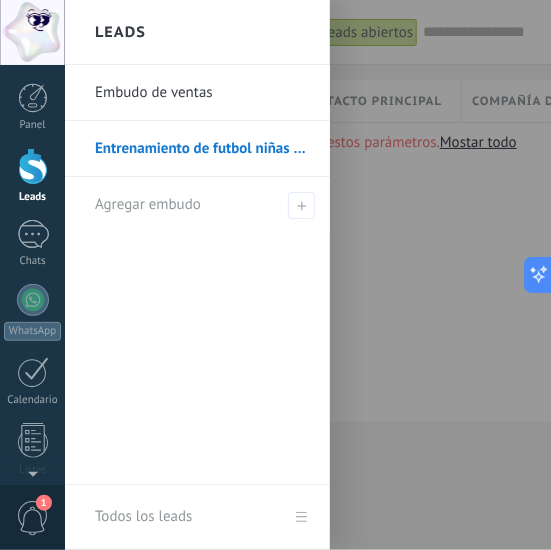click at bounding box center [33, 166] 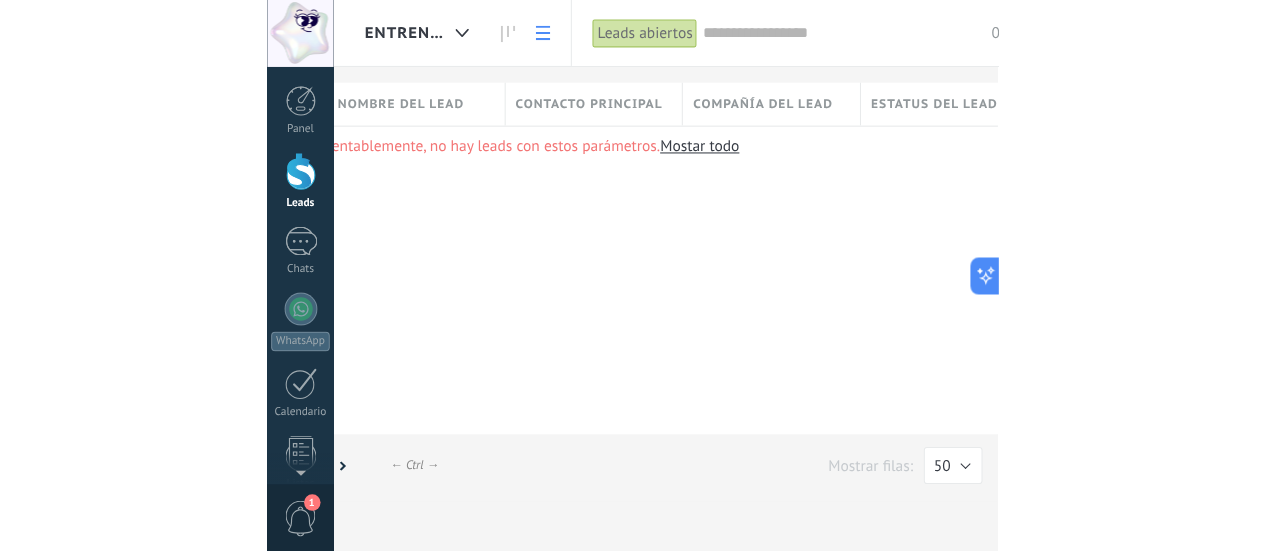 scroll, scrollTop: 0, scrollLeft: 0, axis: both 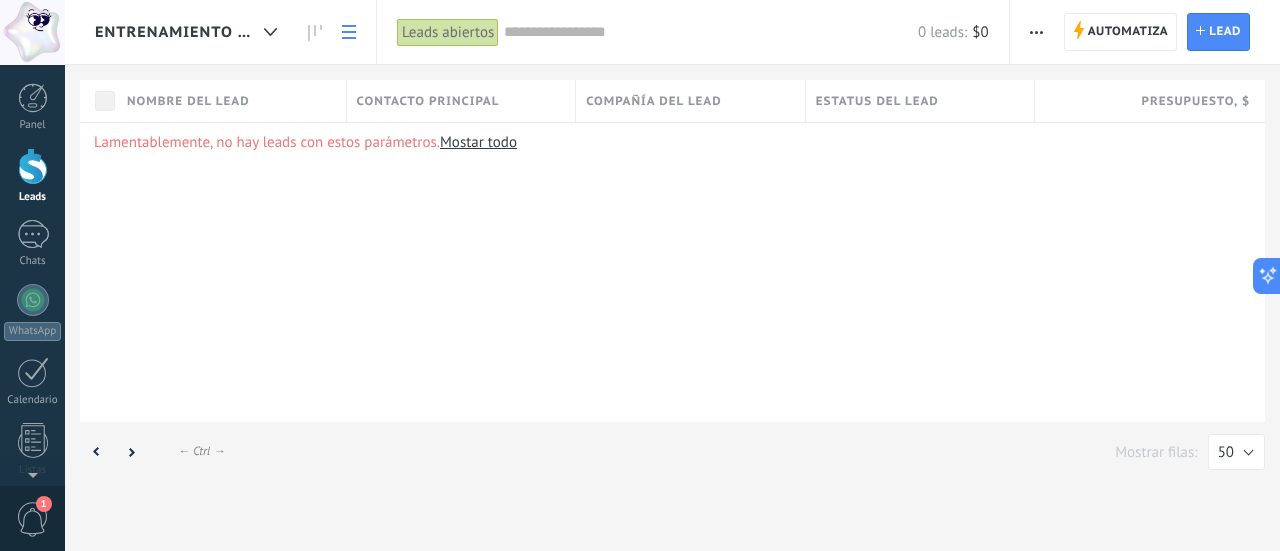 click on "Automatiza" at bounding box center (1128, 32) 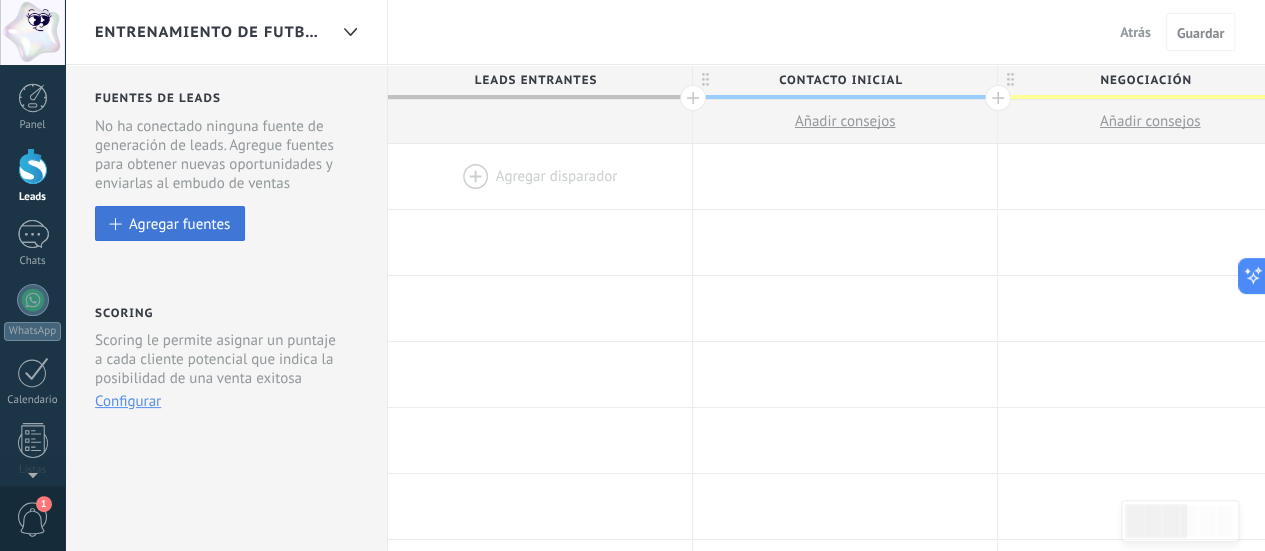 click at bounding box center [116, 224] 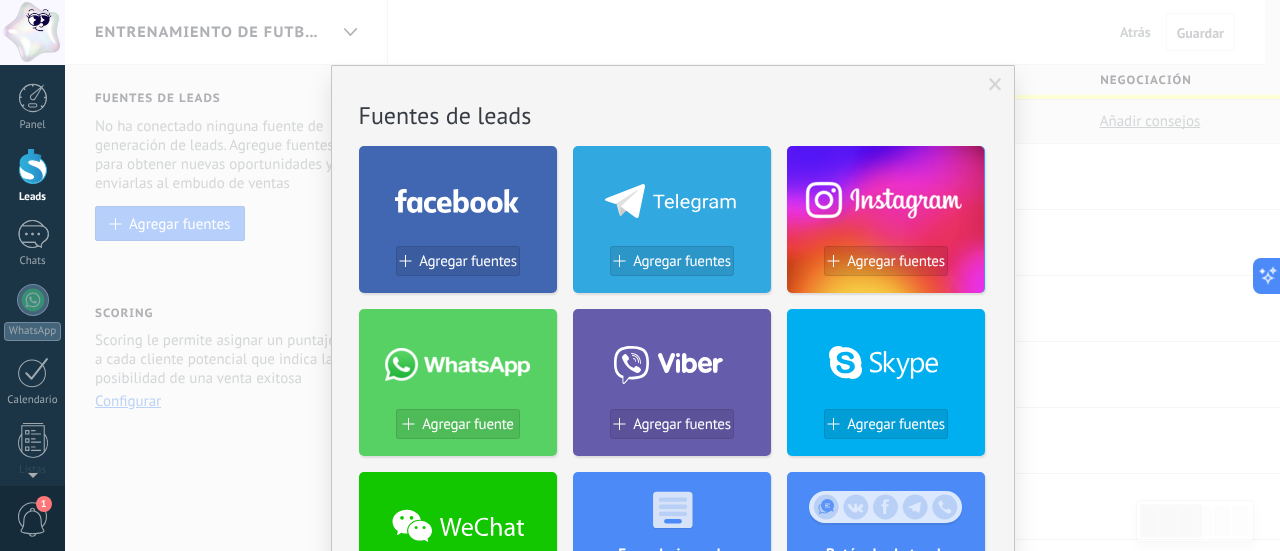 click on "No hay resultados Fuentes de leads Agregar fuentes Agregar fuentes Agregar fuentes Agregar fuente Agregar fuentes Agregar fuentes Agregar fuentes Formularios web Agregar fuentes Botón de chat web Agregar fuentes Página de engagement Agregar fuentes Parsing de Correos Agregar fuentes Correos electrónicos Agregar fuentes Lead scraper Añadir Fuente Tablas Agregar fuentes Agregar fuentes Widgets WebConnect por KWID Reciba datos de cualquier fuente Instalar Avito por Whatcrm Conecta la integración de Avito en un minuto Instalar Chatter - WA+ChatGPT via Komanda F5 Integración de WhatsApp, Telegram, Avito & VK Instalar Whatsapp de YouMessages Integración de Whatsapp y creador de bots Instalar WPForms Wordpress via CRMapp Conecta formularios en minutos Instalar Woocommerce Wordpress via CRMapp Conecte la tienda en minutos Instalar" at bounding box center (672, 275) 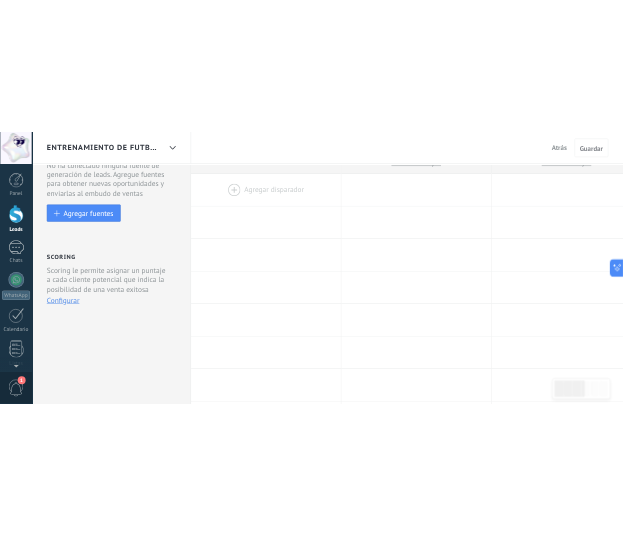 scroll, scrollTop: 0, scrollLeft: 0, axis: both 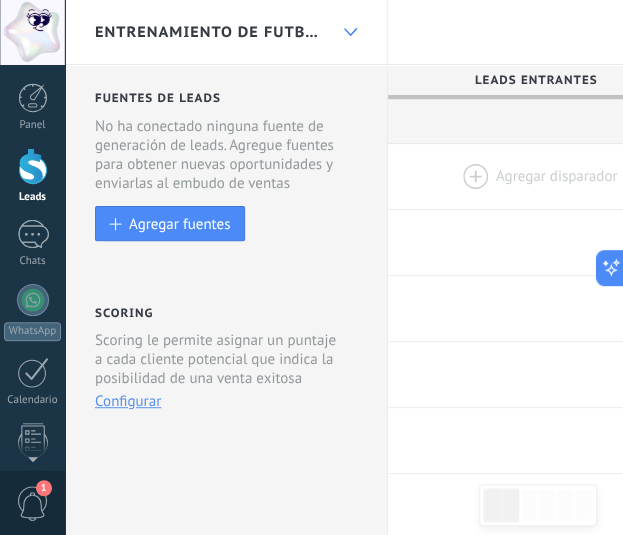 click at bounding box center (350, 32) 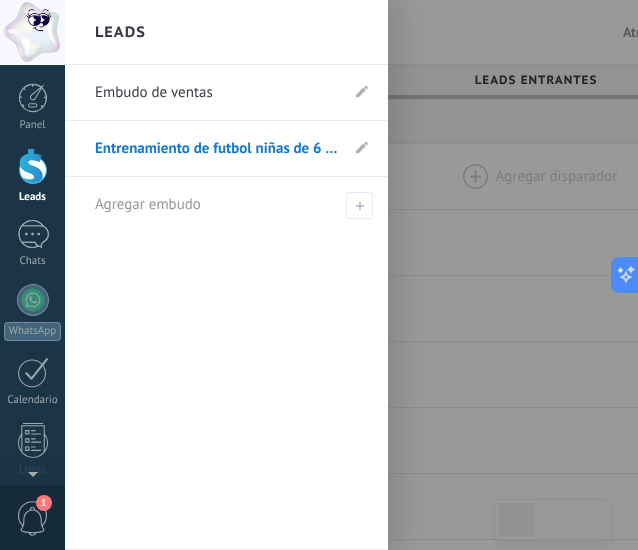 click on "Embudo de ventas" at bounding box center [216, 93] 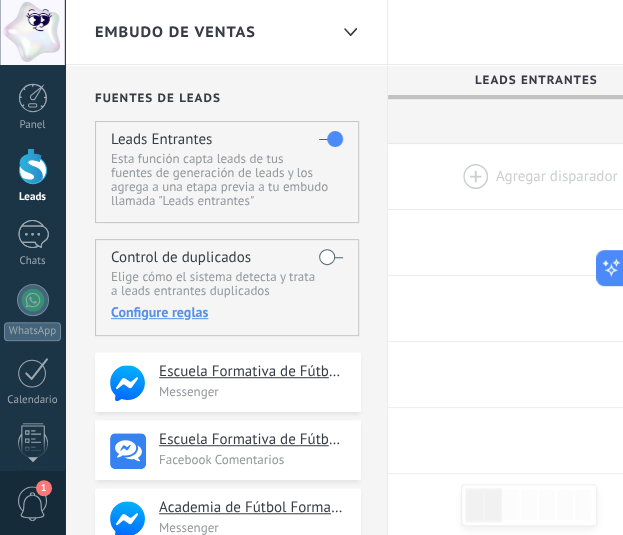 click on "Configure reglas" at bounding box center [226, 312] 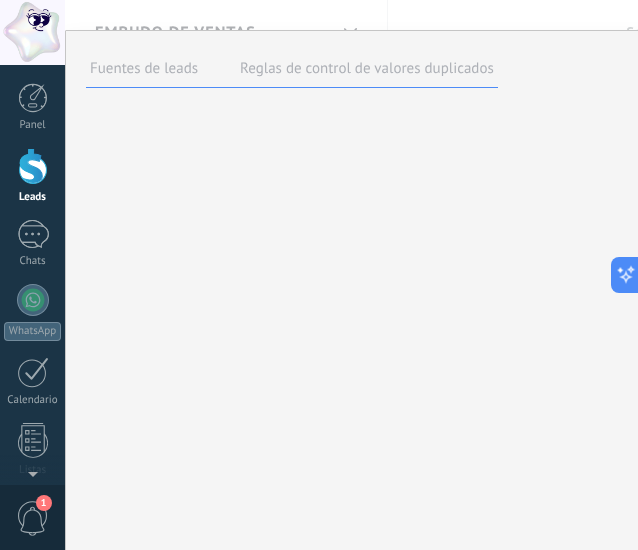 click on "Fuentes de leads" at bounding box center [144, 68] 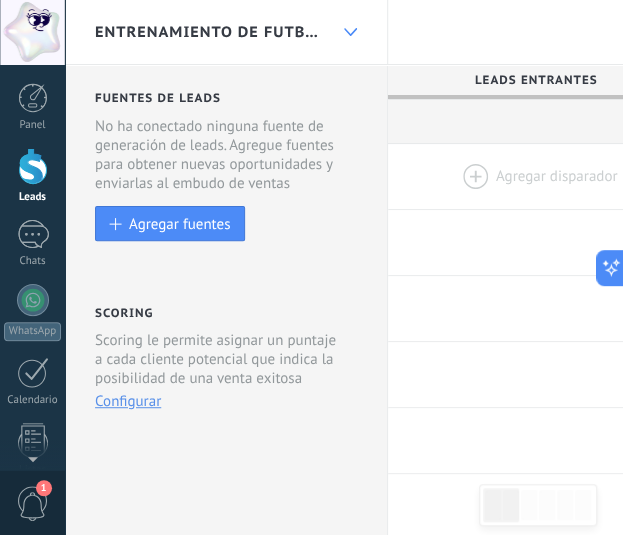 click at bounding box center (350, 32) 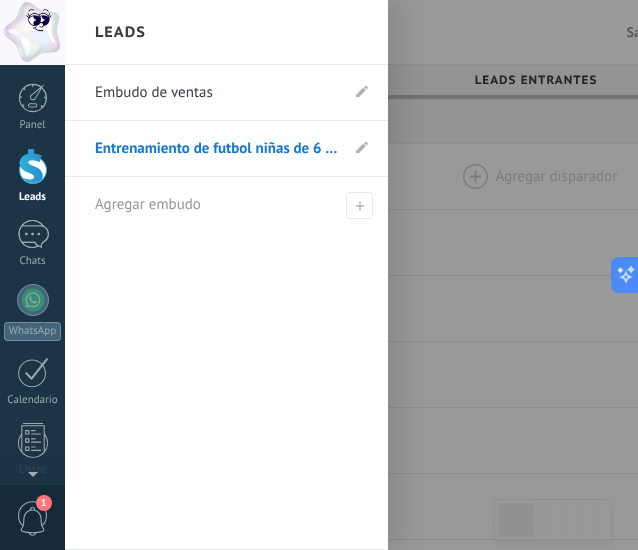 click on "Embudo de ventas" at bounding box center (216, 93) 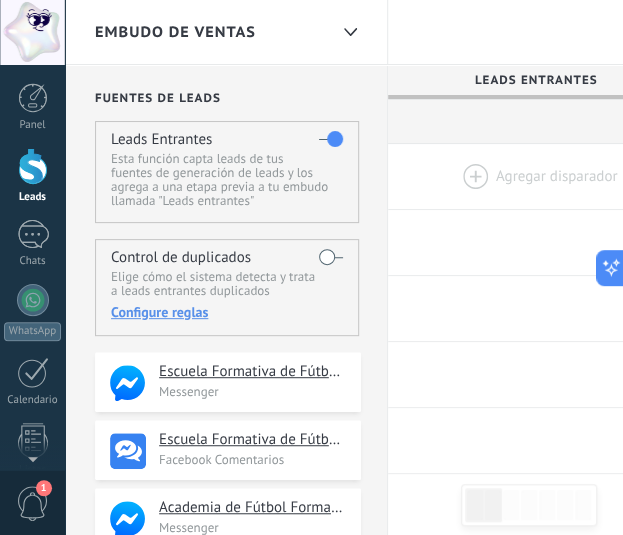 scroll, scrollTop: 0, scrollLeft: 145, axis: horizontal 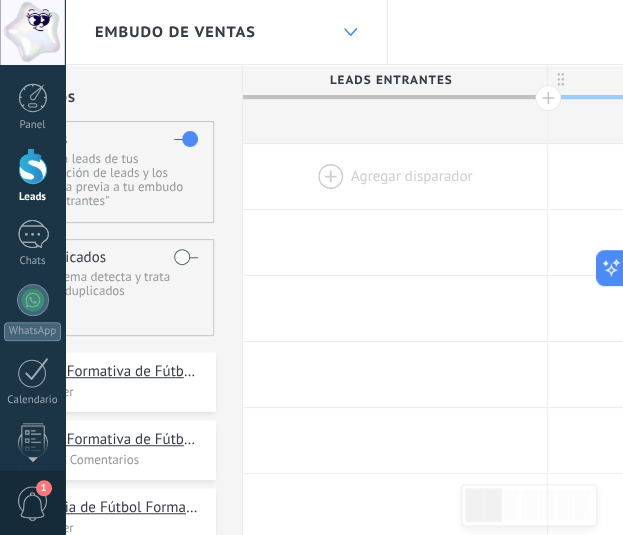 click at bounding box center [350, 32] 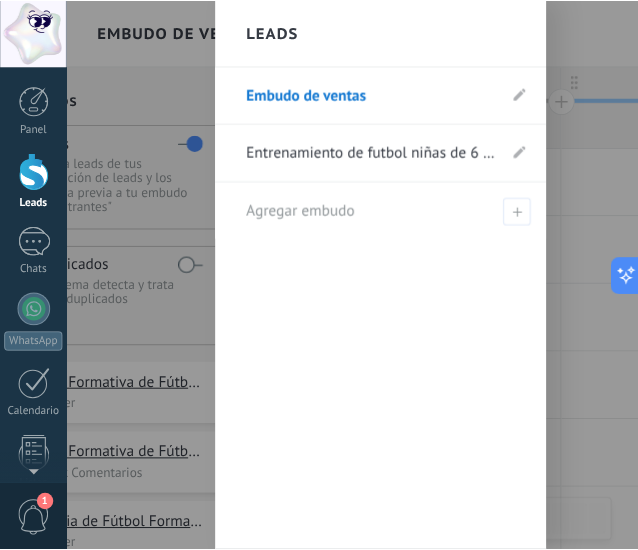 scroll, scrollTop: 0, scrollLeft: 130, axis: horizontal 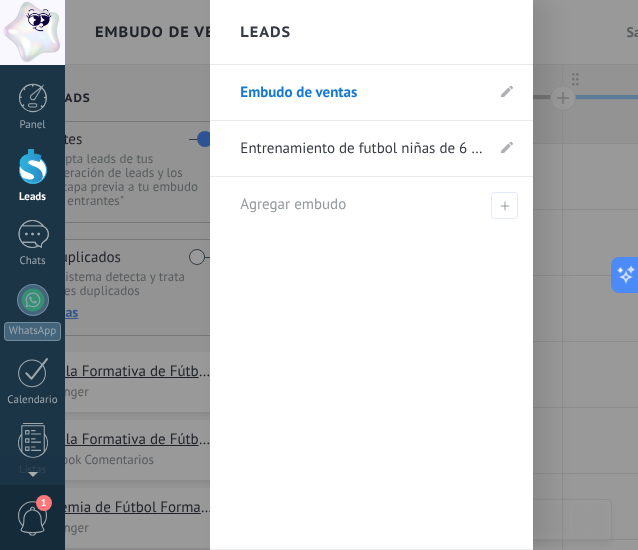 click at bounding box center (384, 275) 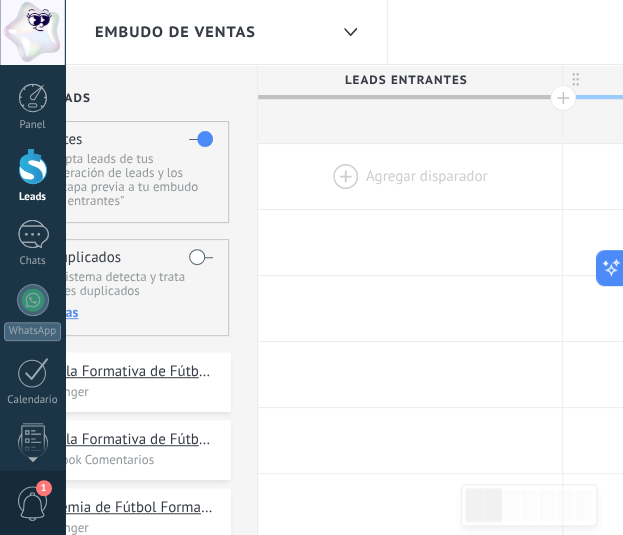 click at bounding box center [410, 176] 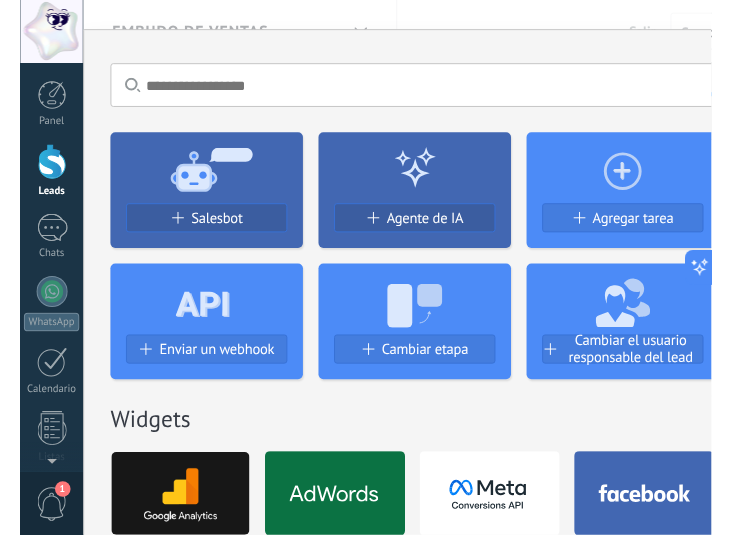 scroll, scrollTop: 0, scrollLeft: 20, axis: horizontal 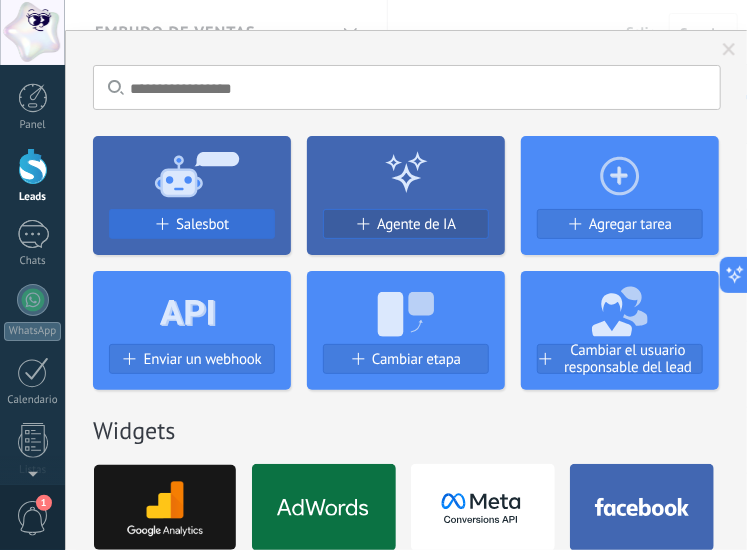 click on "Salesbot" at bounding box center [202, 224] 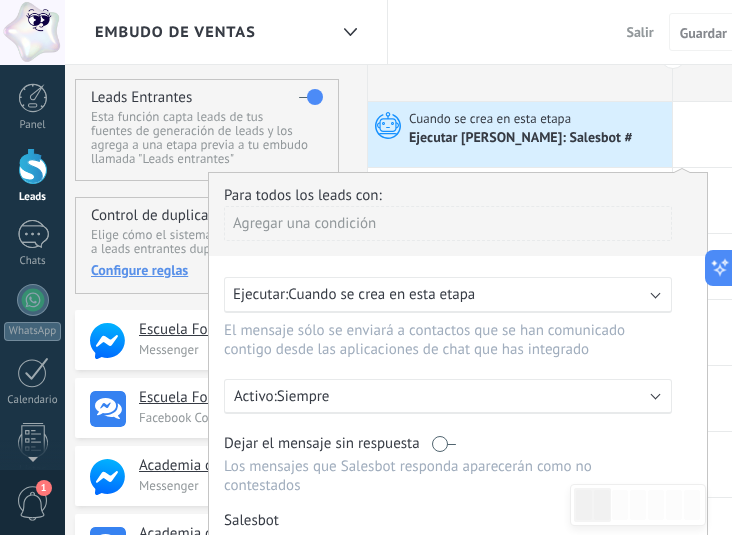 scroll, scrollTop: 0, scrollLeft: 20, axis: horizontal 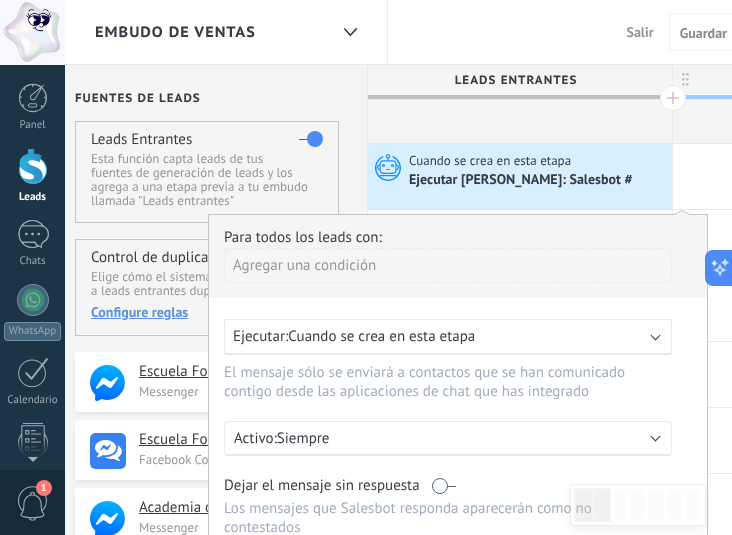 click at bounding box center (656, 335) 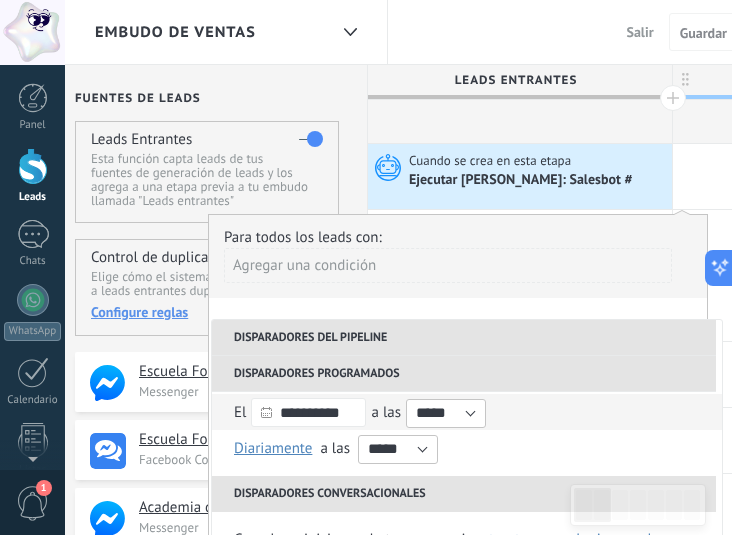 scroll, scrollTop: 0, scrollLeft: 0, axis: both 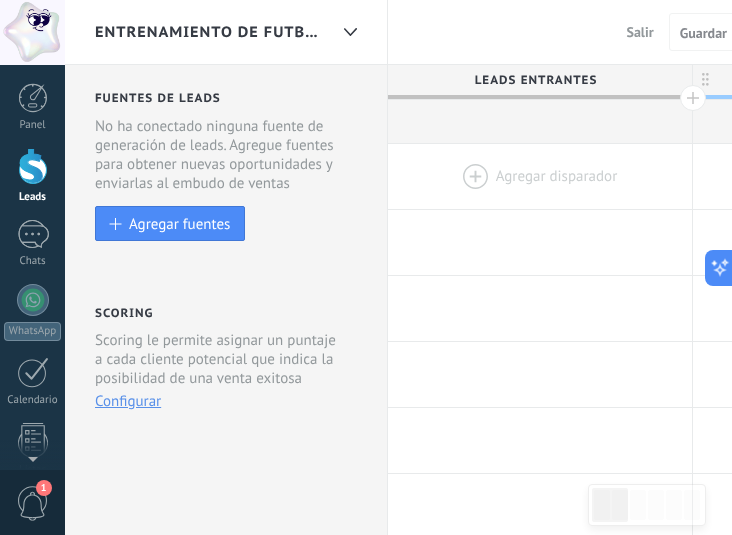 click at bounding box center (540, 176) 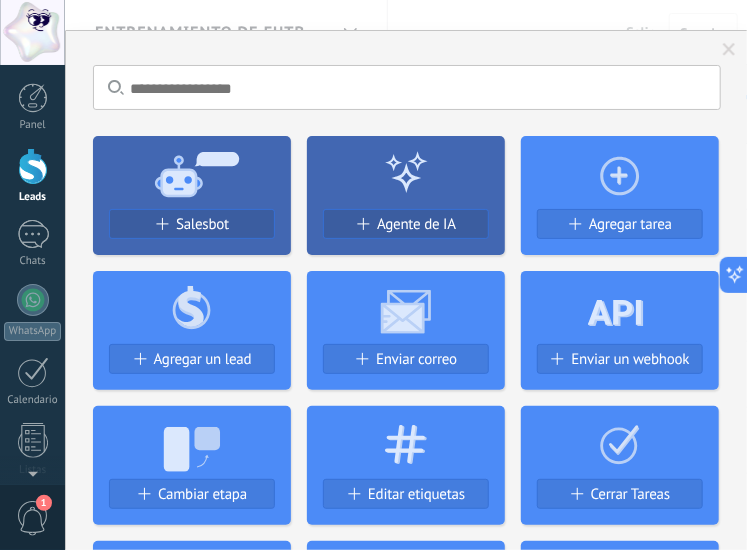 click on "Salesbot" at bounding box center [202, 224] 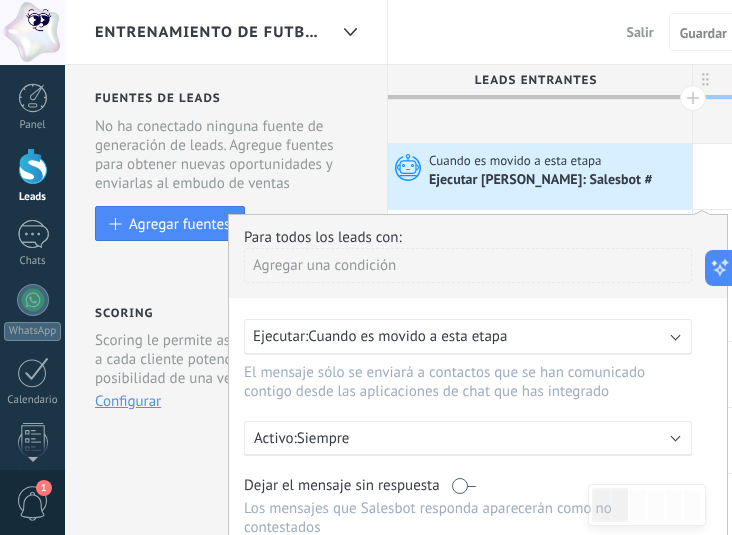 click at bounding box center [676, 335] 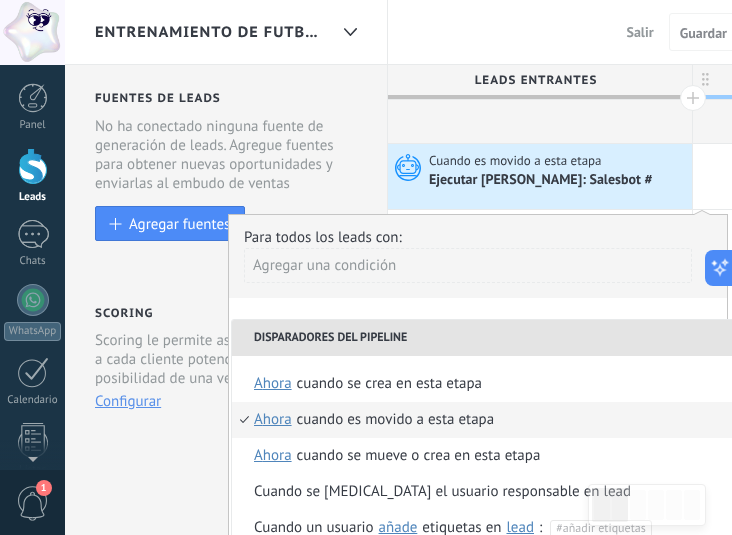 click on "No ha conectado ninguna fuente de generación de leads. Agregue fuentes para obtener nuevas oportunidades y enviarlas al embudo de ventas" at bounding box center [228, 155] 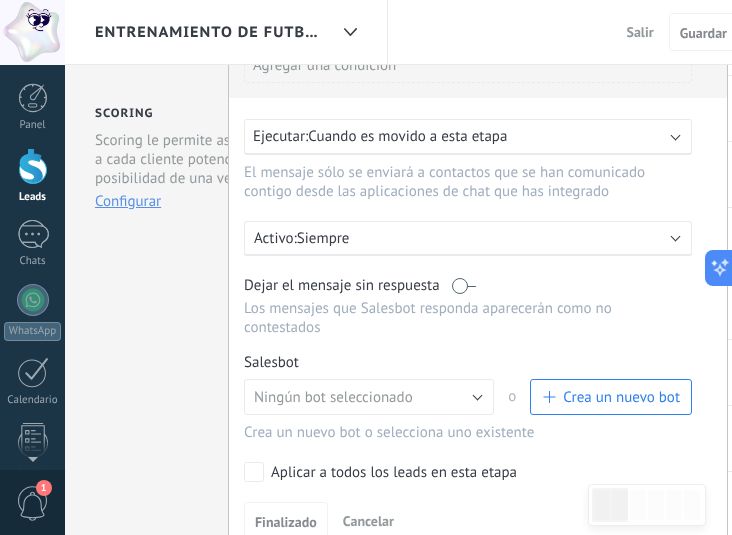 scroll, scrollTop: 0, scrollLeft: 0, axis: both 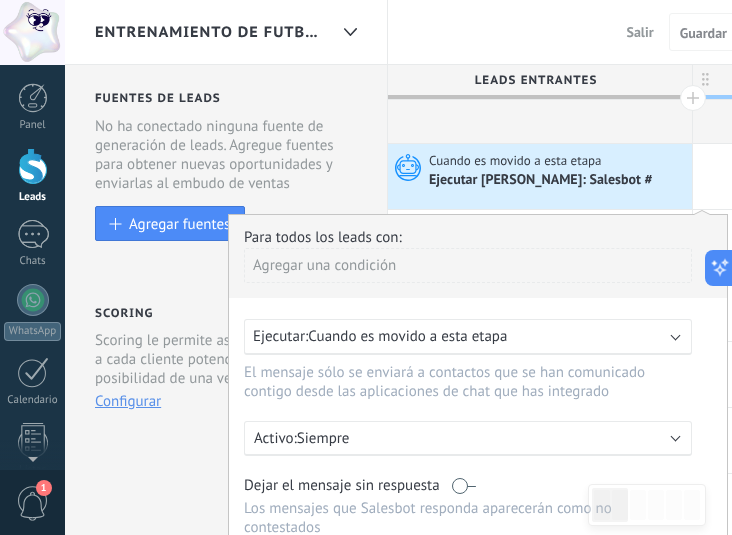 click on "Fuentes de leads Leads Entrantes Esta función capta leads de tus fuentes de generación de leads y los agrega a una etapa previa a tu embudo llamada "Leads entrantes" Esta función permite mostrar las nuevas solicitudes como peticiones en el estatus «Sin Calificar» Control de duplicados Elige cómo el sistema detecta y trata a leads entrantes duplicados Configure reglas No ha conectado ninguna fuente de generación de leads. Agregue fuentes para obtener nuevas oportunidades y enviarlas al embudo de ventas Agregar fuentes Scoring Scoring le permite asignar un puntaje a cada cliente potencial que indica la posibilidad de una venta exitosa Esta función permite mostrar las nuevas solicitudes como peticiones en el estatus «Sin Calificar» Configurar" at bounding box center (226, 800) 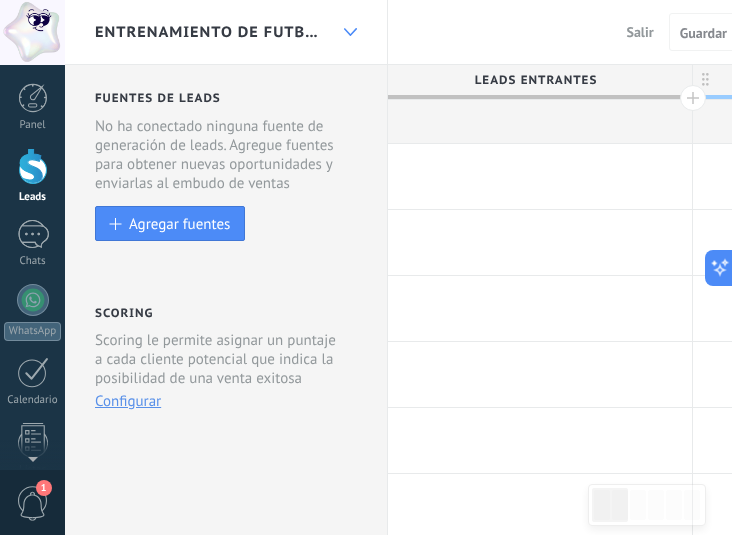 click at bounding box center (350, 32) 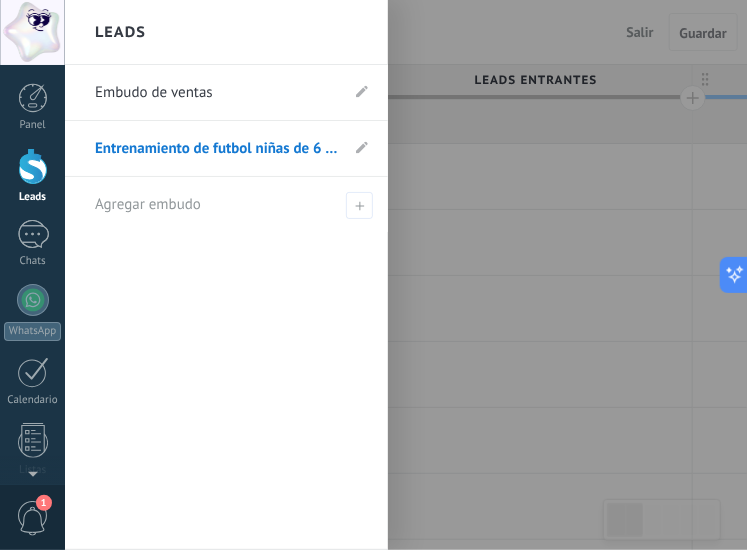 click on "Embudo de ventas" at bounding box center [216, 93] 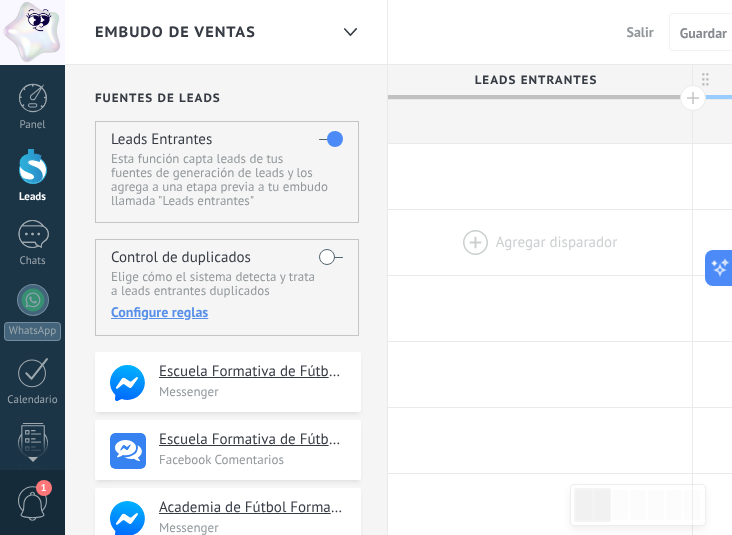 click at bounding box center (540, 242) 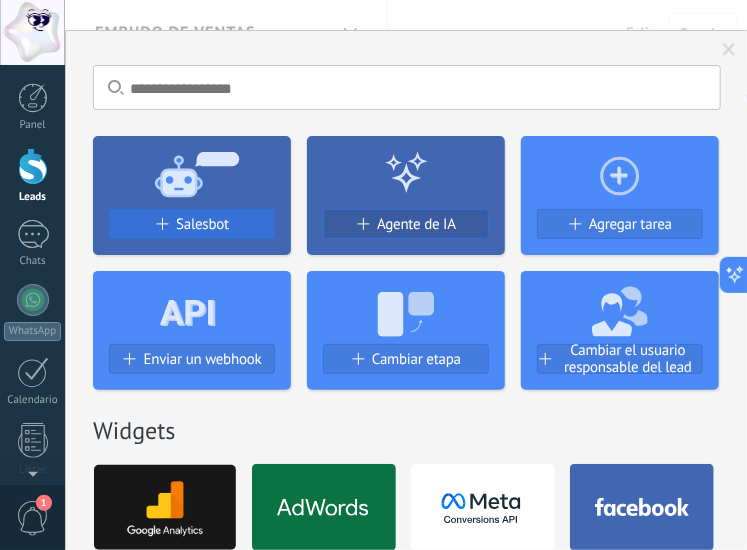 click on "Salesbot" at bounding box center [192, 224] 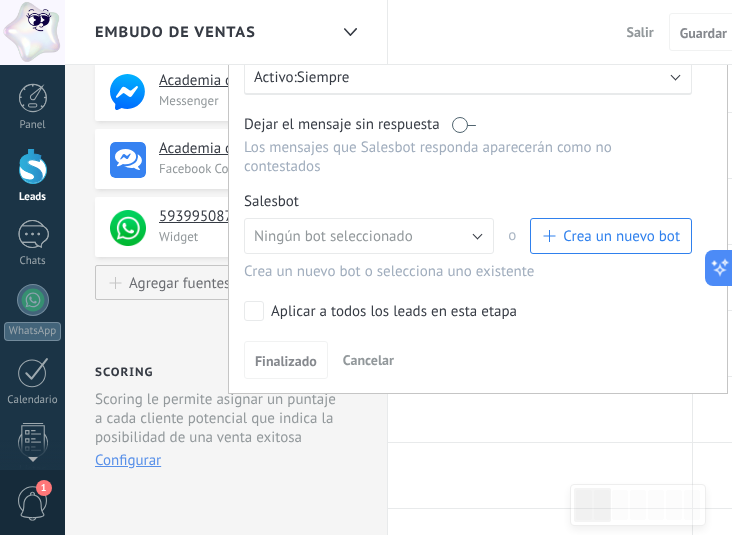 scroll, scrollTop: 425, scrollLeft: 0, axis: vertical 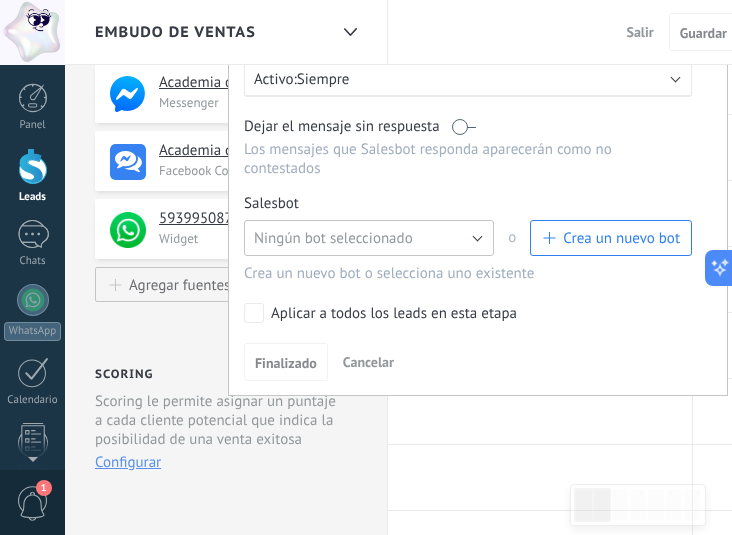 click on "Ningún bot seleccionado" at bounding box center [369, 238] 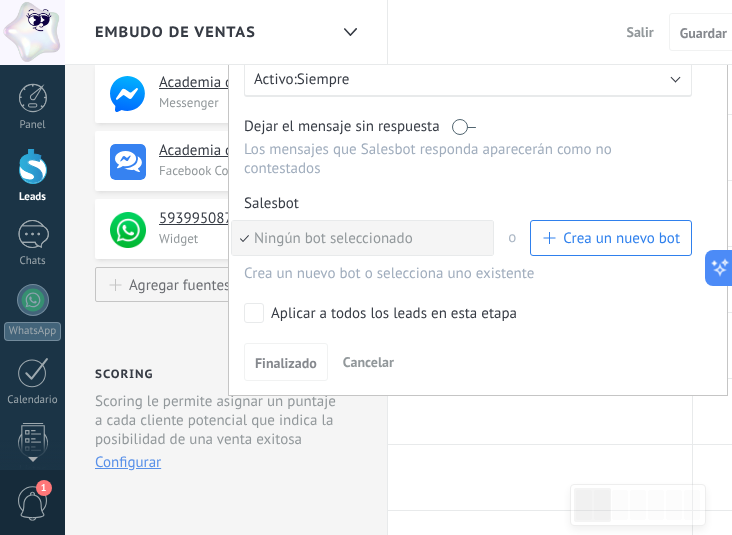 click on "Ningún bot seleccionado" at bounding box center (359, 238) 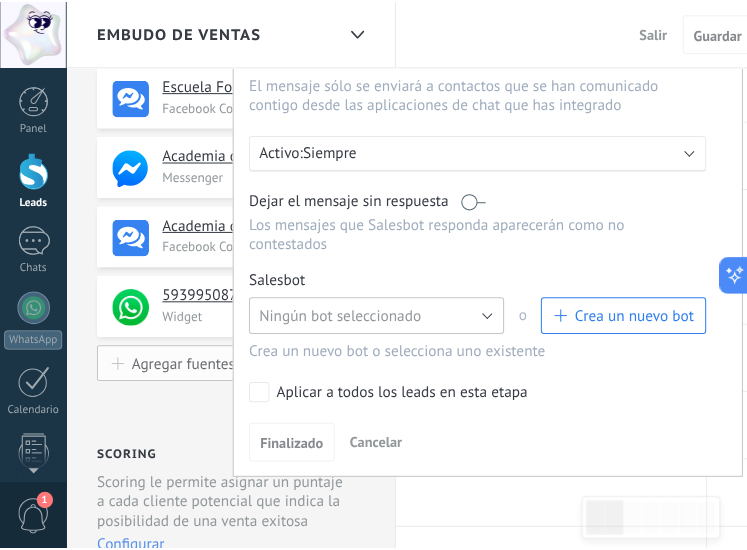 scroll, scrollTop: 325, scrollLeft: 0, axis: vertical 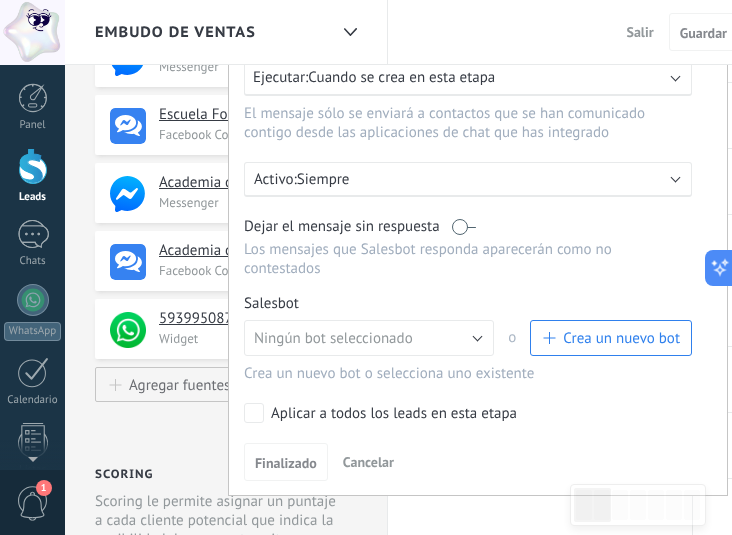 click on "Crea un nuevo bot" at bounding box center (621, 338) 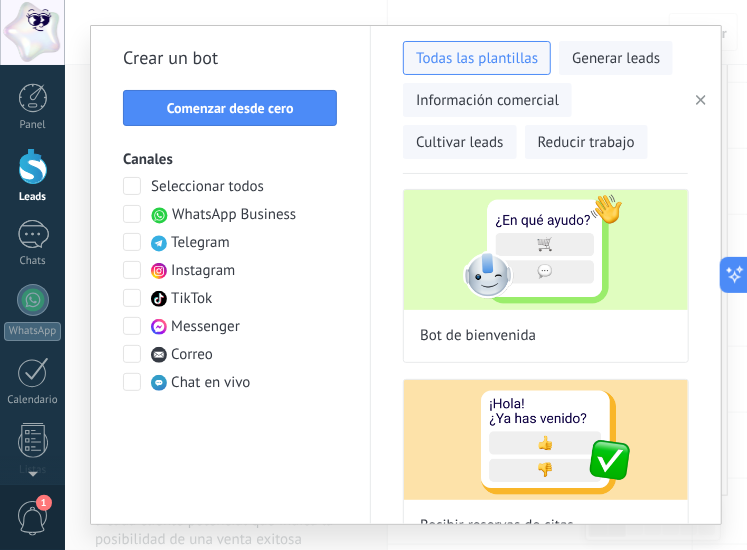 scroll, scrollTop: 75, scrollLeft: 0, axis: vertical 